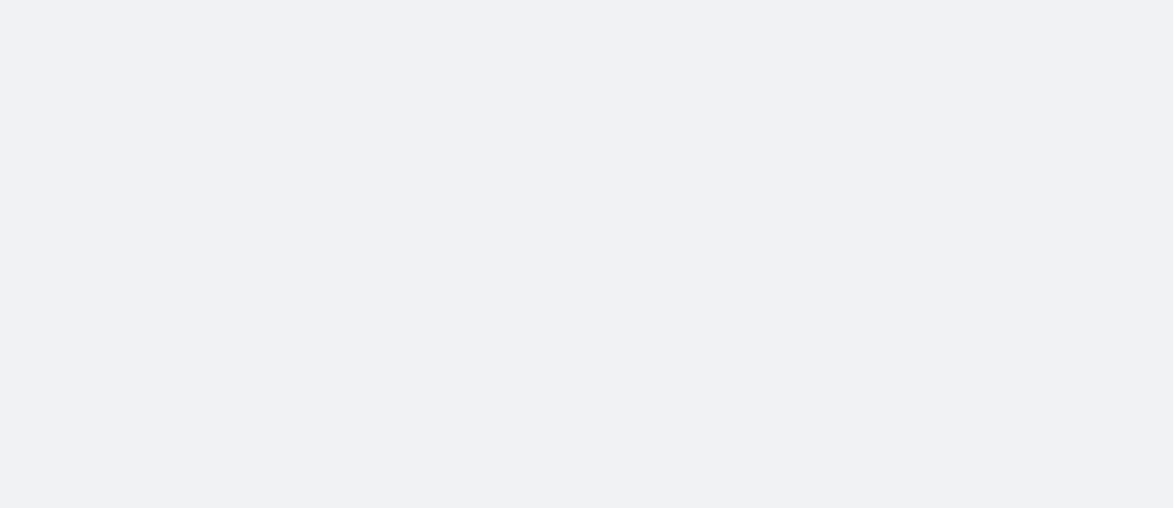 scroll, scrollTop: 0, scrollLeft: 0, axis: both 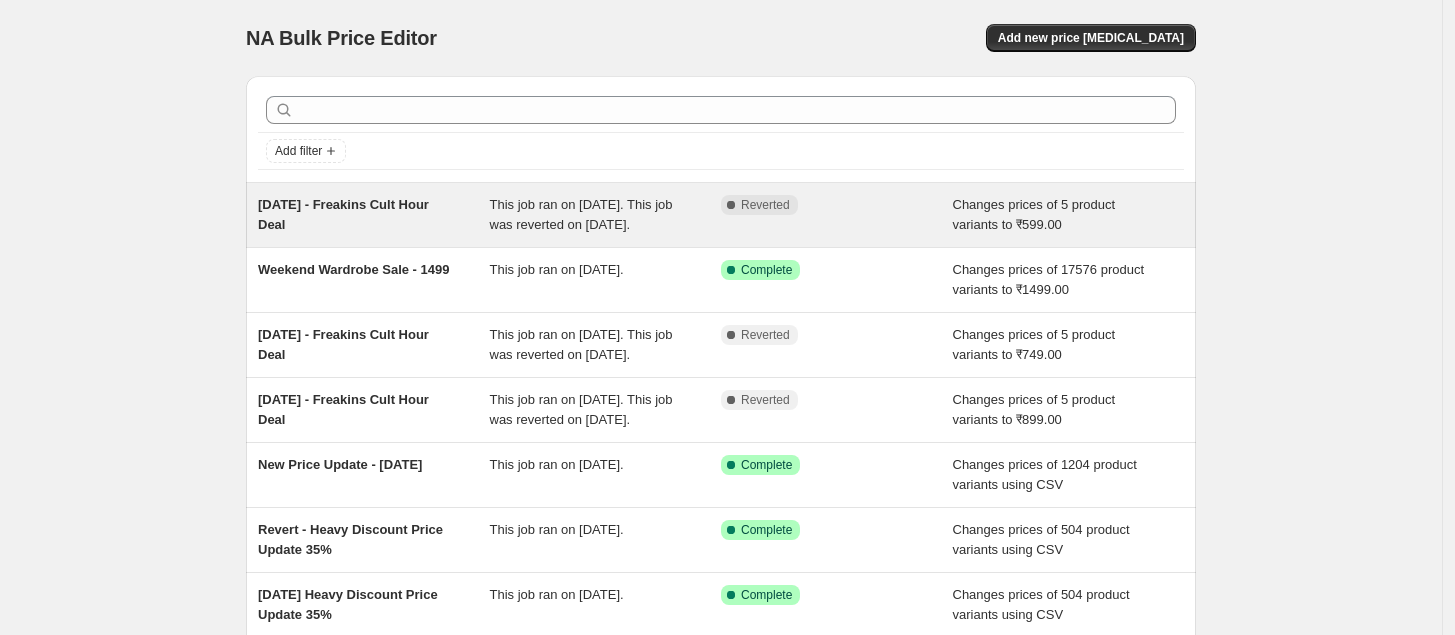 click on "[DATE] - Freakins Cult Hour Deal" at bounding box center (343, 214) 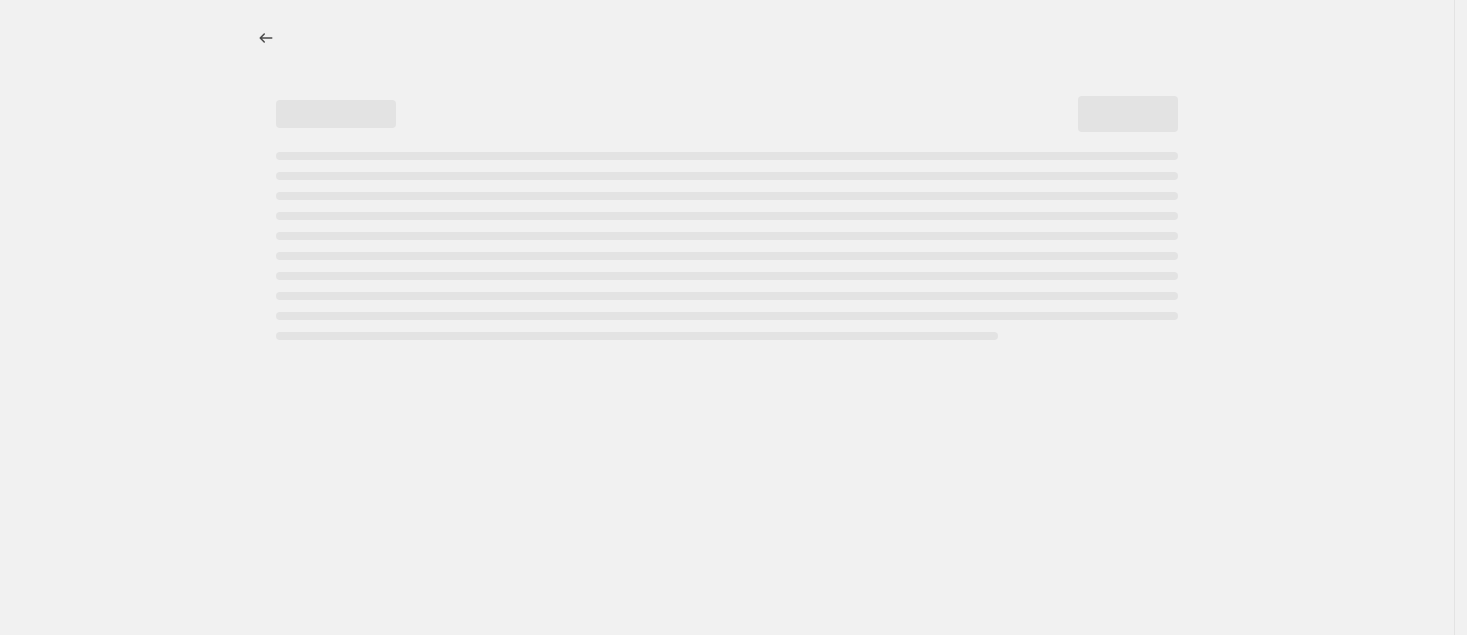 select on "to" 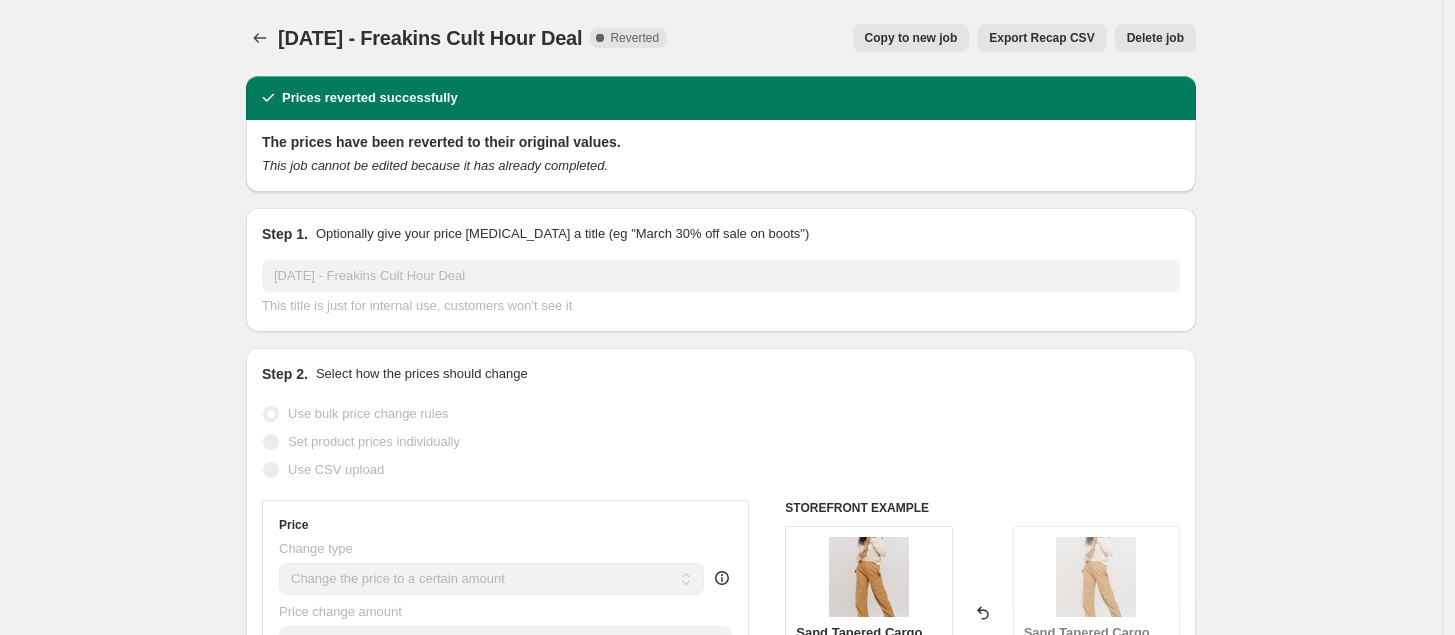 drag, startPoint x: 286, startPoint y: 31, endPoint x: 603, endPoint y: 38, distance: 317.07727 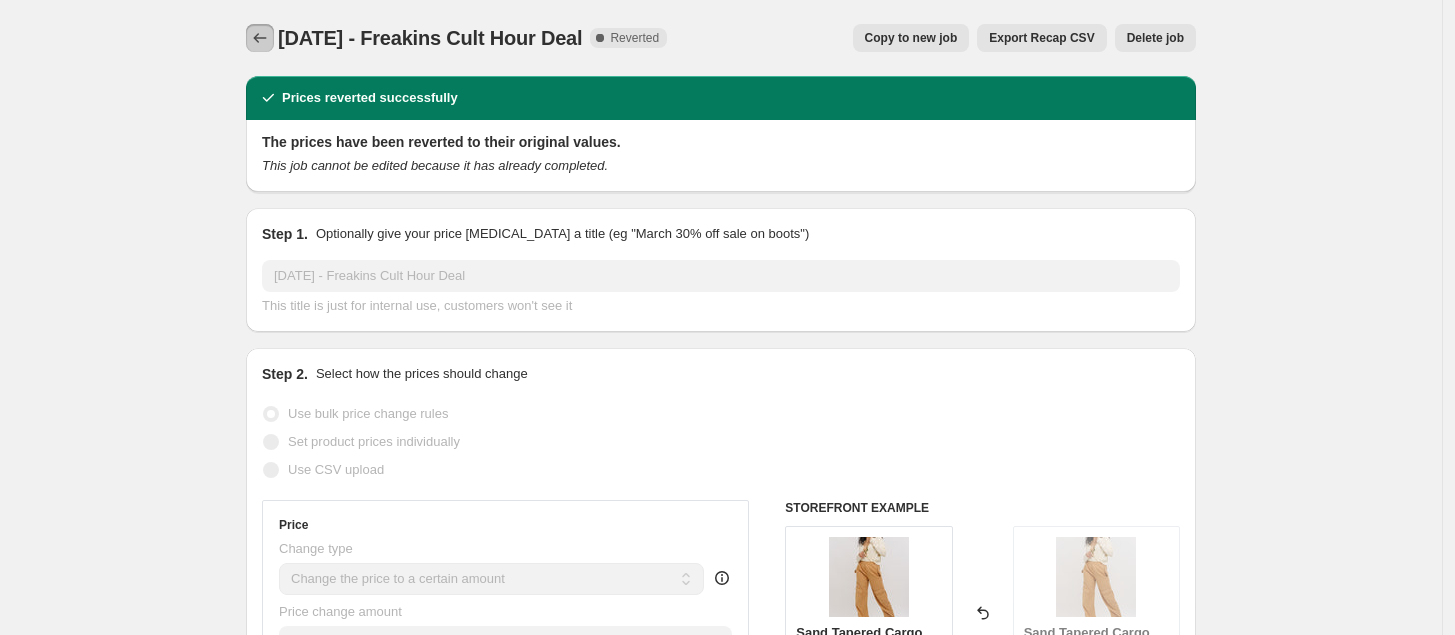 click 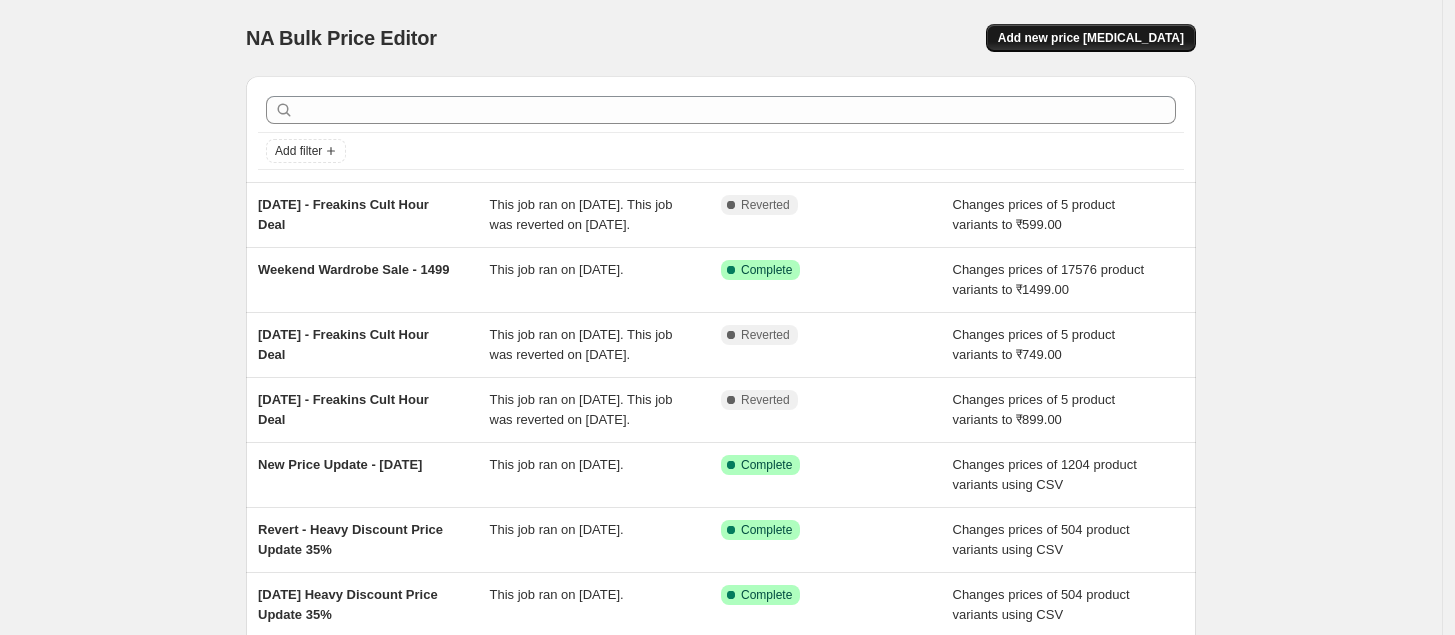click on "Add new price [MEDICAL_DATA]" at bounding box center (1091, 38) 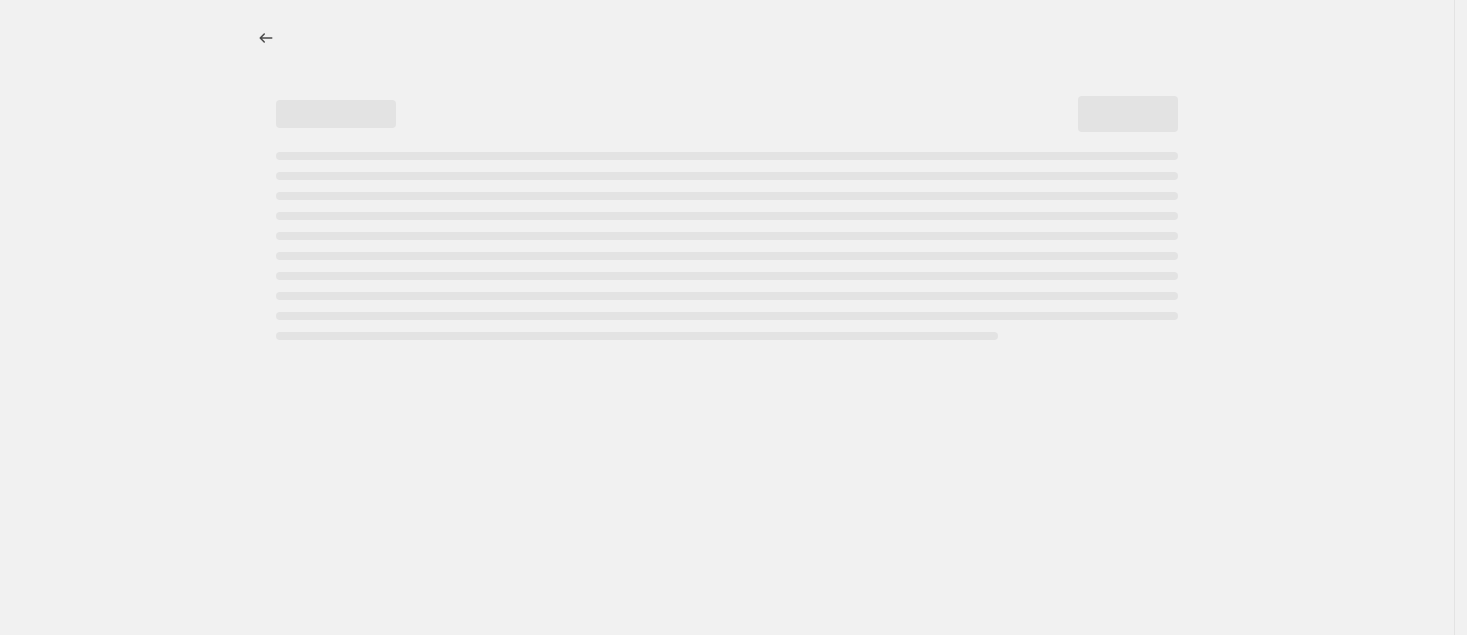 select on "percentage" 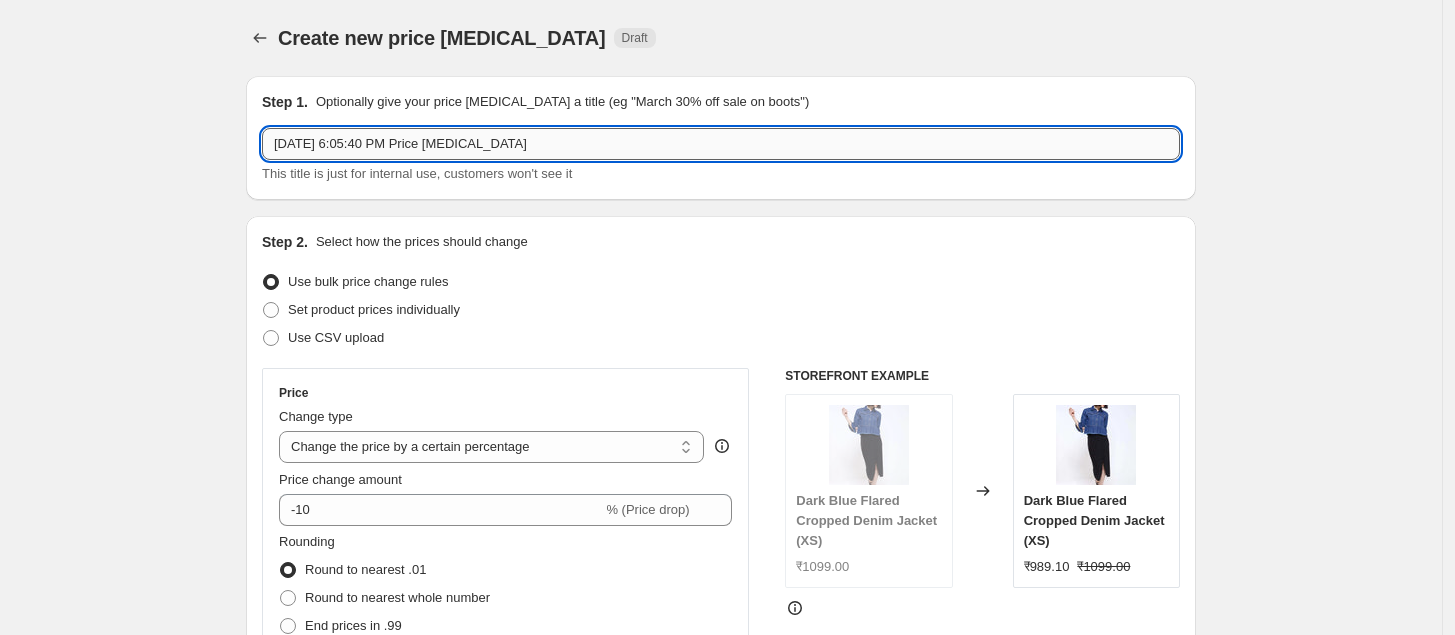 click on "[DATE] 6:05:40 PM Price [MEDICAL_DATA]" at bounding box center [721, 144] 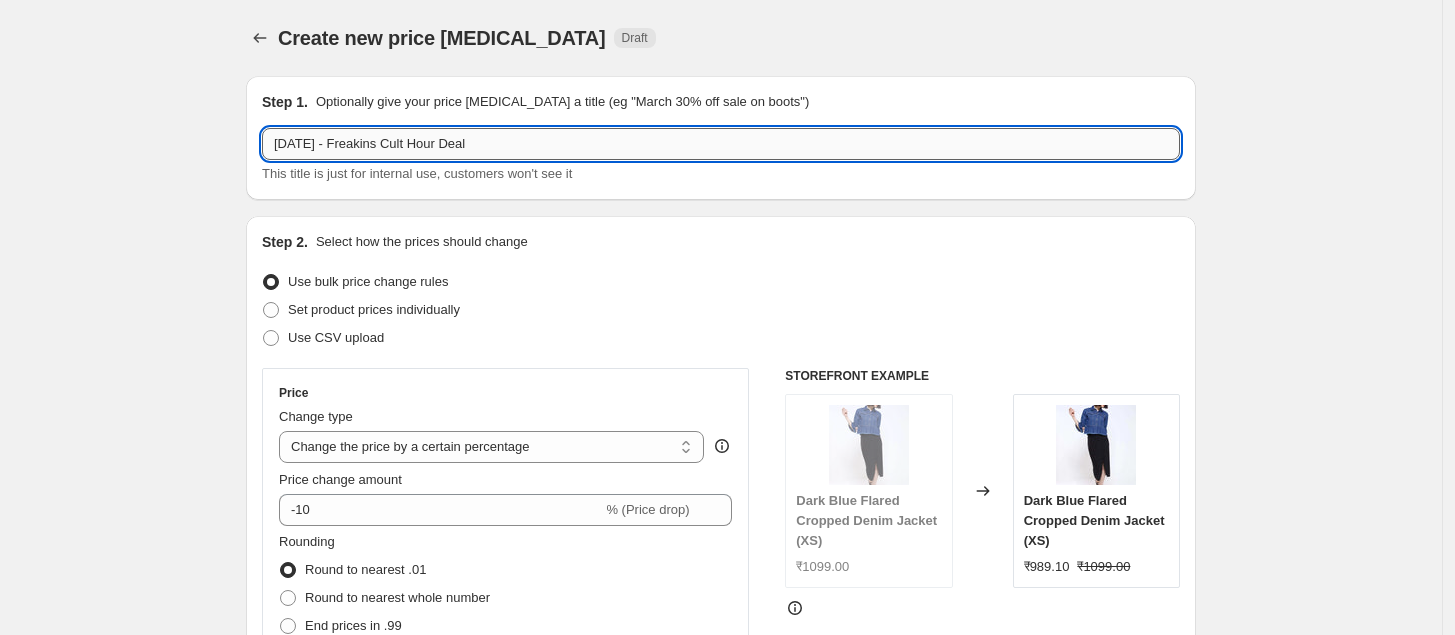 click on "[DATE] - Freakins Cult Hour Deal" at bounding box center (721, 144) 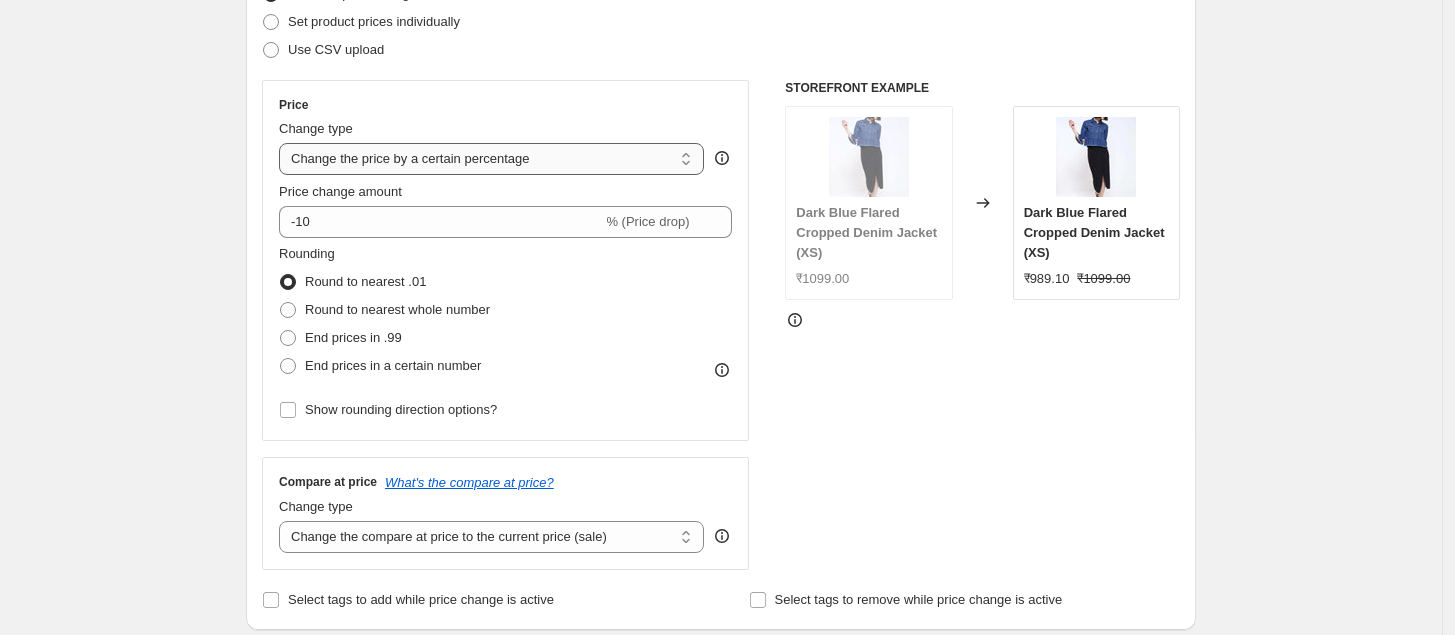 scroll, scrollTop: 296, scrollLeft: 0, axis: vertical 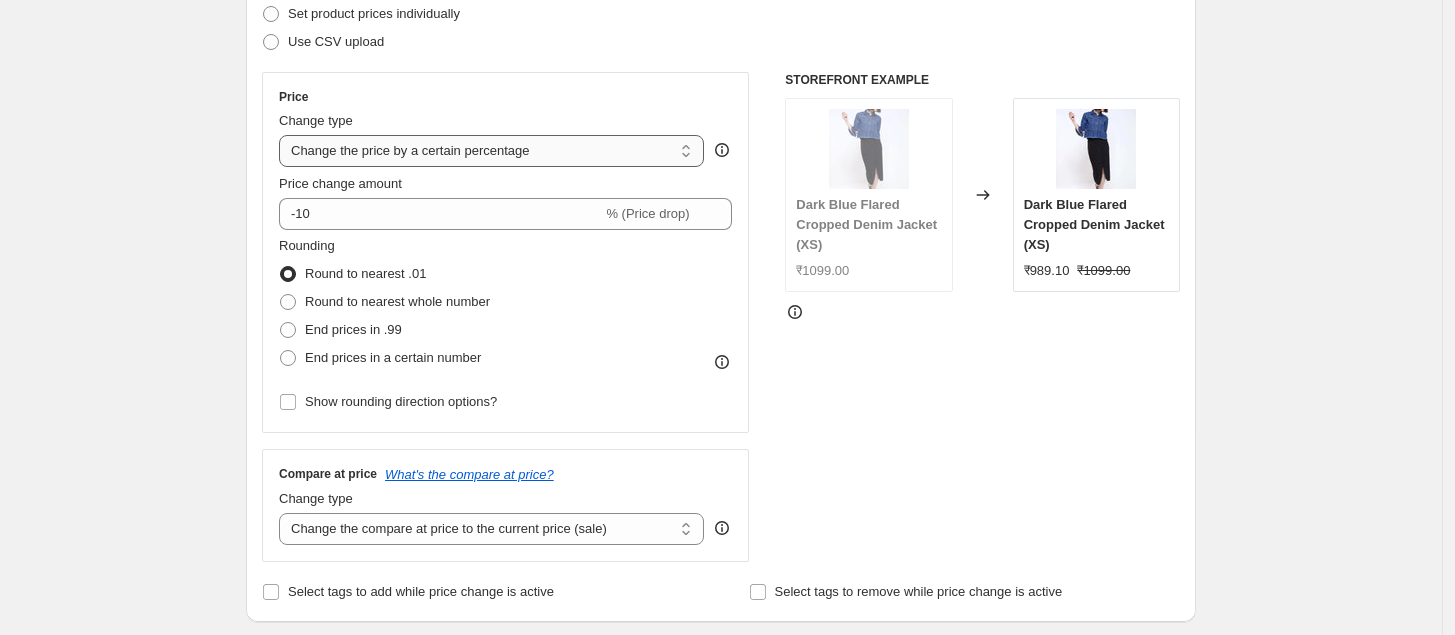 type on "[DATE] - Freakins Cult Hour Deal" 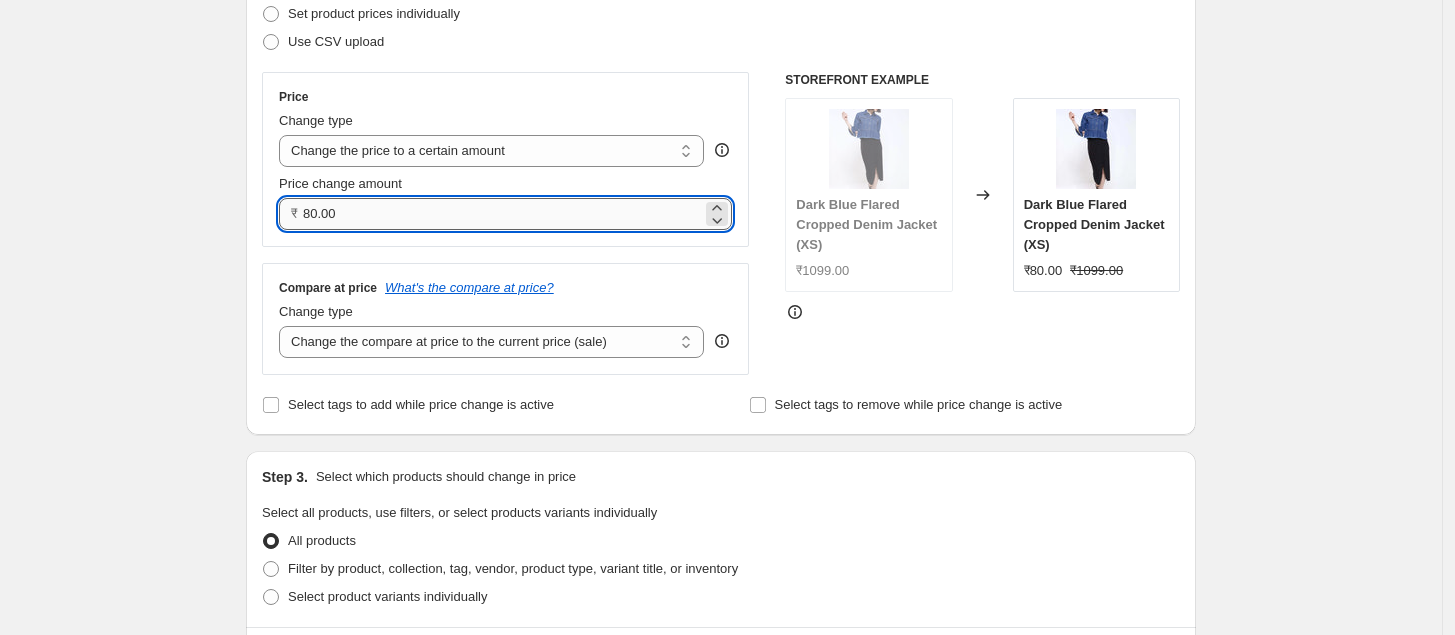 click on "80.00" at bounding box center [502, 214] 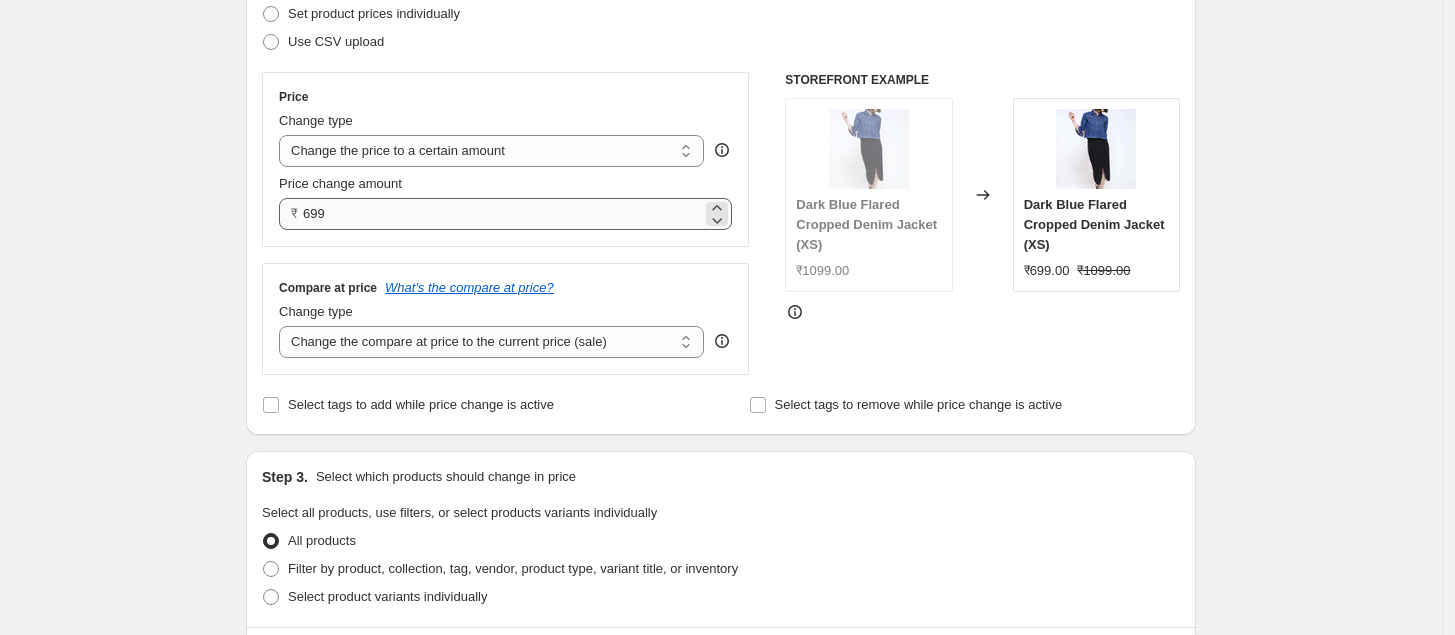 type on "699.00" 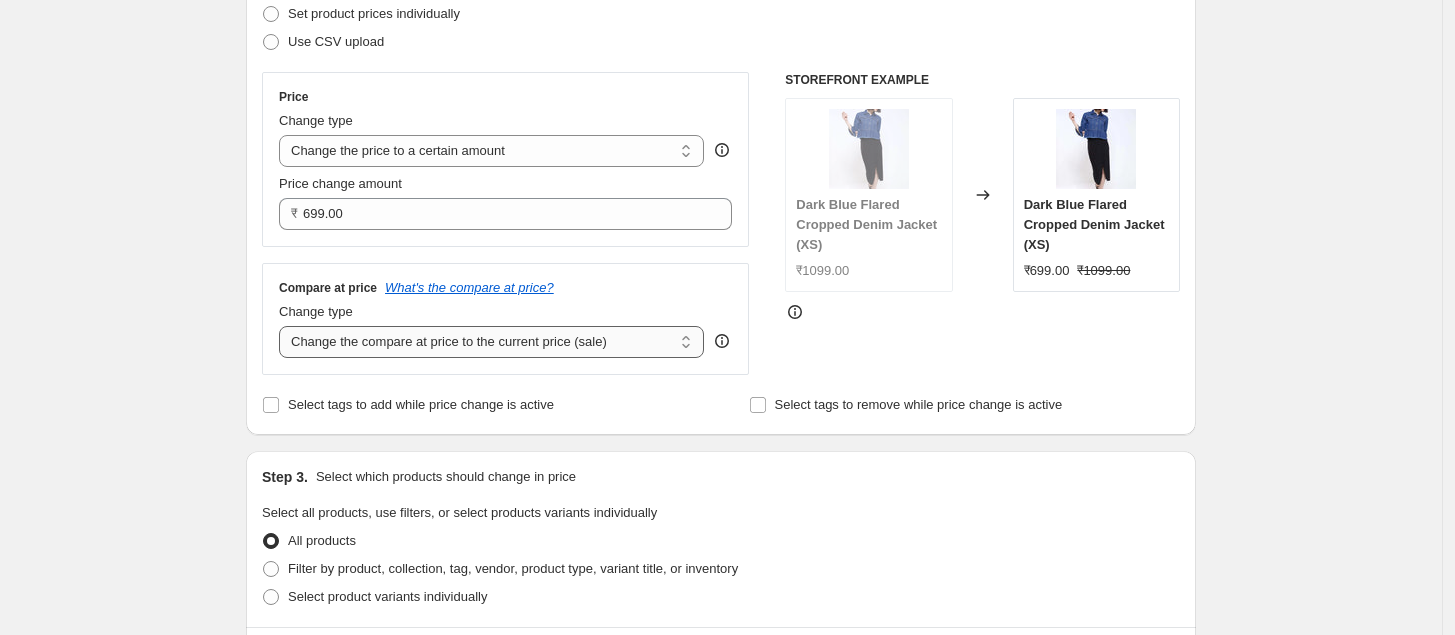 click on "Change the compare at price to the current price (sale) Change the compare at price to a certain amount Change the compare at price by a certain amount Change the compare at price by a certain percentage Change the compare at price by a certain amount relative to the actual price Change the compare at price by a certain percentage relative to the actual price Don't change the compare at price Remove the compare at price" at bounding box center (491, 342) 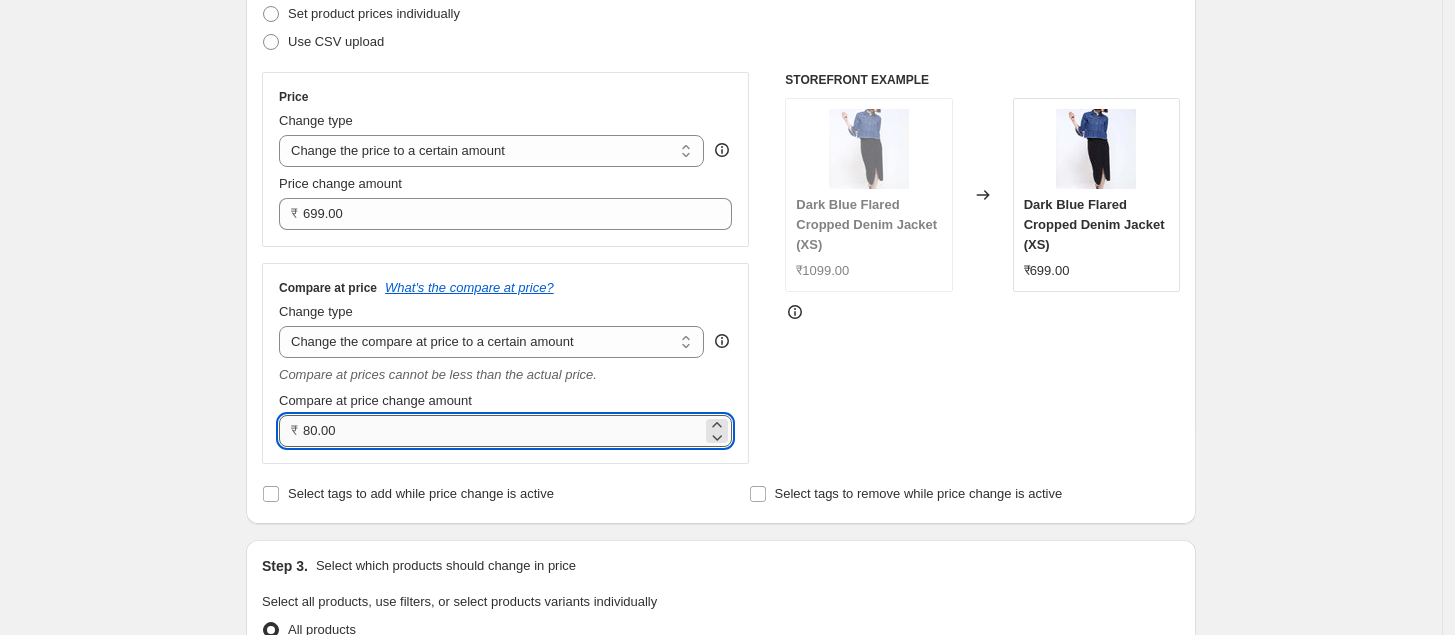 click on "80.00" at bounding box center (502, 431) 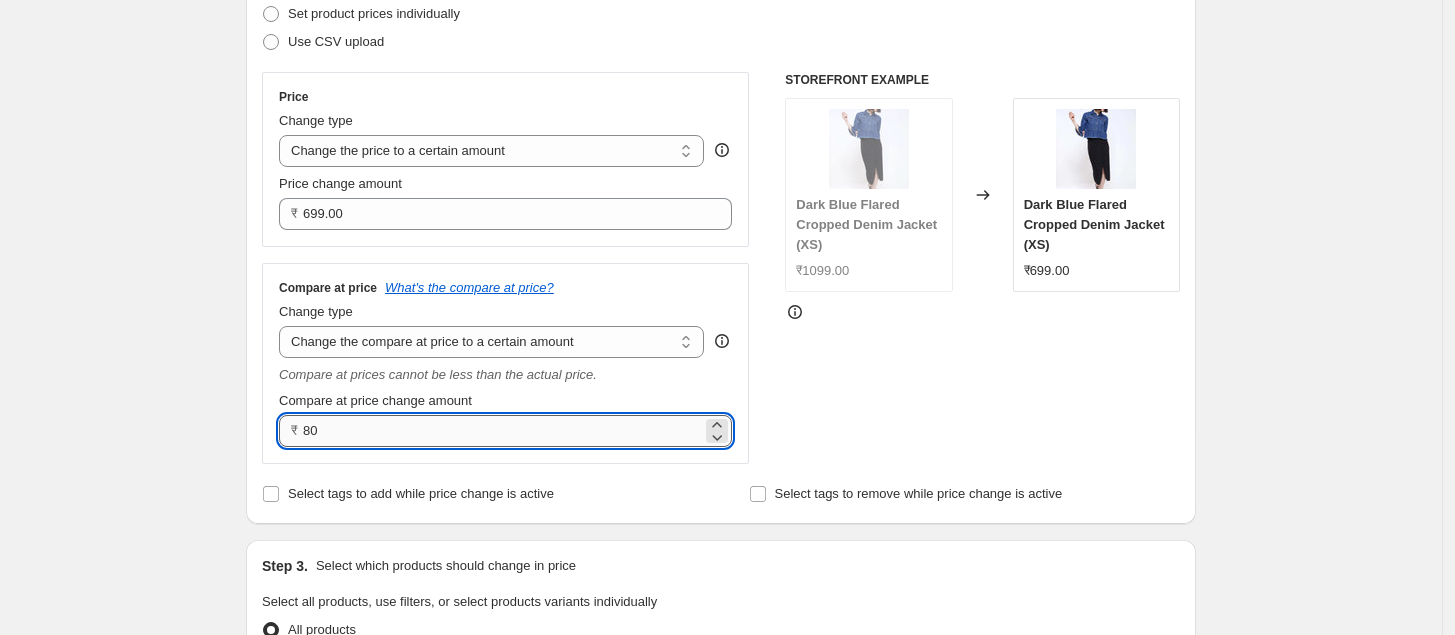 type on "8" 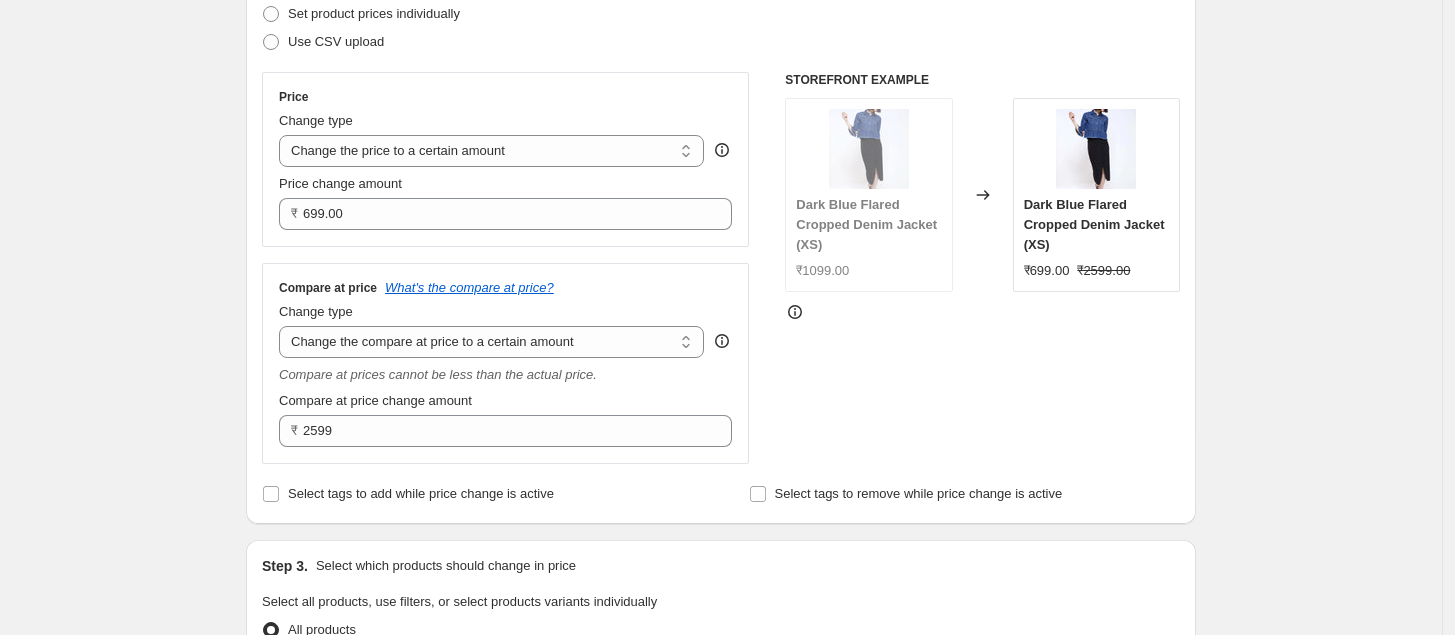 type on "2599.00" 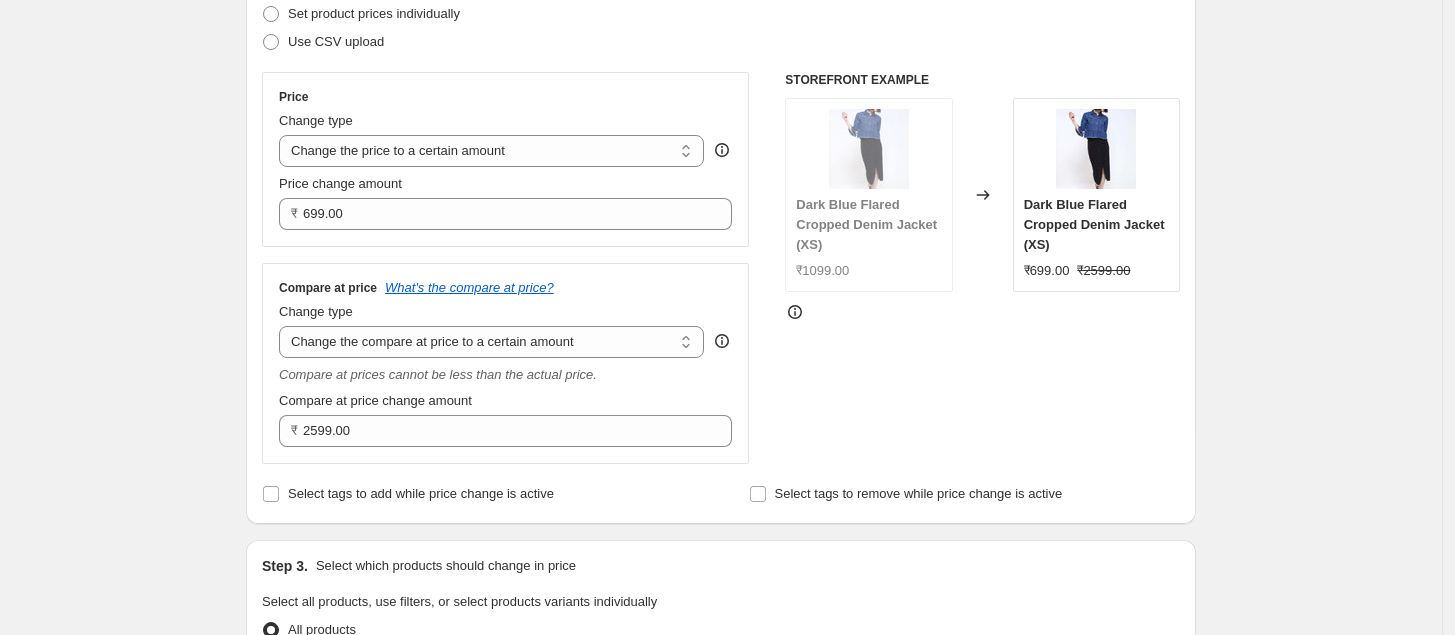 click on "Select tags to add while price change is active Select tags to remove while price change is active" at bounding box center [721, 494] 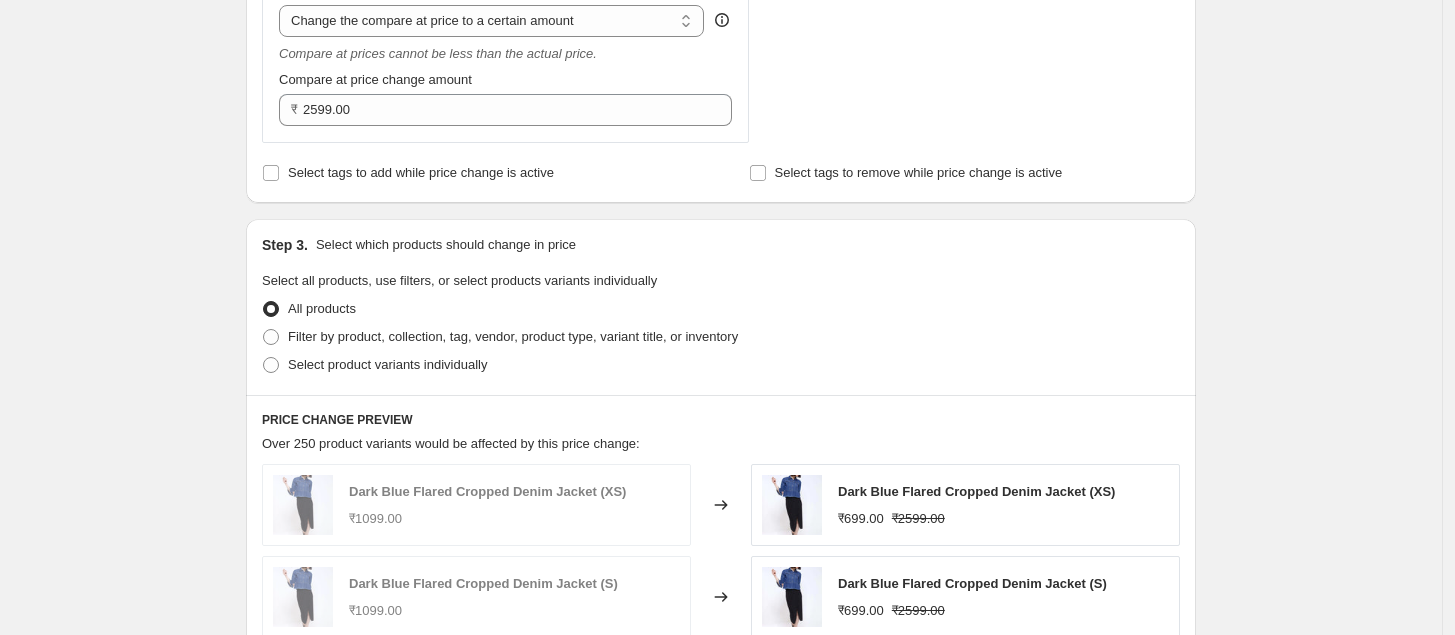scroll, scrollTop: 650, scrollLeft: 0, axis: vertical 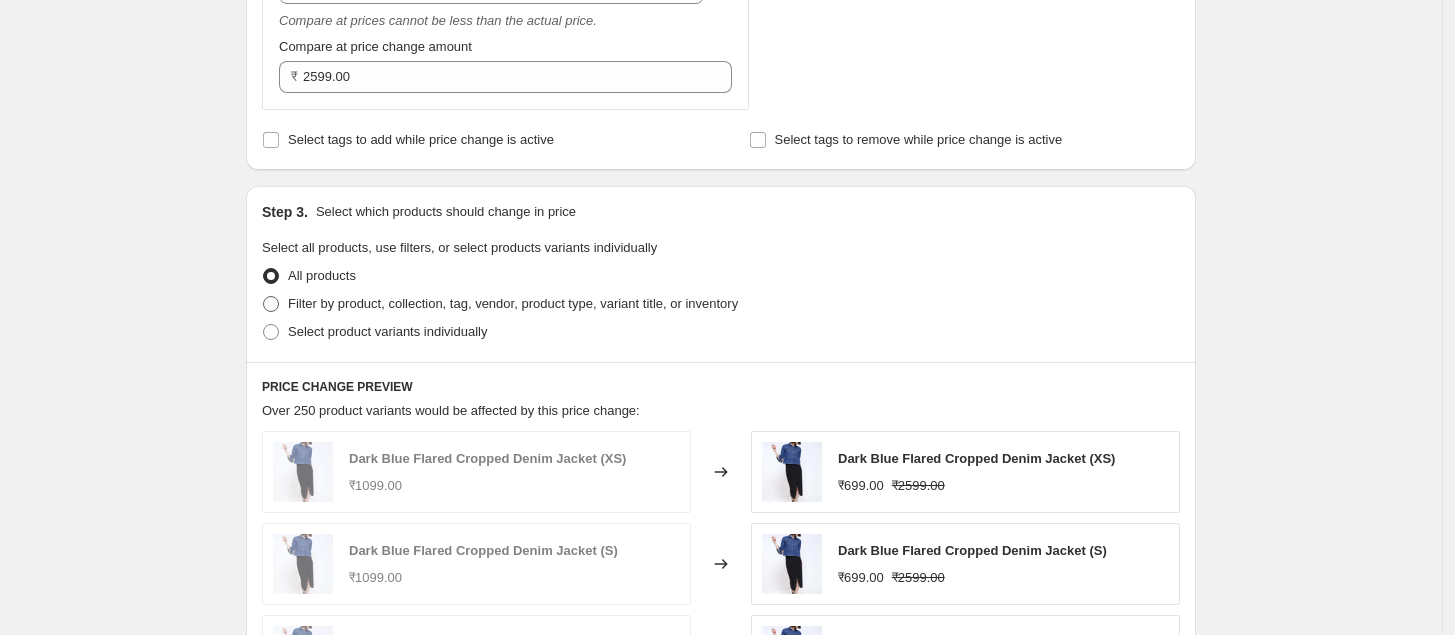 click on "Filter by product, collection, tag, vendor, product type, variant title, or inventory" at bounding box center [513, 303] 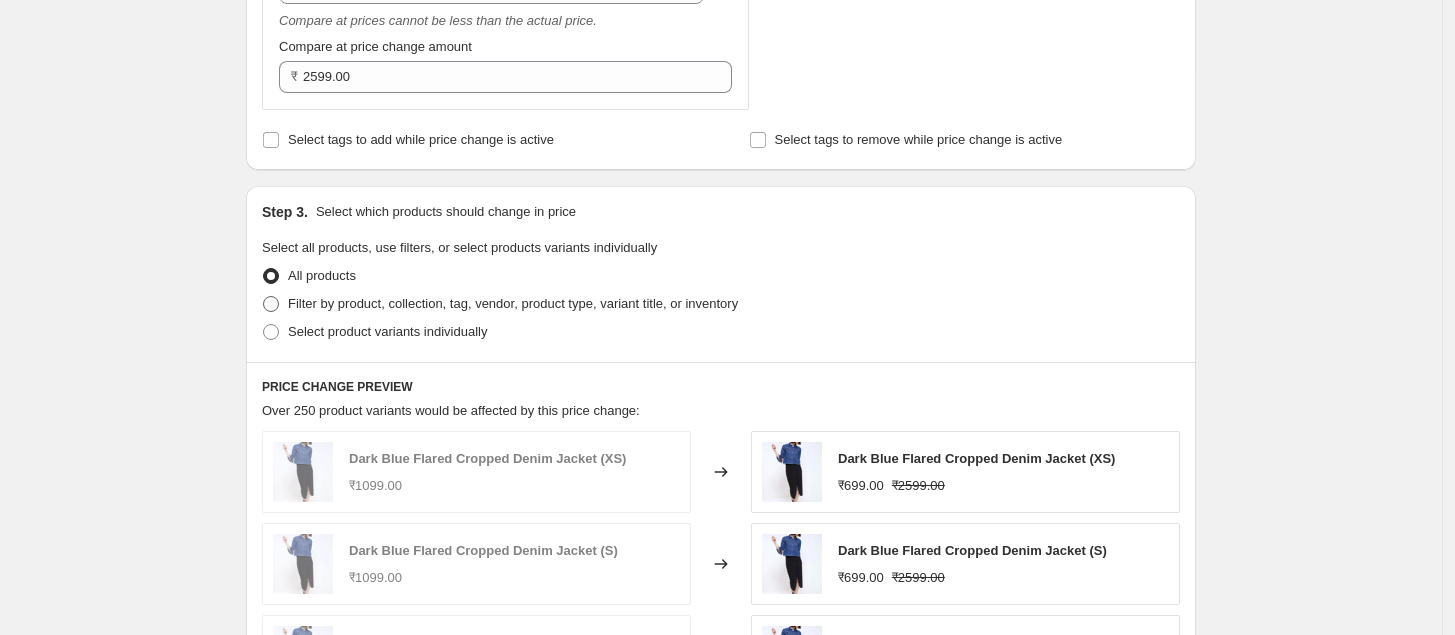 radio on "true" 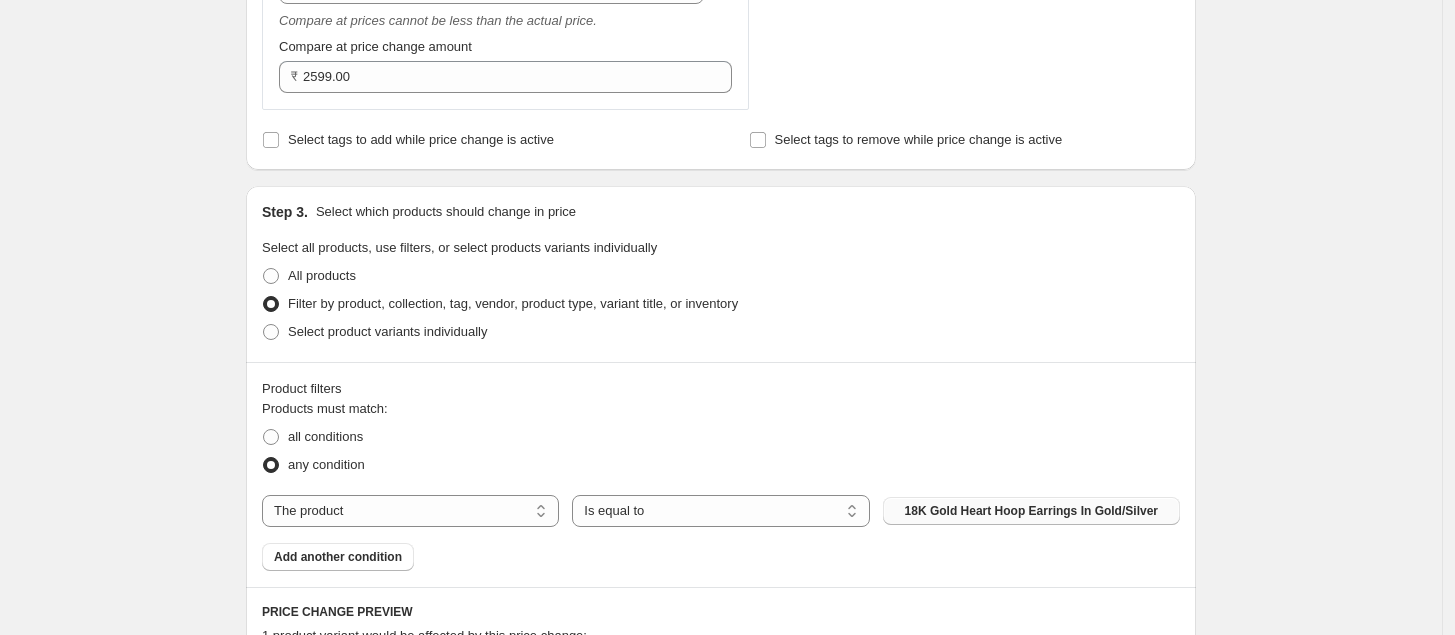 click on "18K Gold Heart Hoop Earrings In Gold/Silver" at bounding box center [1031, 511] 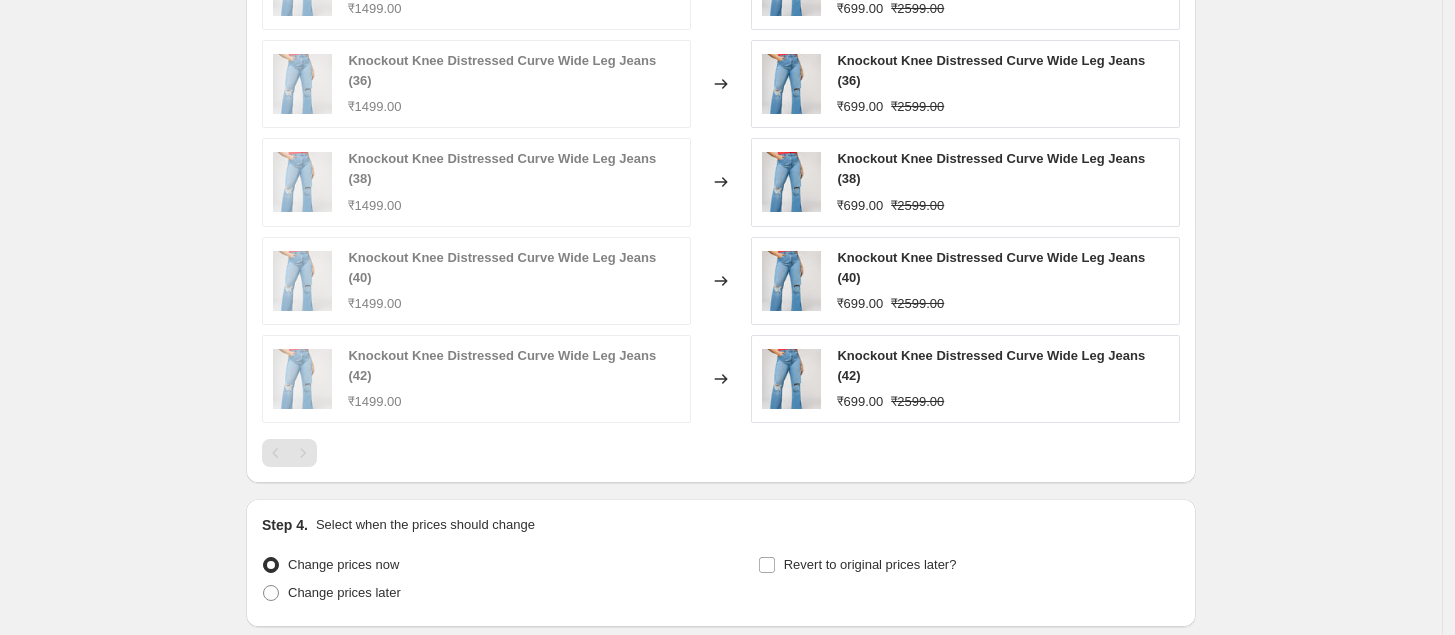 scroll, scrollTop: 1496, scrollLeft: 0, axis: vertical 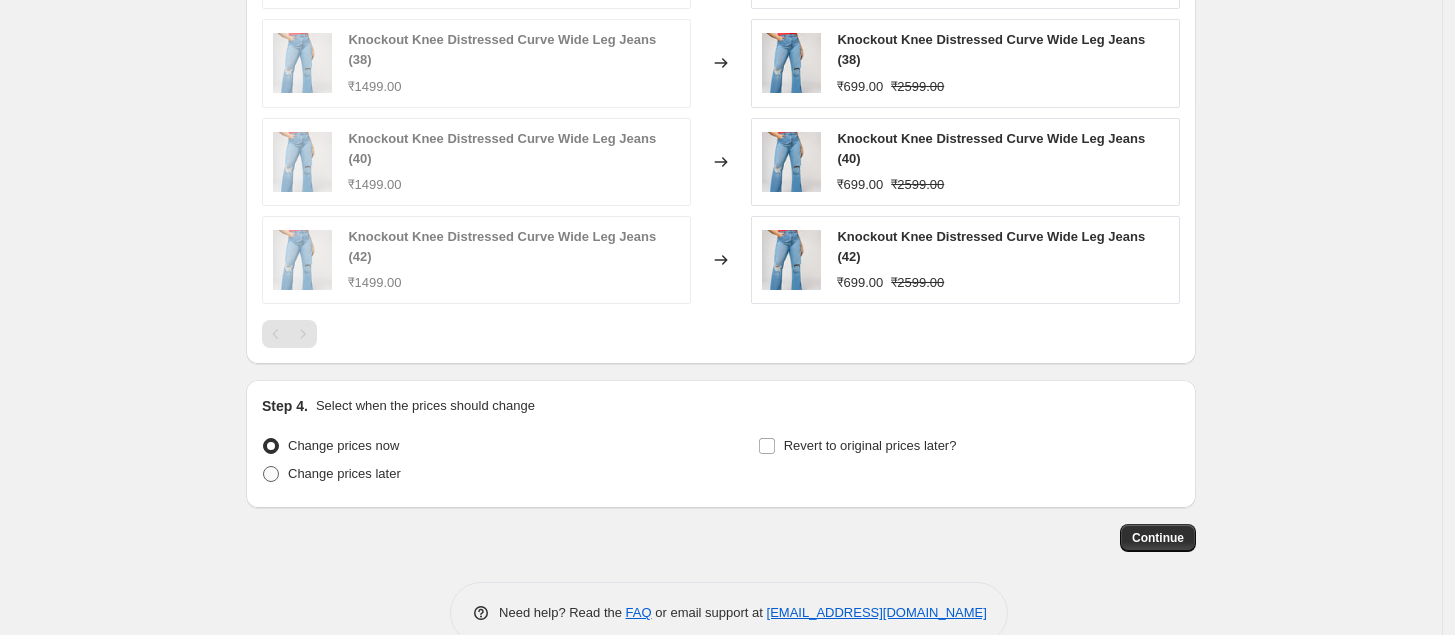 click on "Change prices later" at bounding box center [344, 473] 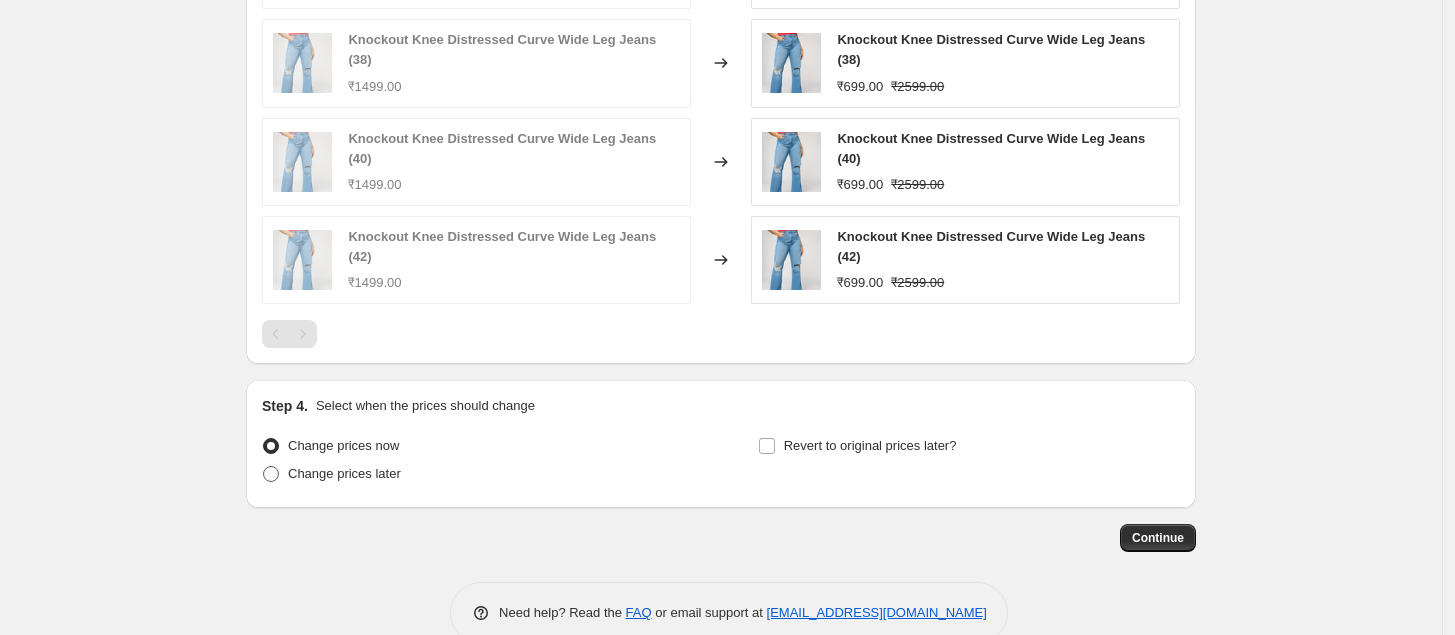 radio on "true" 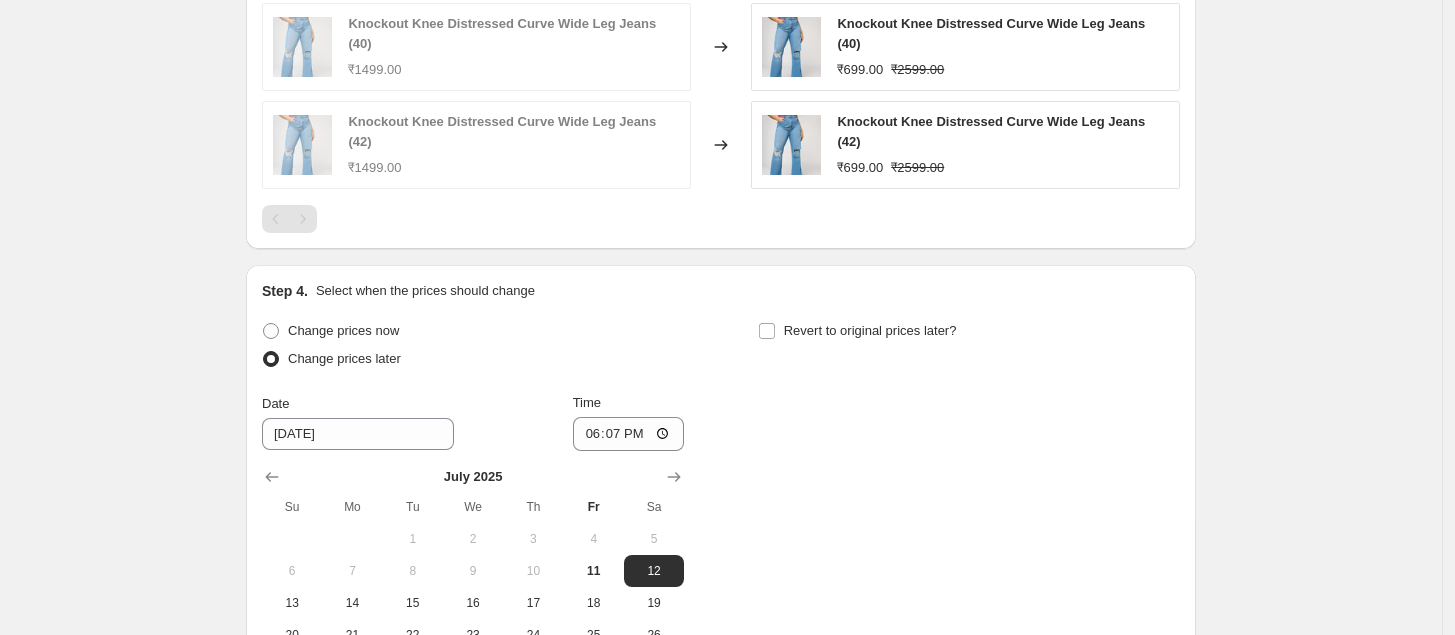 scroll, scrollTop: 1612, scrollLeft: 0, axis: vertical 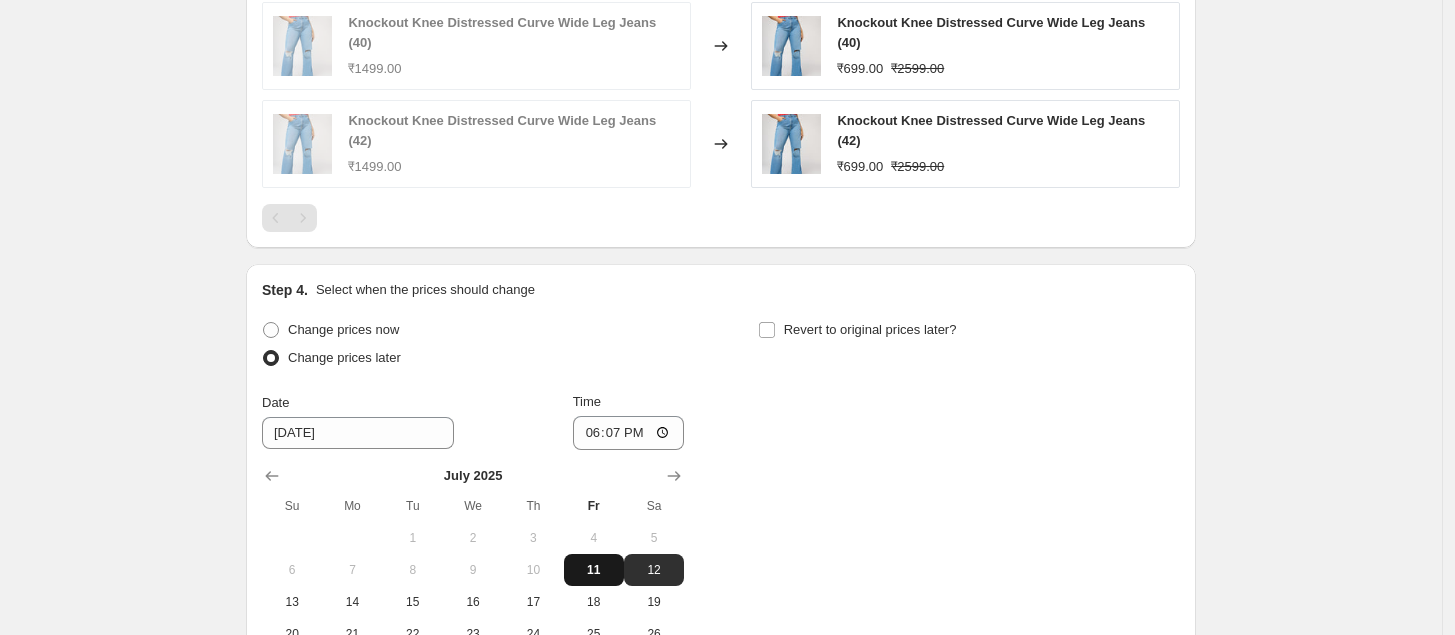 click on "11" at bounding box center [594, 570] 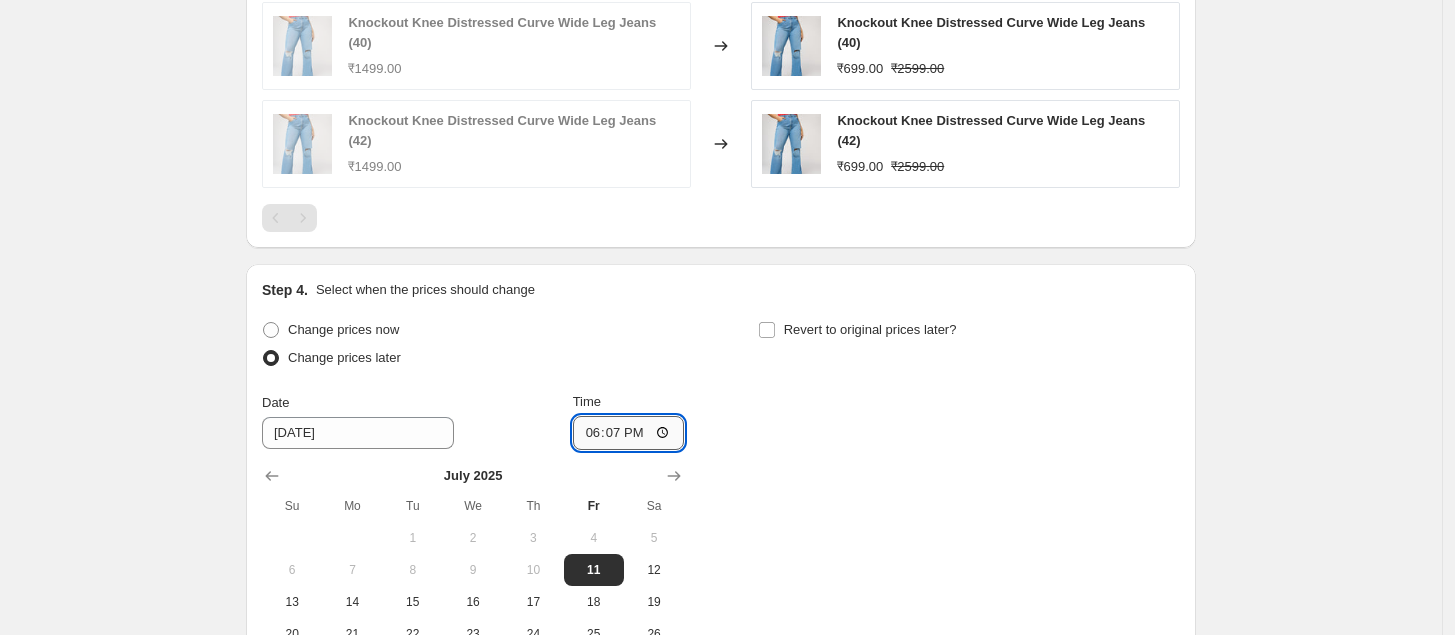 click on "18:07" at bounding box center [629, 433] 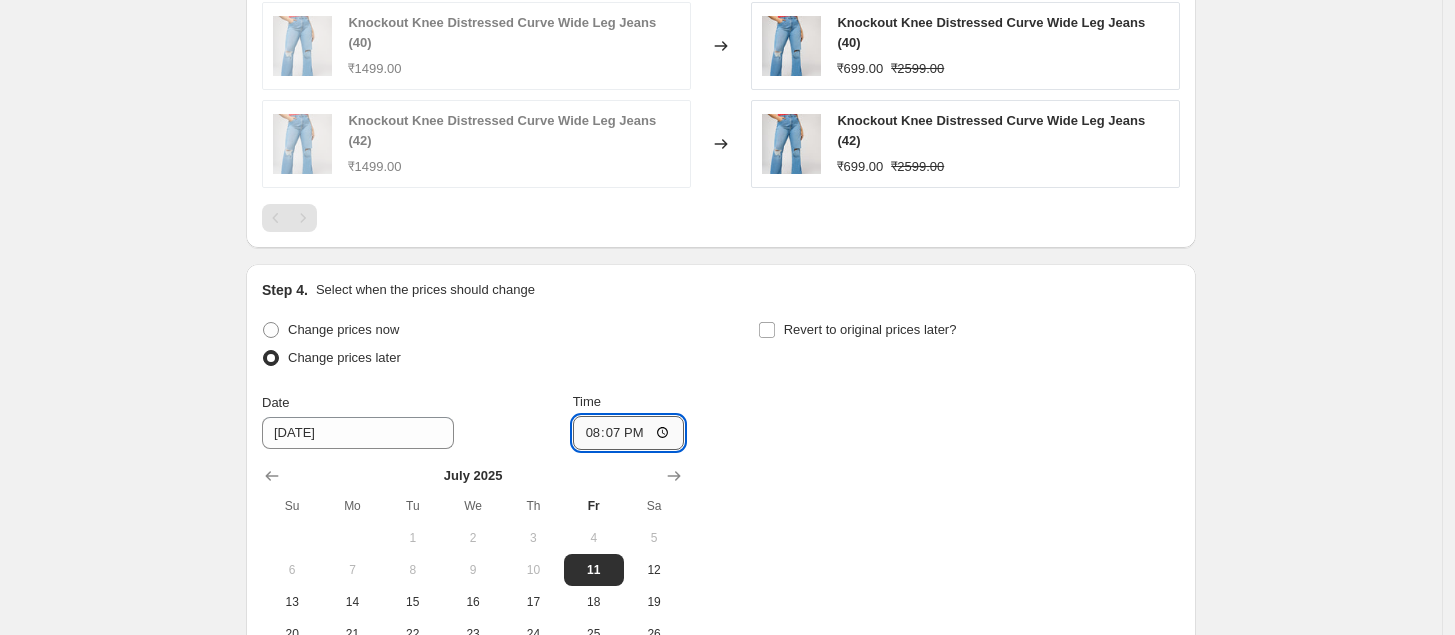 type on "20:00" 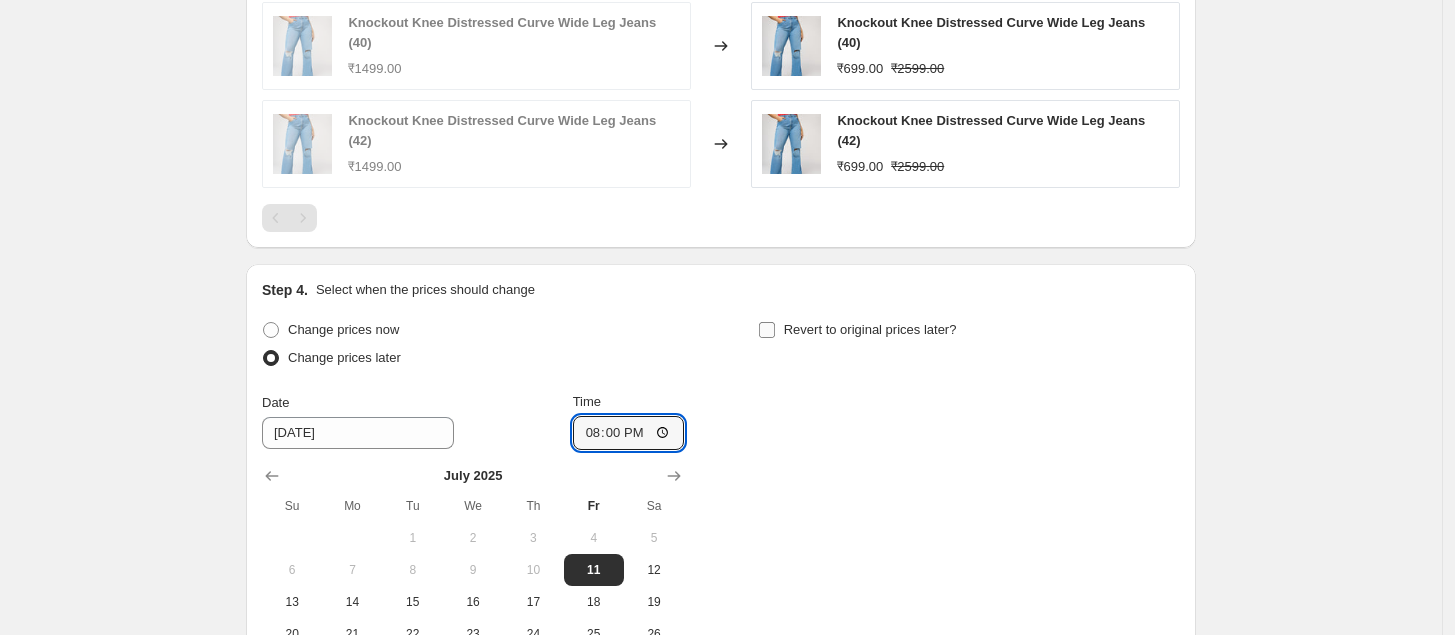 click on "Revert to original prices later?" at bounding box center [767, 330] 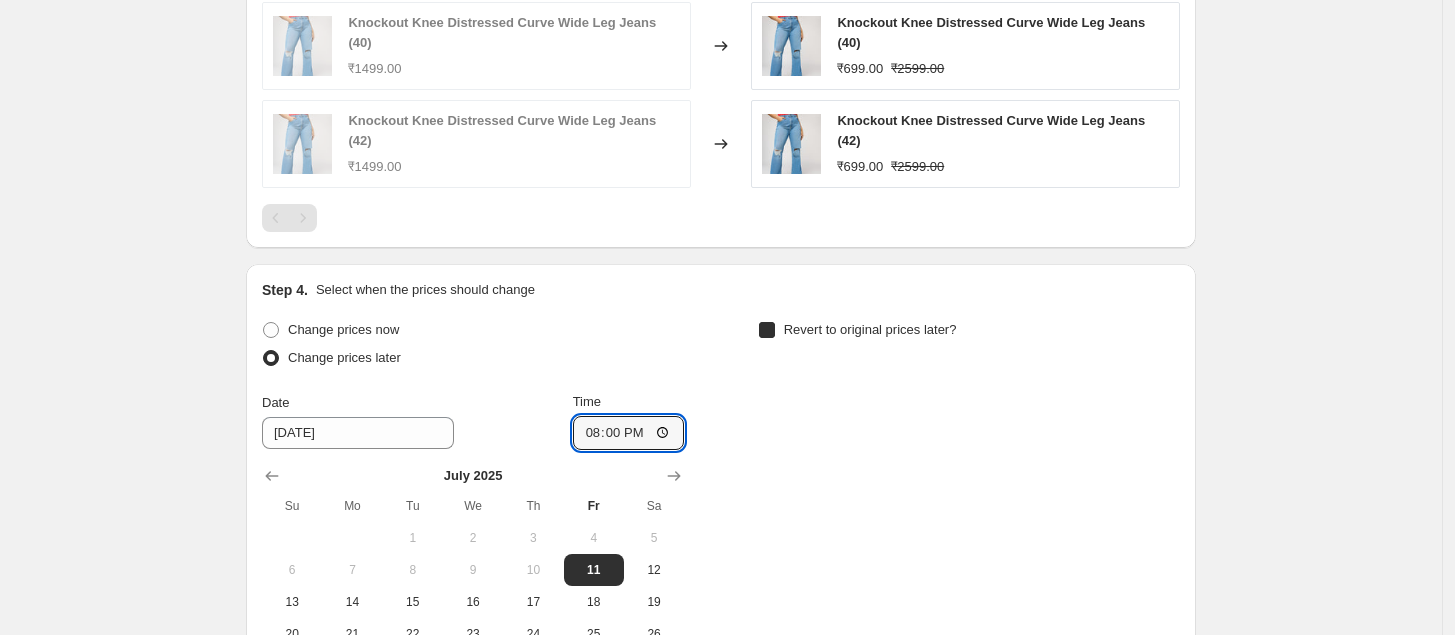checkbox on "true" 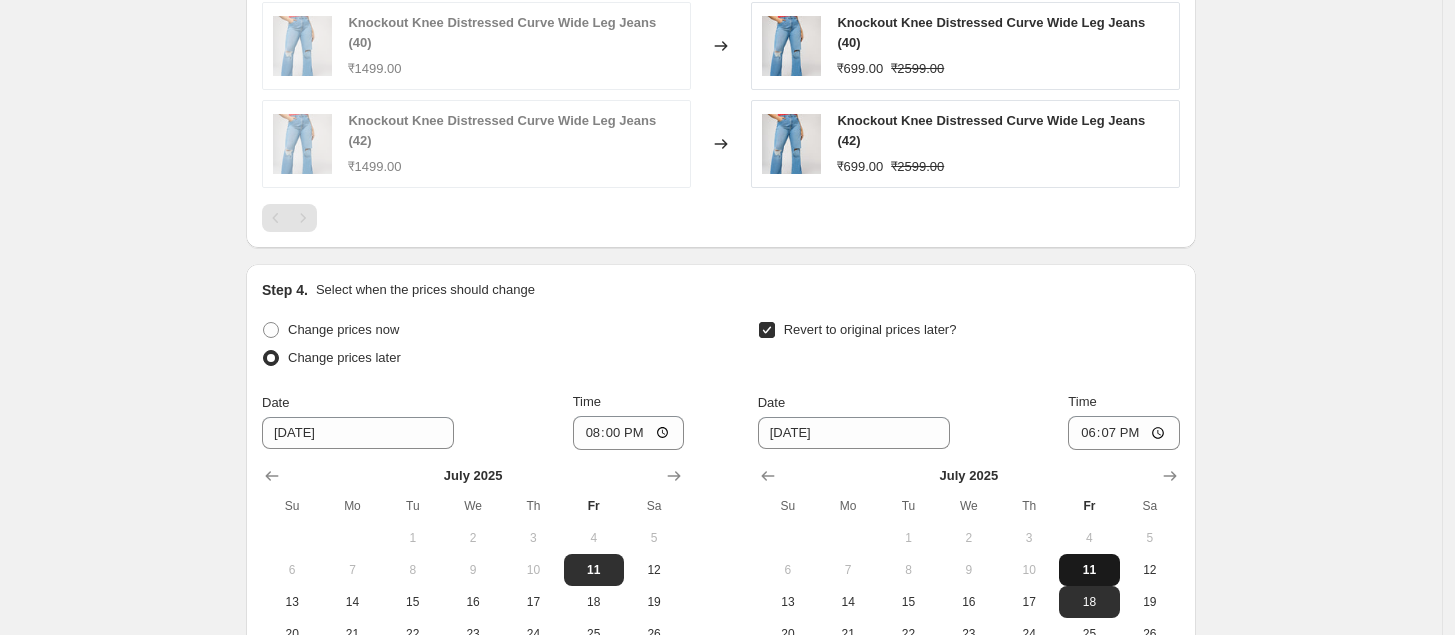 click on "11" at bounding box center [1089, 570] 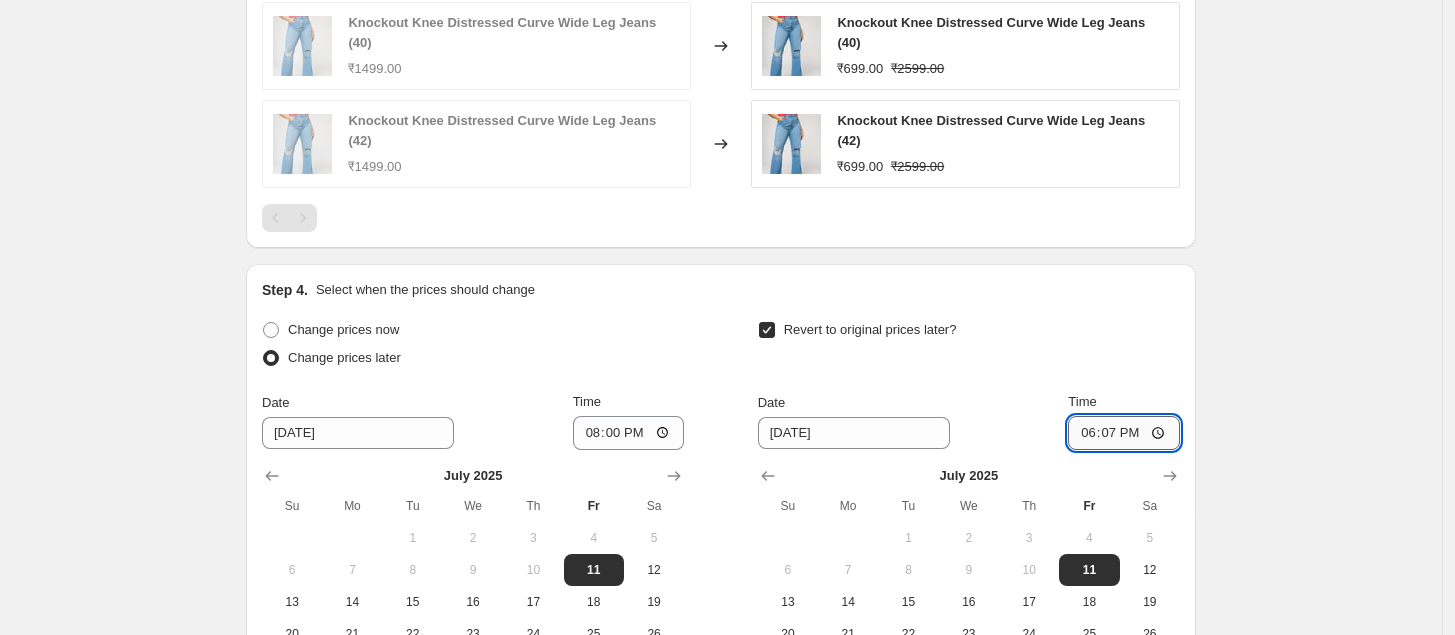 click on "18:07" at bounding box center [1124, 433] 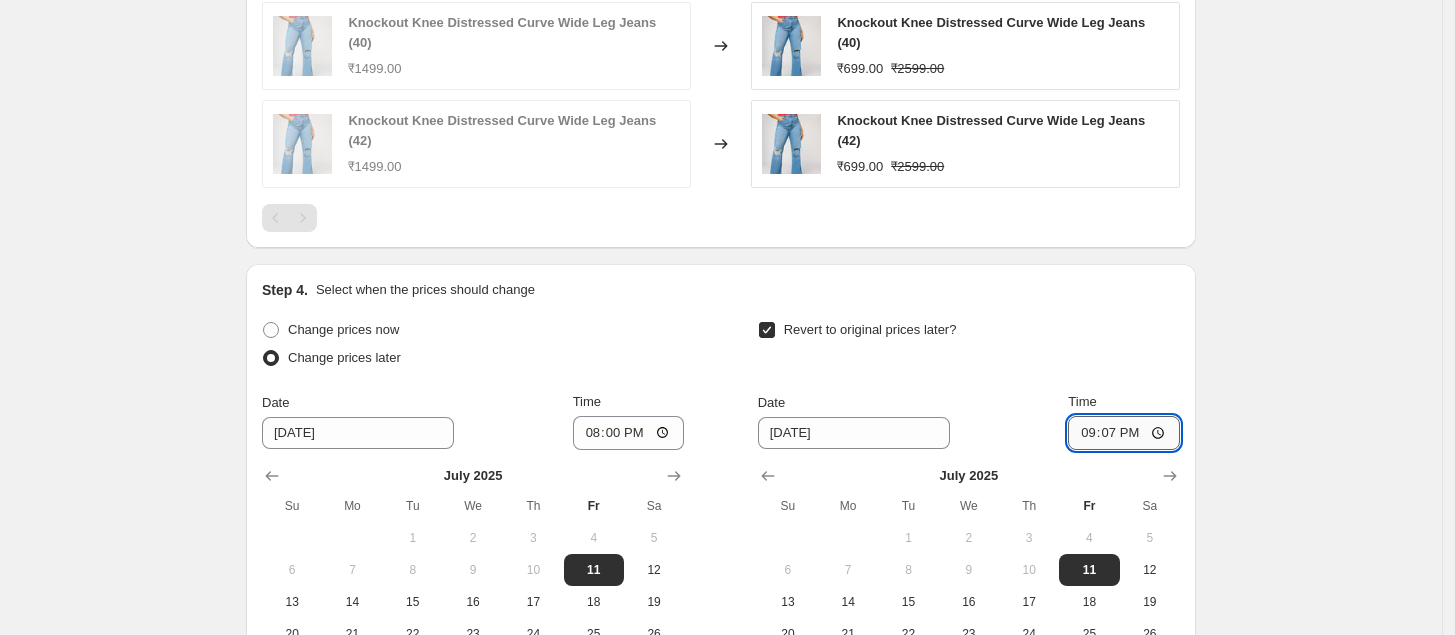 type on "21:00" 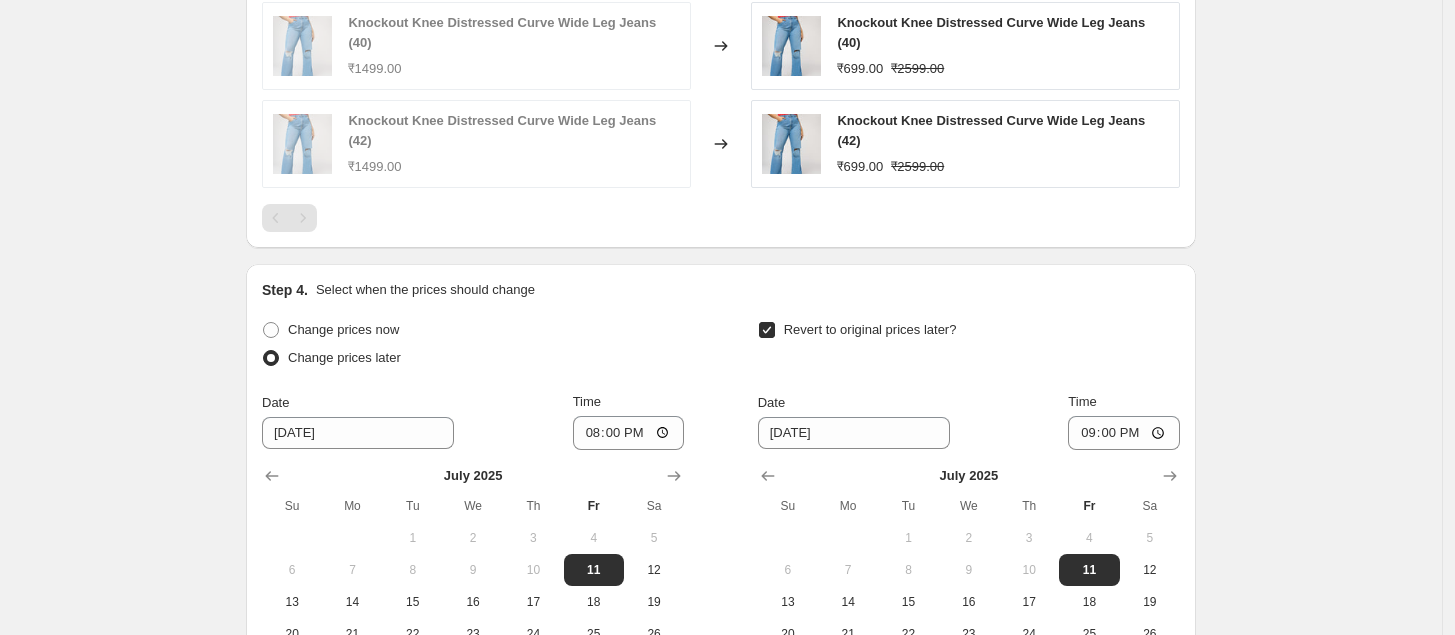 click on "Revert to original prices later?" at bounding box center [969, 346] 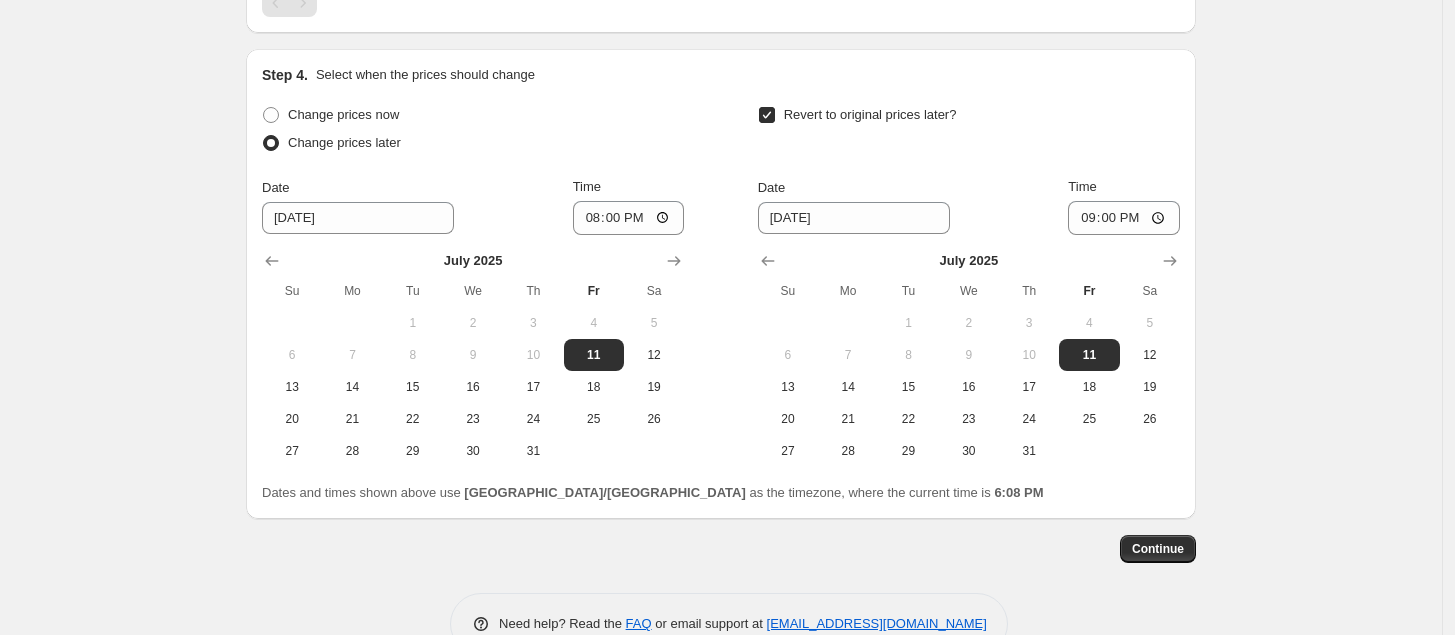 scroll, scrollTop: 1838, scrollLeft: 0, axis: vertical 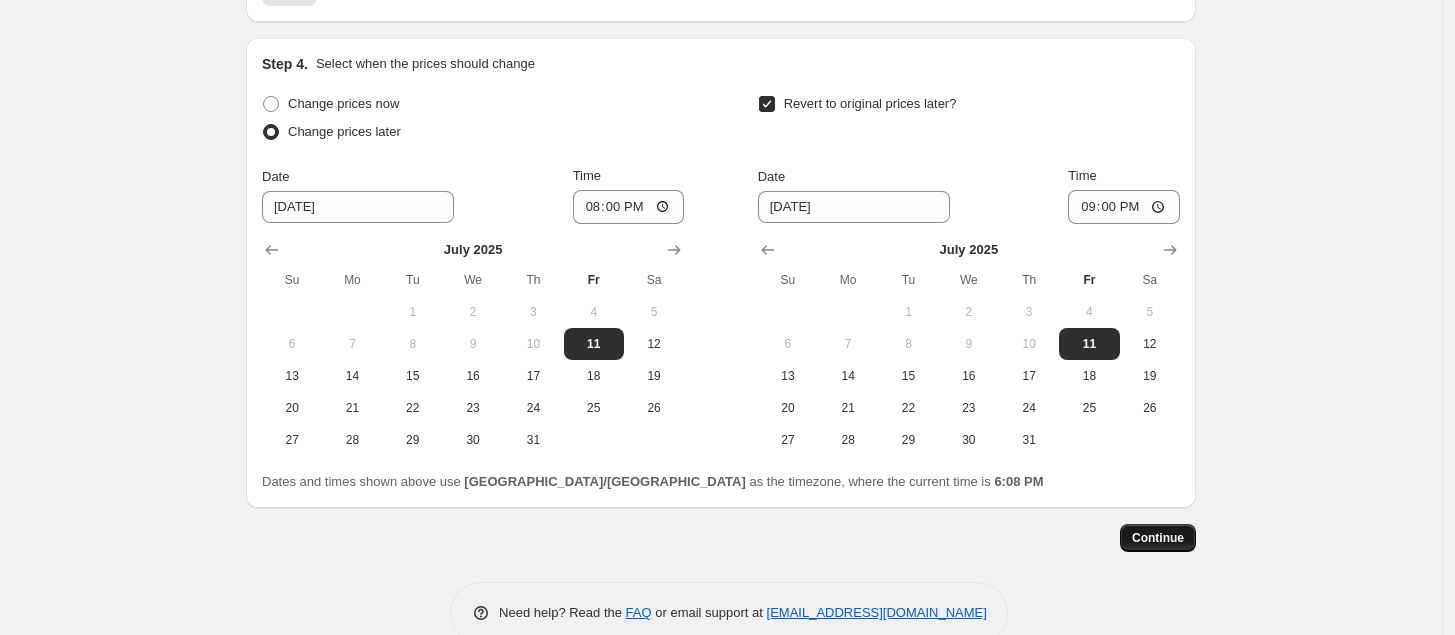 click on "Continue" at bounding box center (1158, 538) 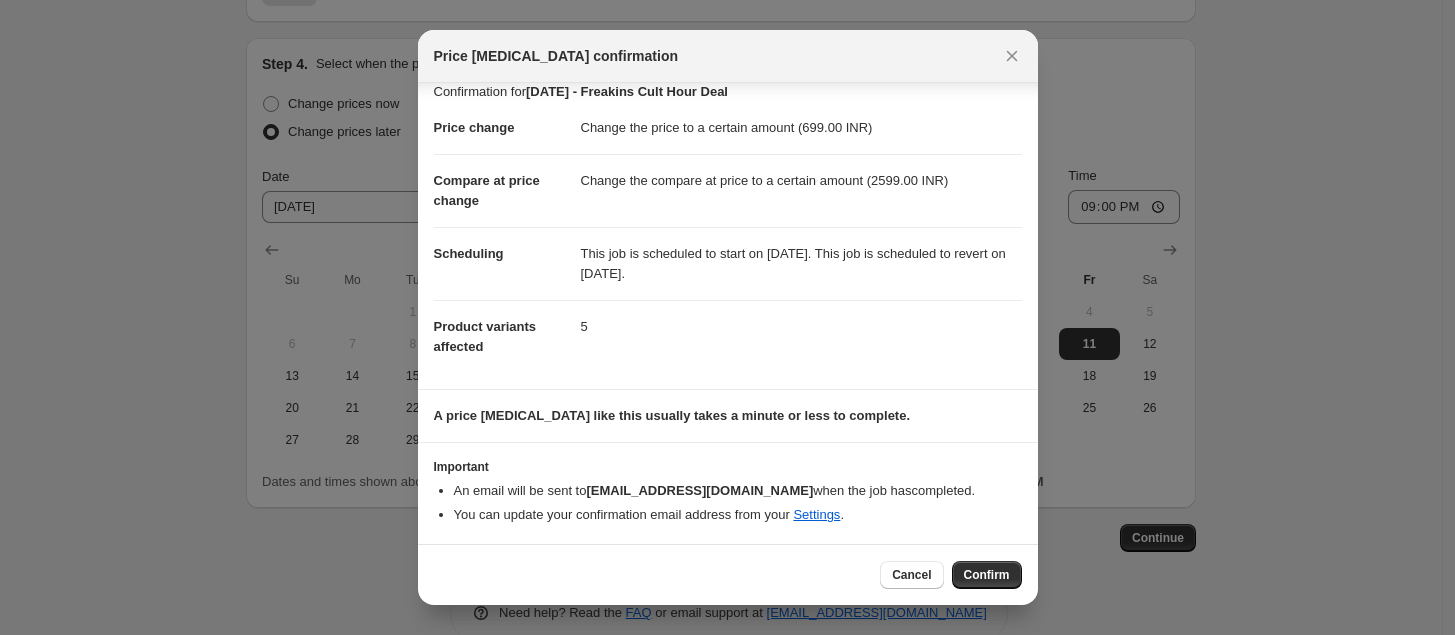 scroll, scrollTop: 20, scrollLeft: 0, axis: vertical 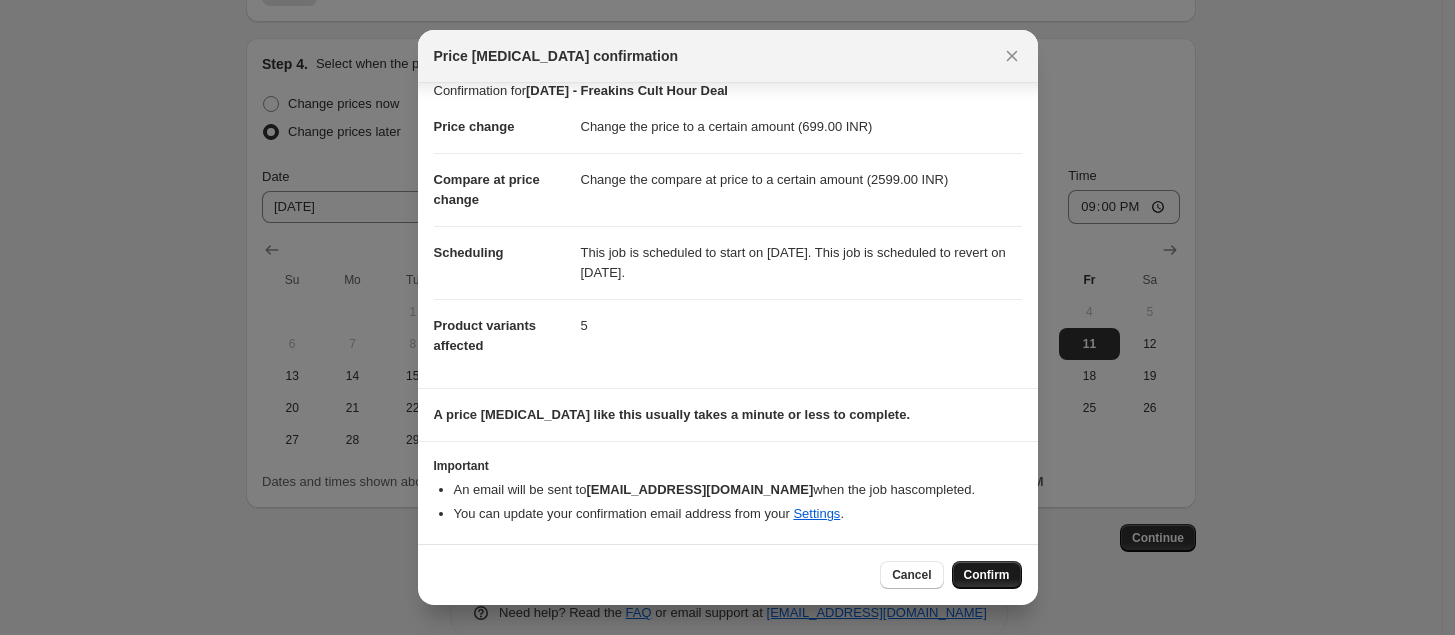 click on "Confirm" at bounding box center [987, 575] 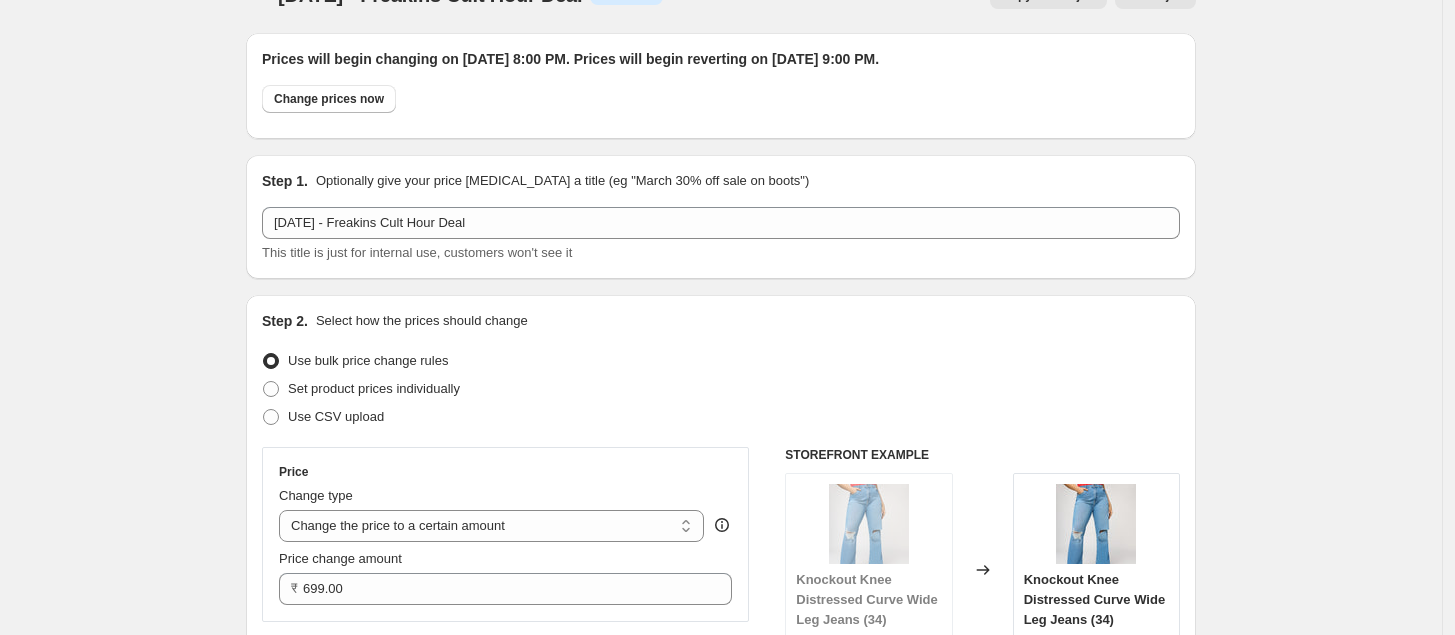 scroll, scrollTop: 0, scrollLeft: 0, axis: both 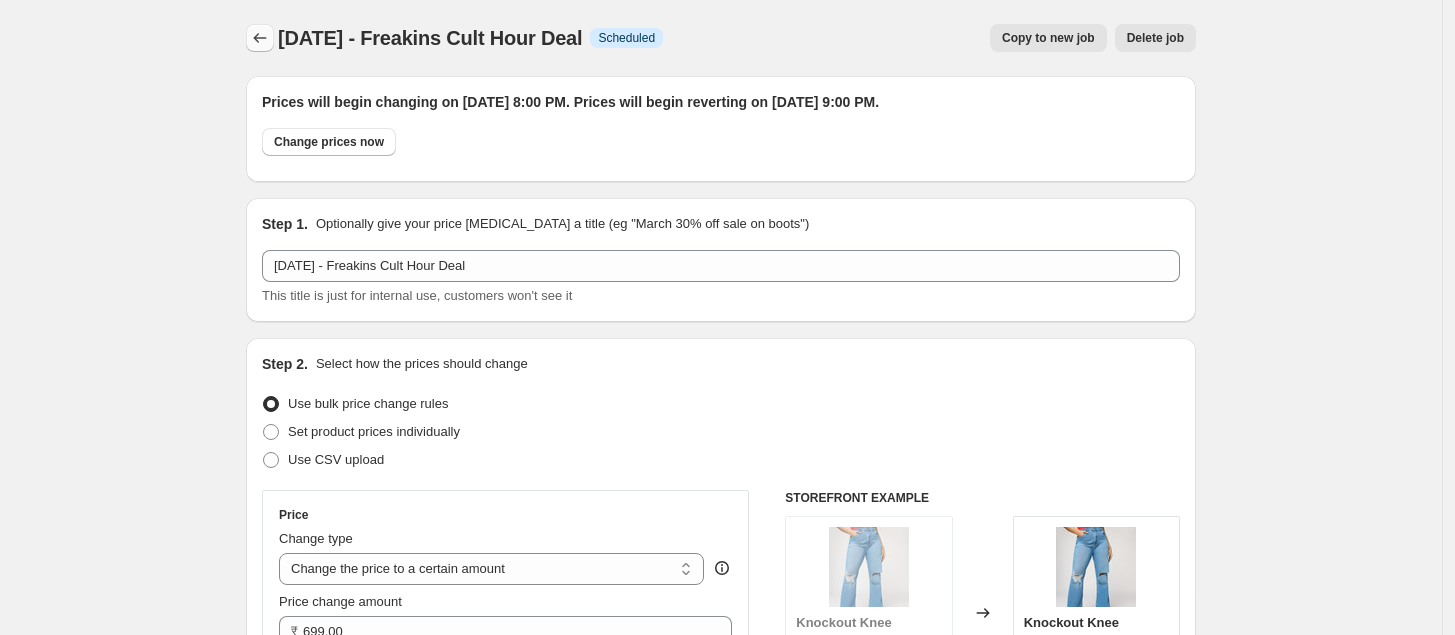 click at bounding box center [260, 38] 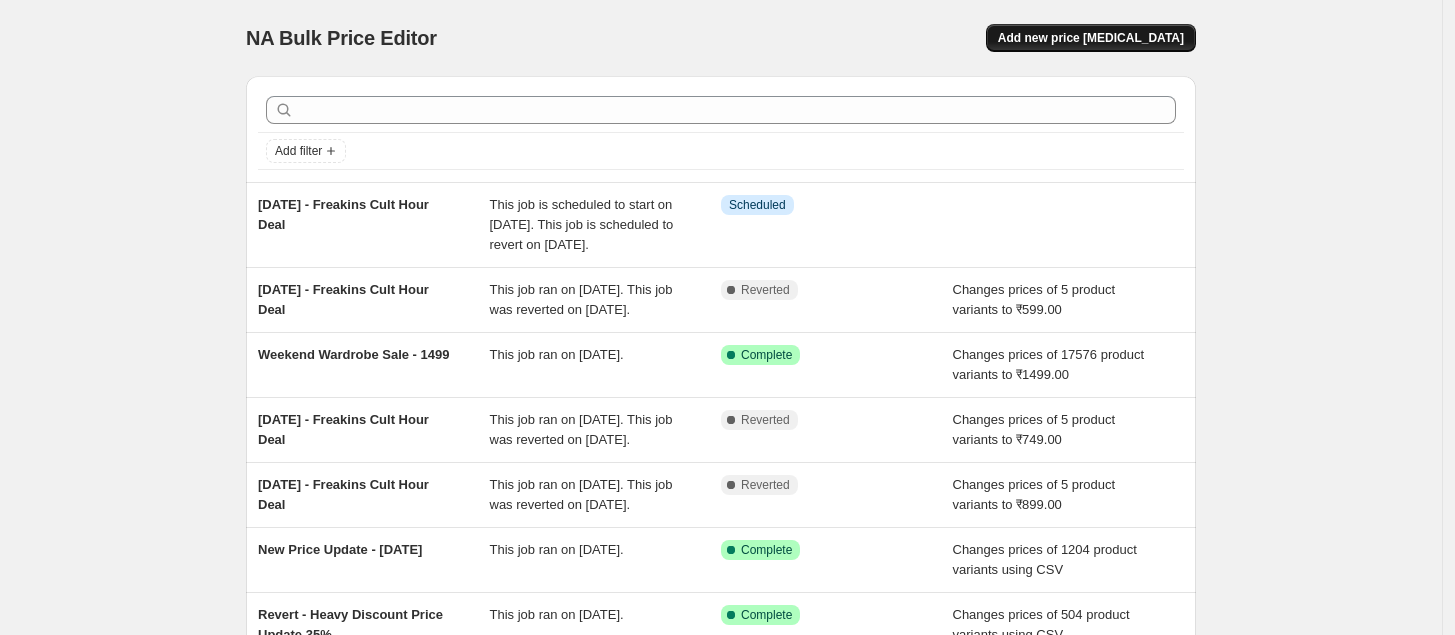 click on "Add new price [MEDICAL_DATA]" at bounding box center (1091, 38) 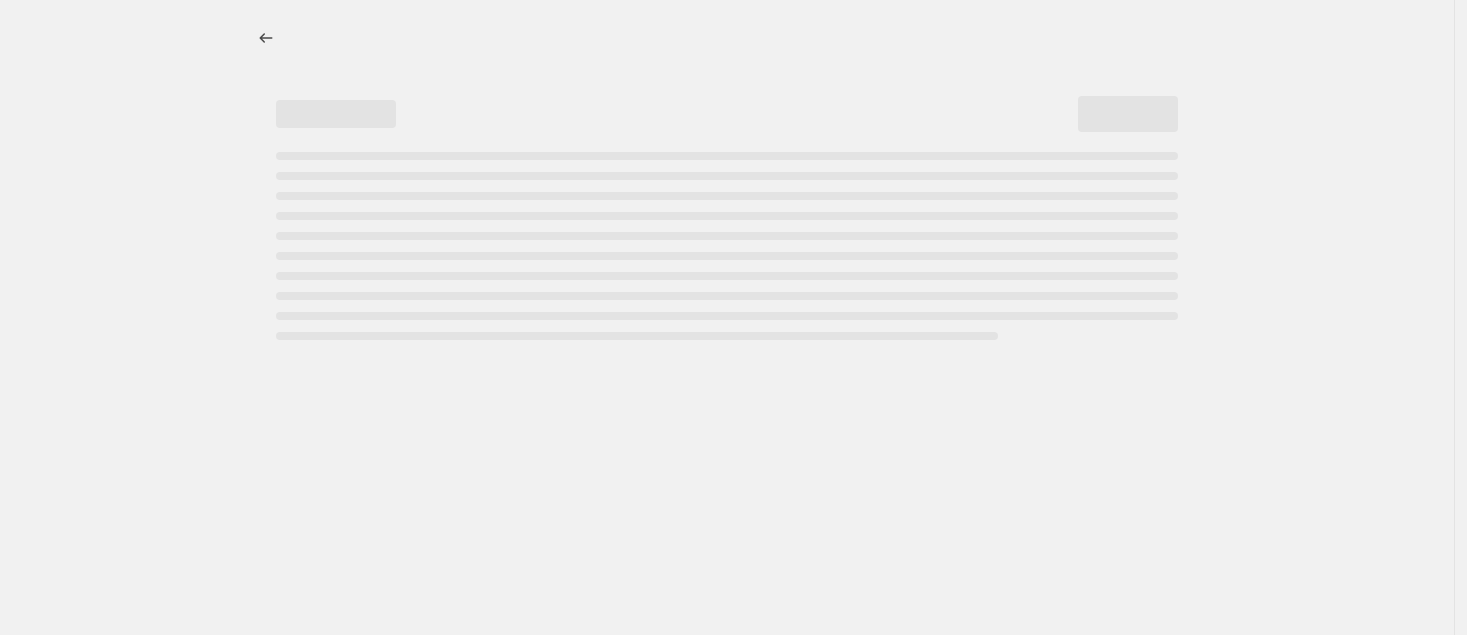 select on "percentage" 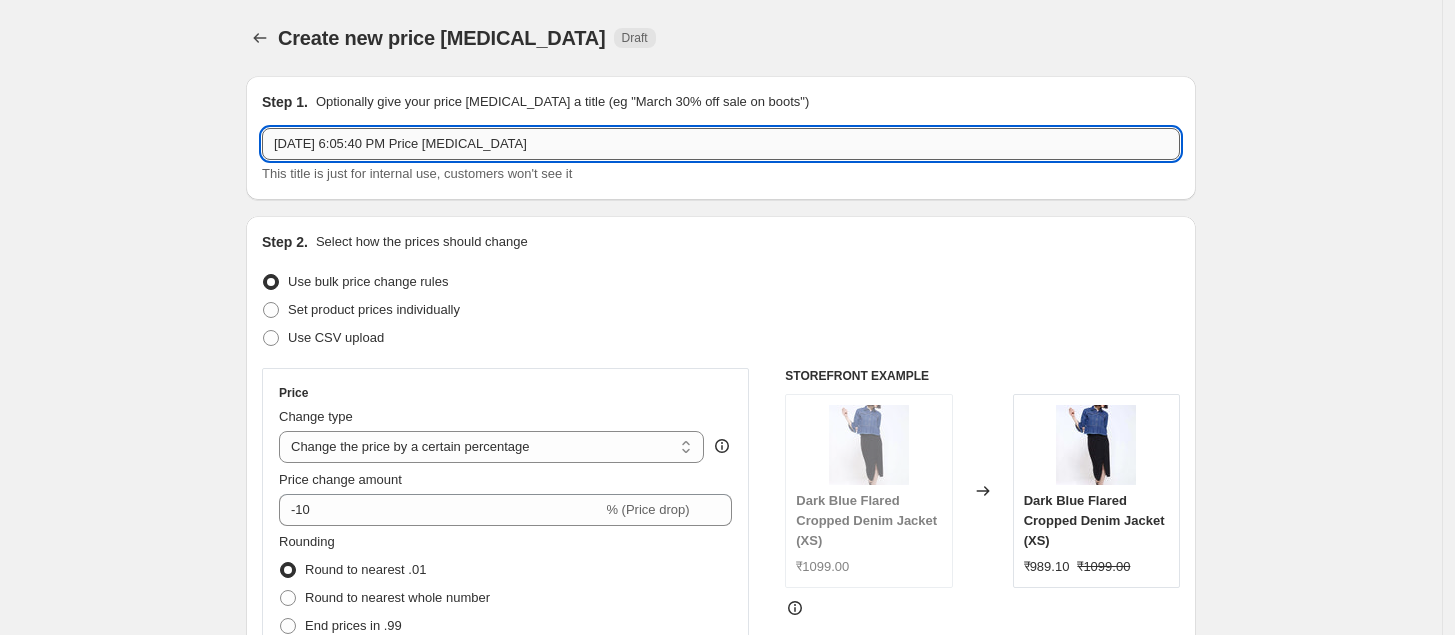 click on "[DATE] 6:05:40 PM Price [MEDICAL_DATA]" at bounding box center [721, 144] 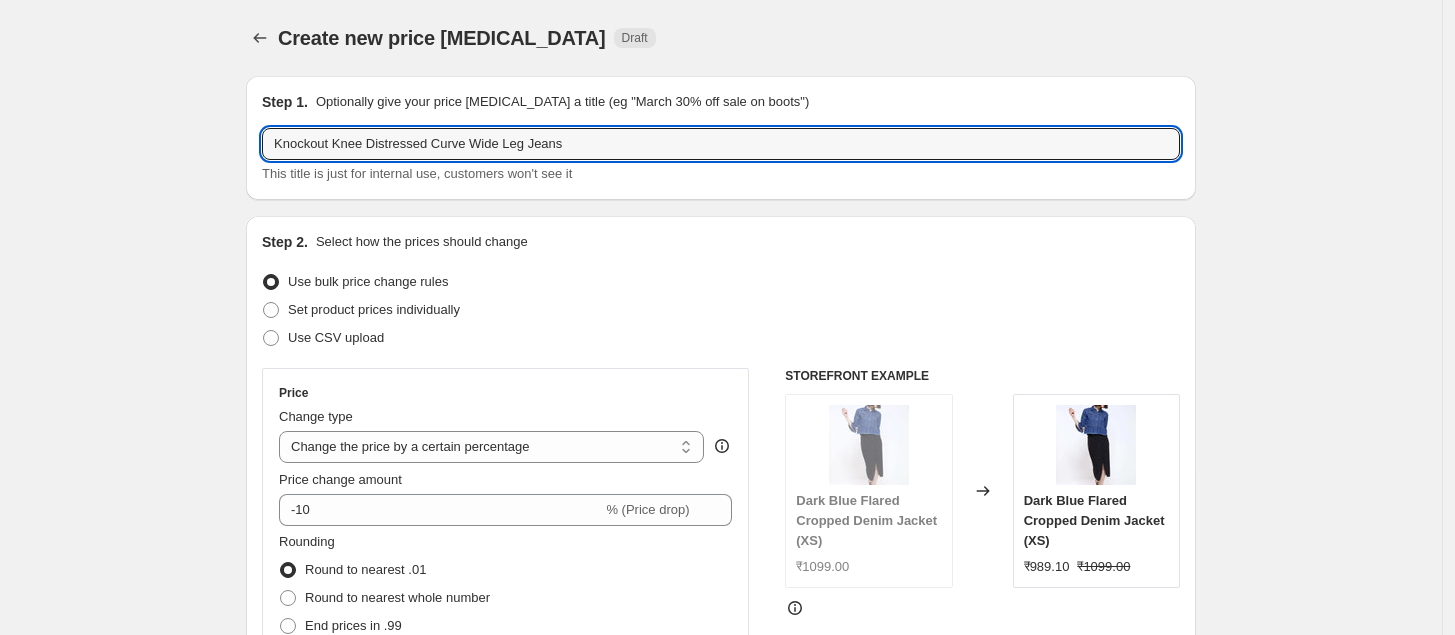 type on "Knockout Knee Distressed Curve Wide Leg Jeans" 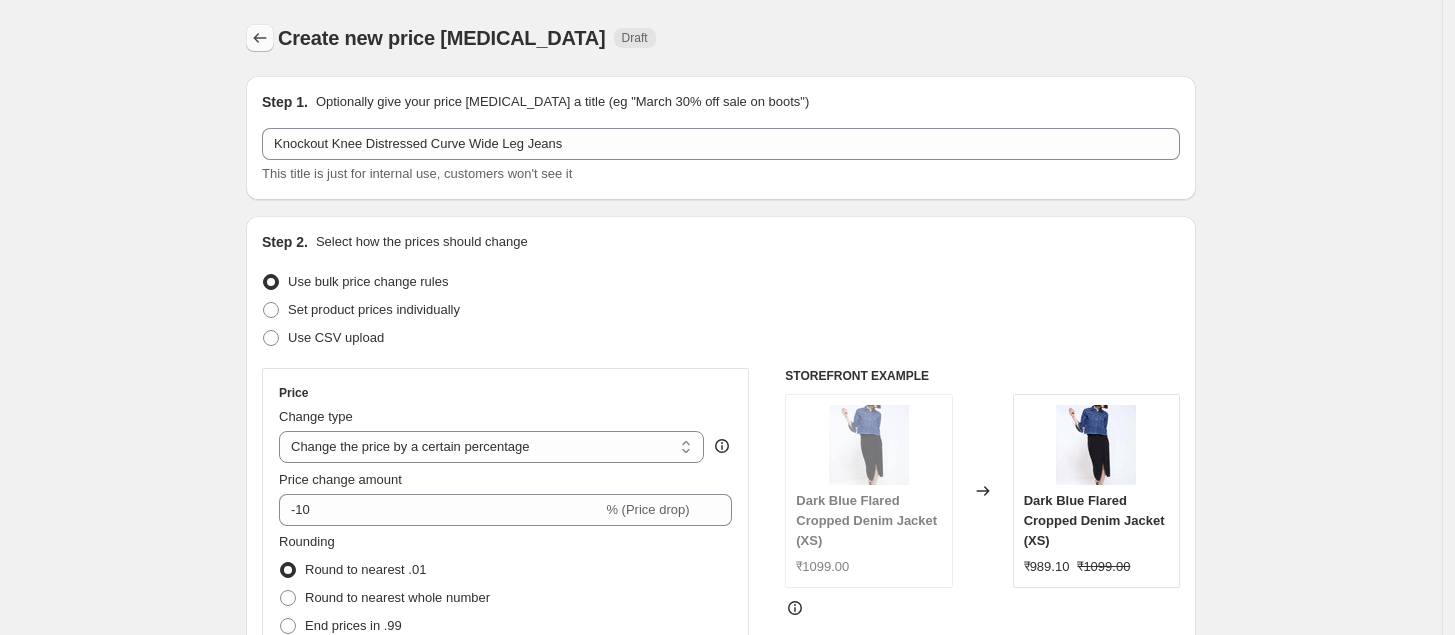click 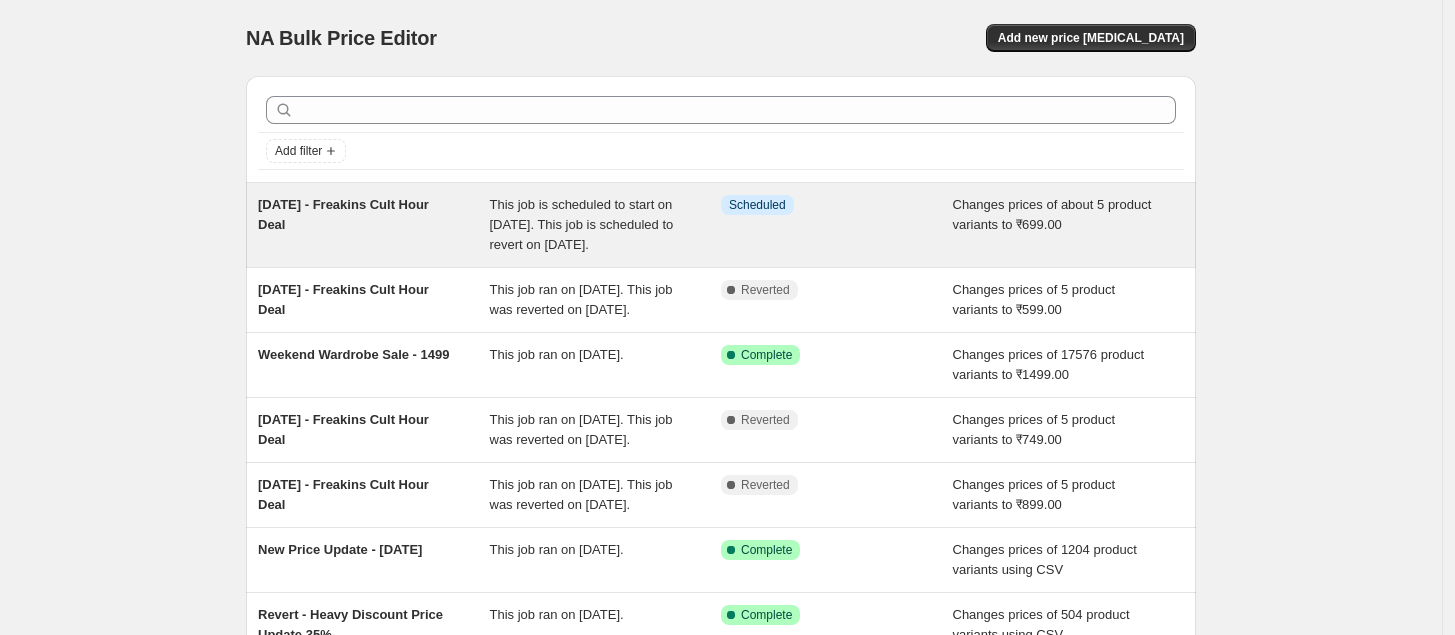 click on "[DATE] - Freakins Cult Hour Deal" at bounding box center [343, 214] 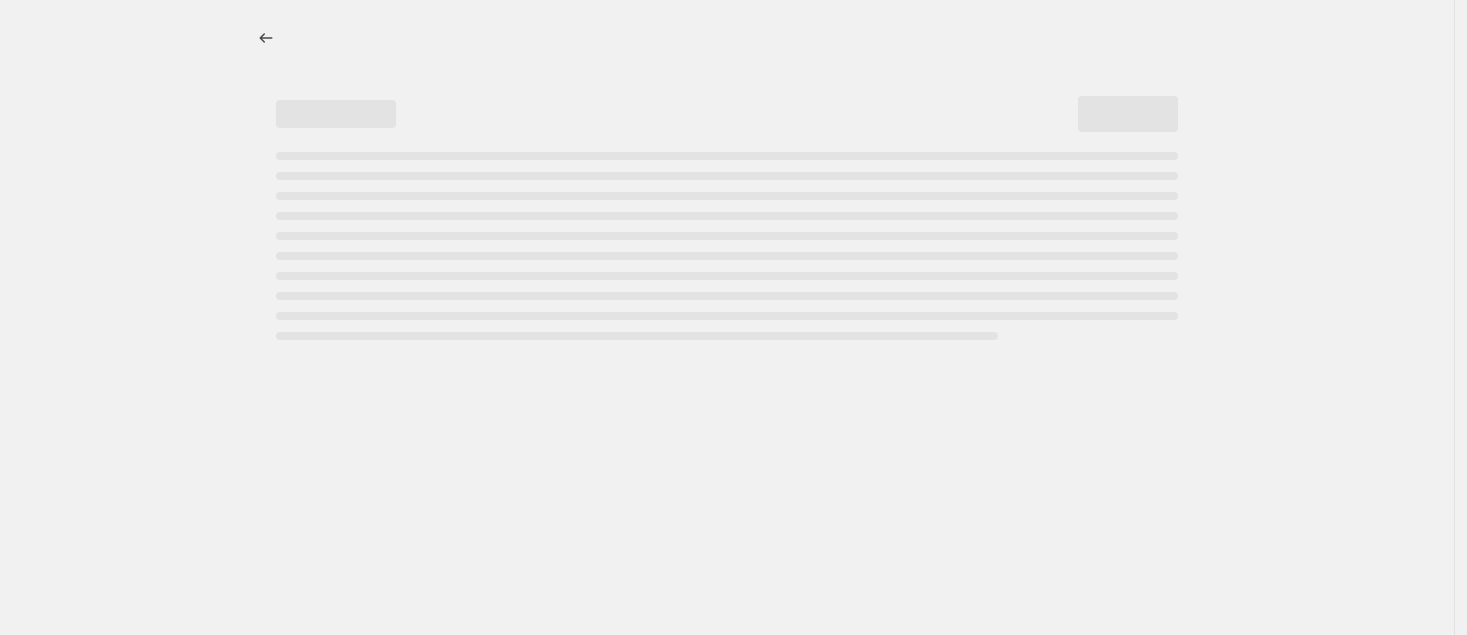 select on "to" 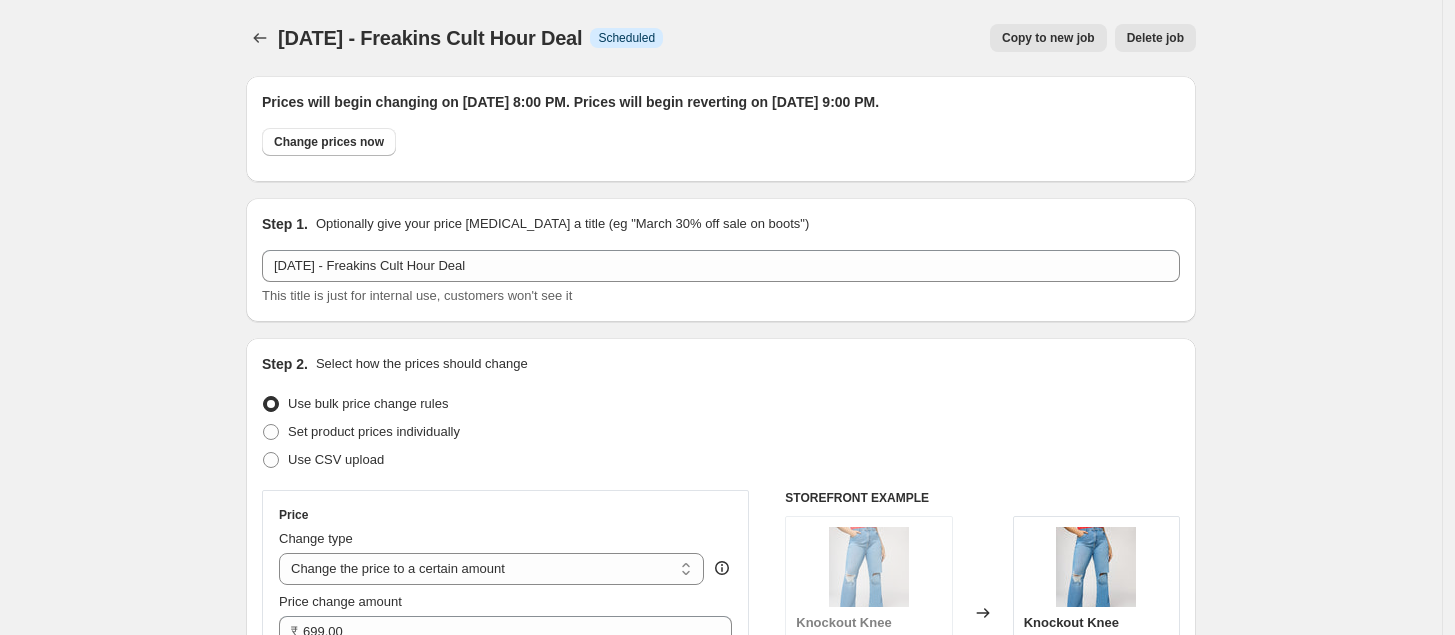 drag, startPoint x: 288, startPoint y: 31, endPoint x: 603, endPoint y: -5, distance: 317.05048 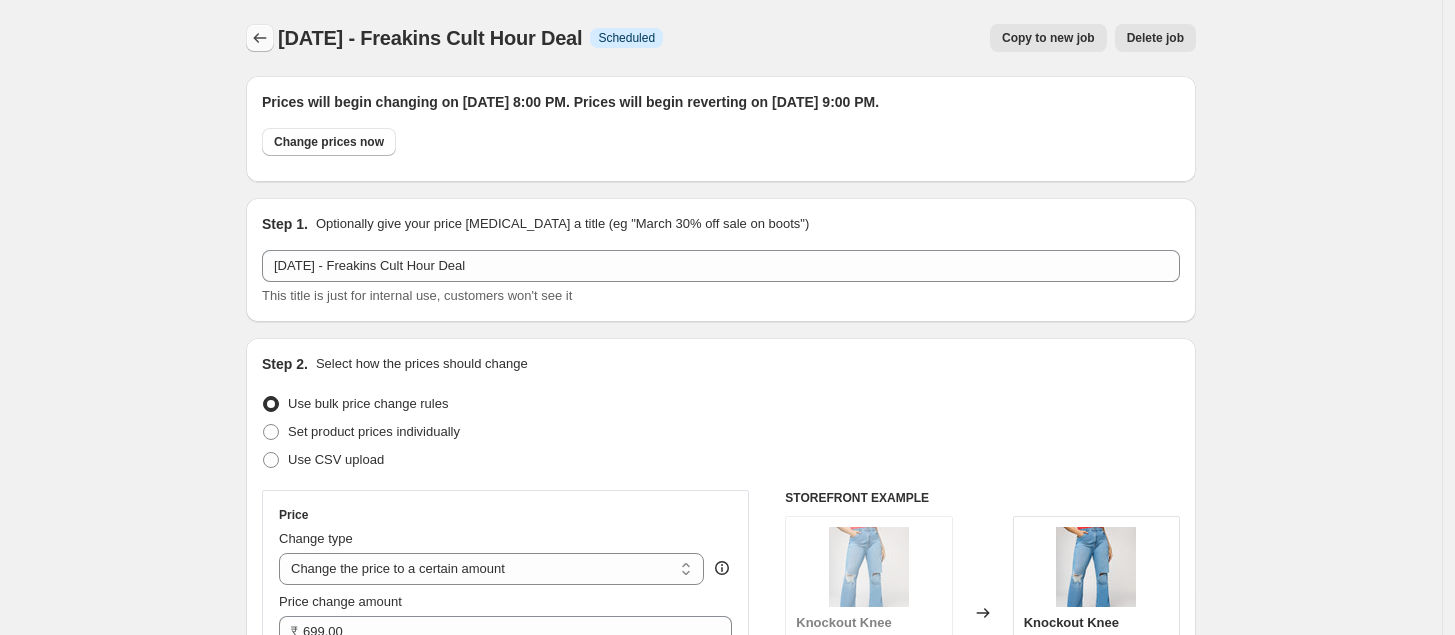 click 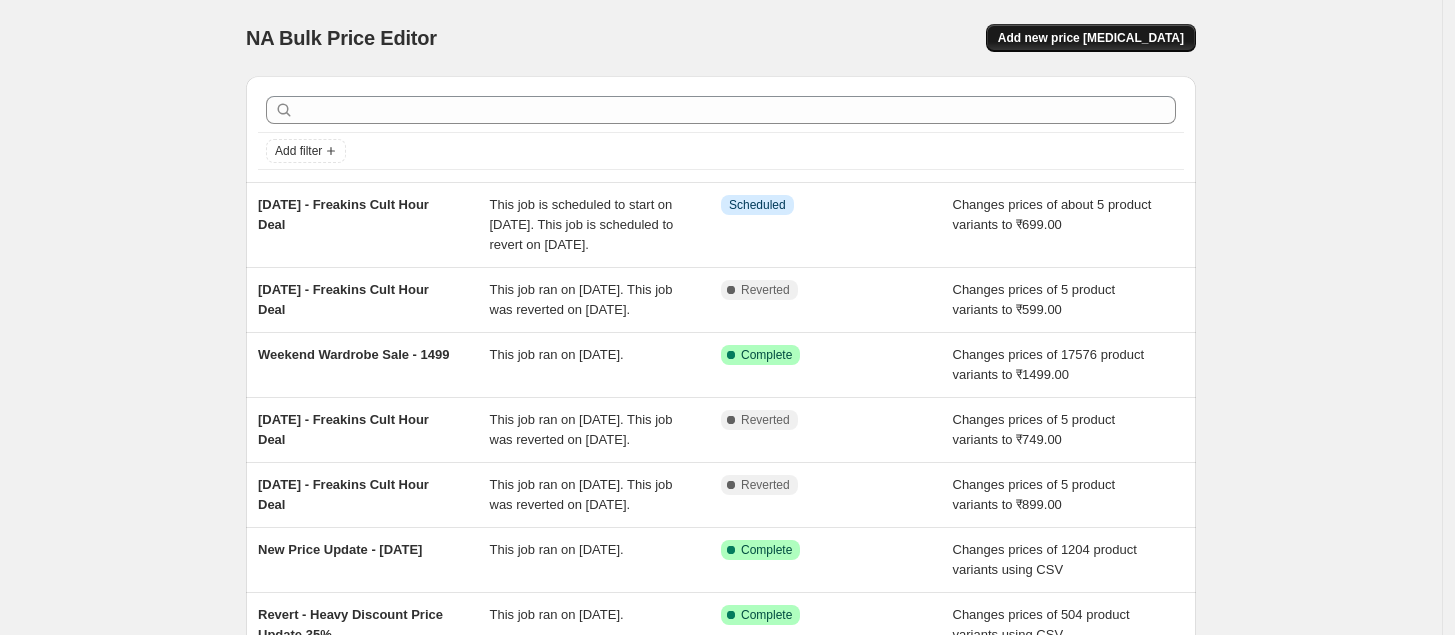 click on "Add new price [MEDICAL_DATA]" at bounding box center [1091, 38] 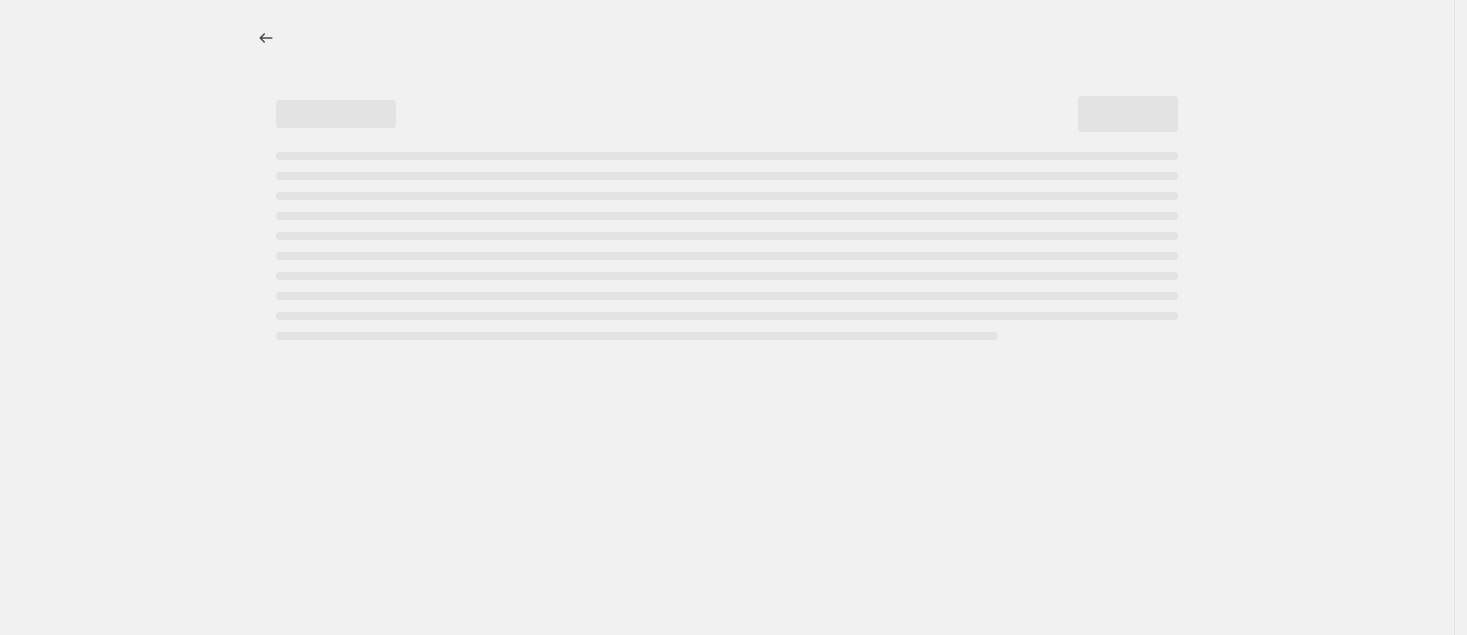 select on "percentage" 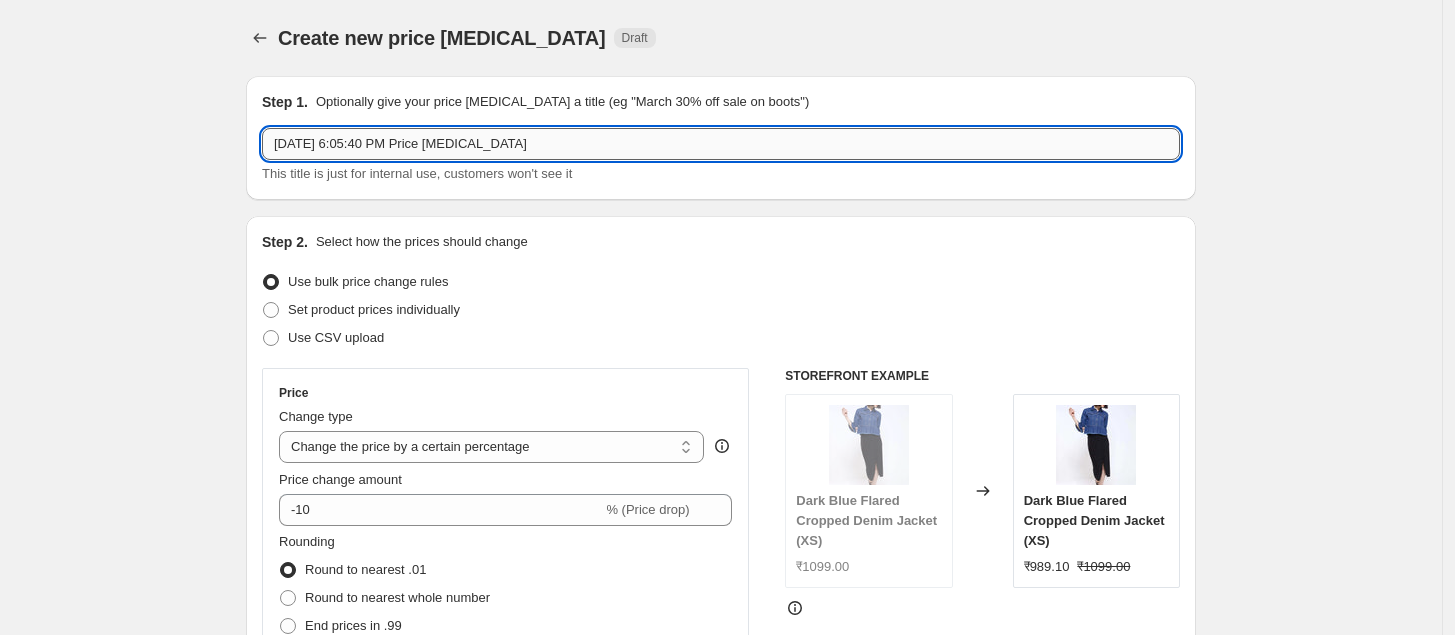 click on "[DATE] 6:05:40 PM Price [MEDICAL_DATA]" at bounding box center (721, 144) 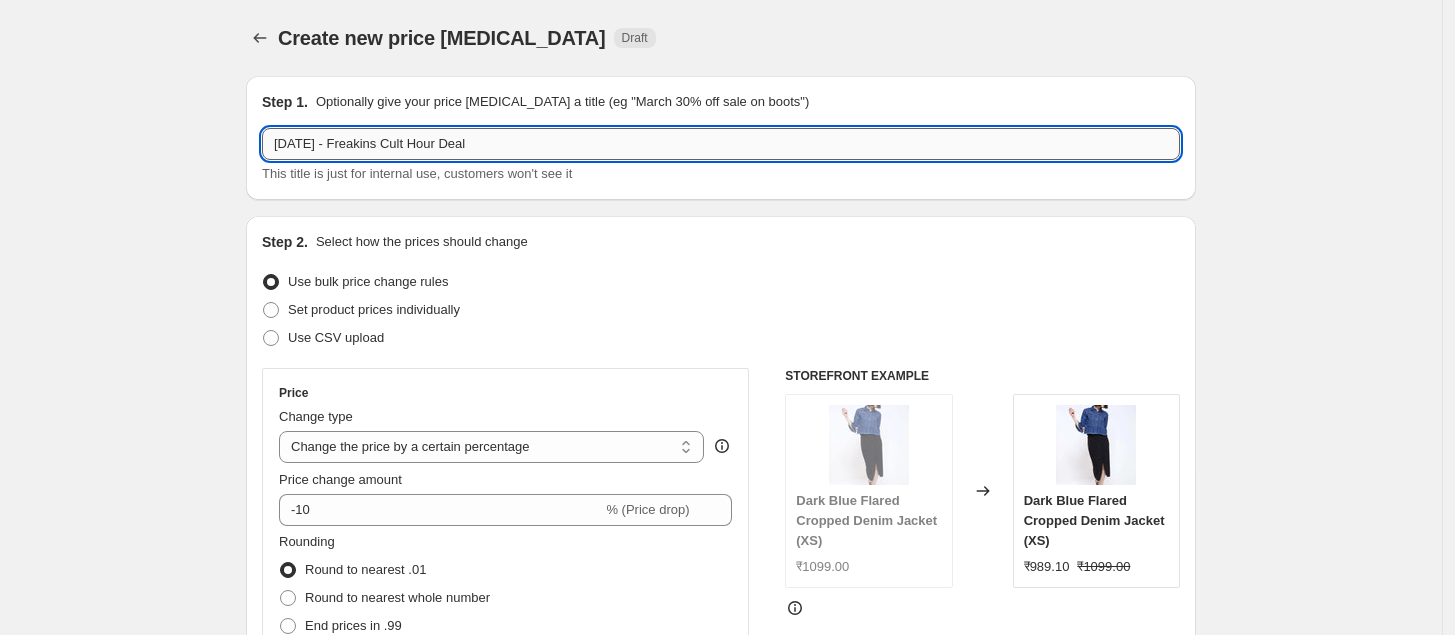 click on "[DATE] - Freakins Cult Hour Deal" at bounding box center [721, 144] 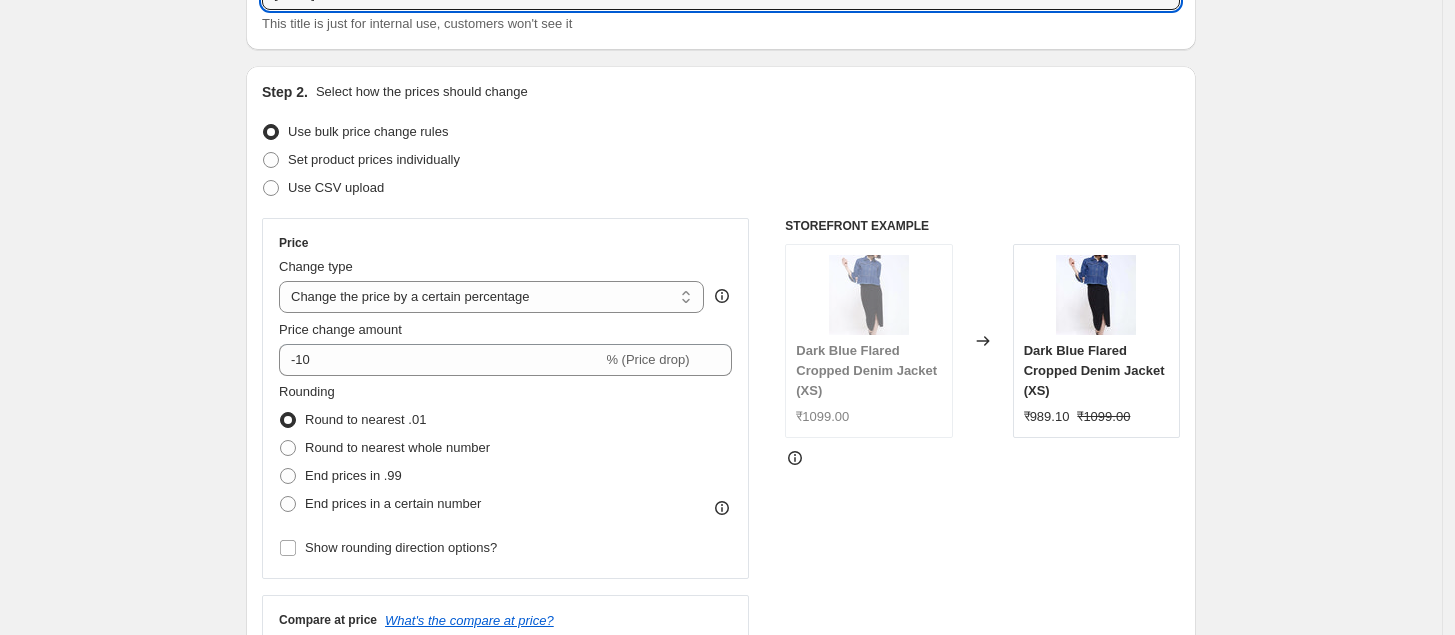 type on "[DATE] - Freakins Cult Hour Deal" 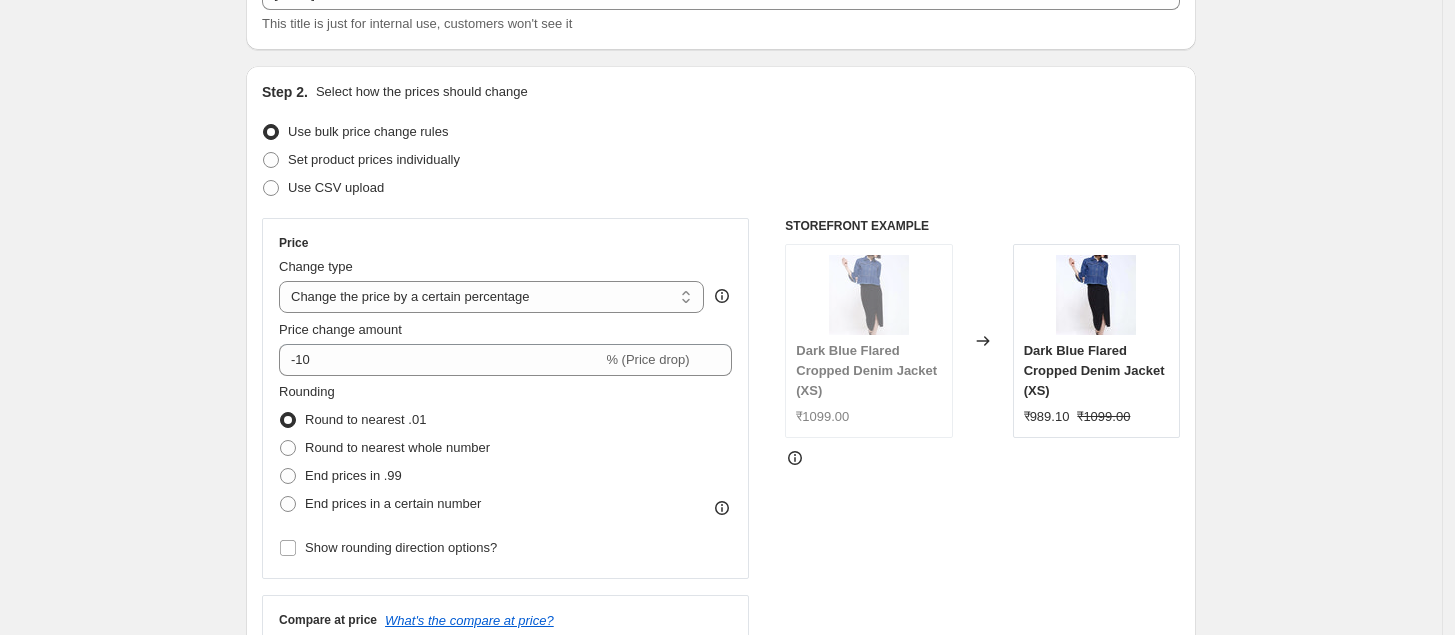 click on "Price Change type Change the price to a certain amount Change the price by a certain amount Change the price by a certain percentage Change the price to the current compare at price (price before sale) Change the price by a certain amount relative to the compare at price Change the price by a certain percentage relative to the compare at price Don't change the price Change the price by a certain percentage relative to the cost per item Change price to certain cost margin Change the price by a certain percentage Price change amount -10 % (Price drop) Rounding Round to nearest .01 Round to nearest whole number End prices in .99 End prices in a certain number Show rounding direction options?" at bounding box center [505, 398] 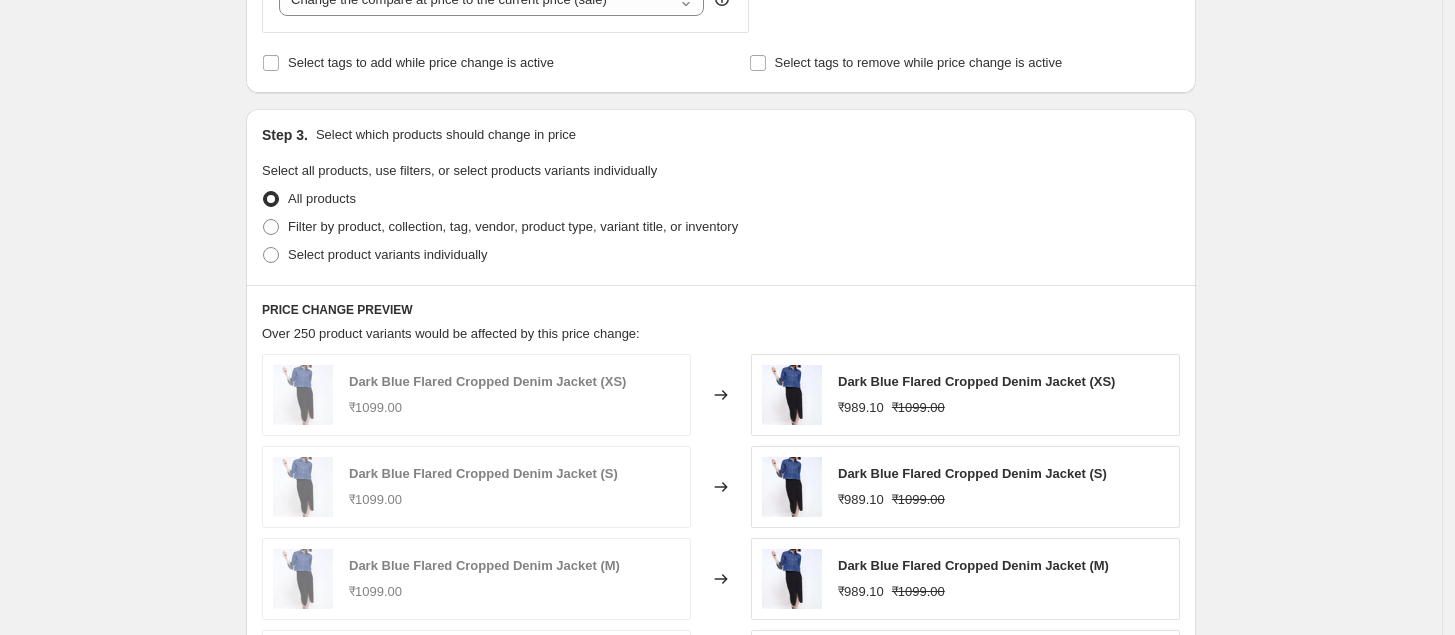 scroll, scrollTop: 891, scrollLeft: 0, axis: vertical 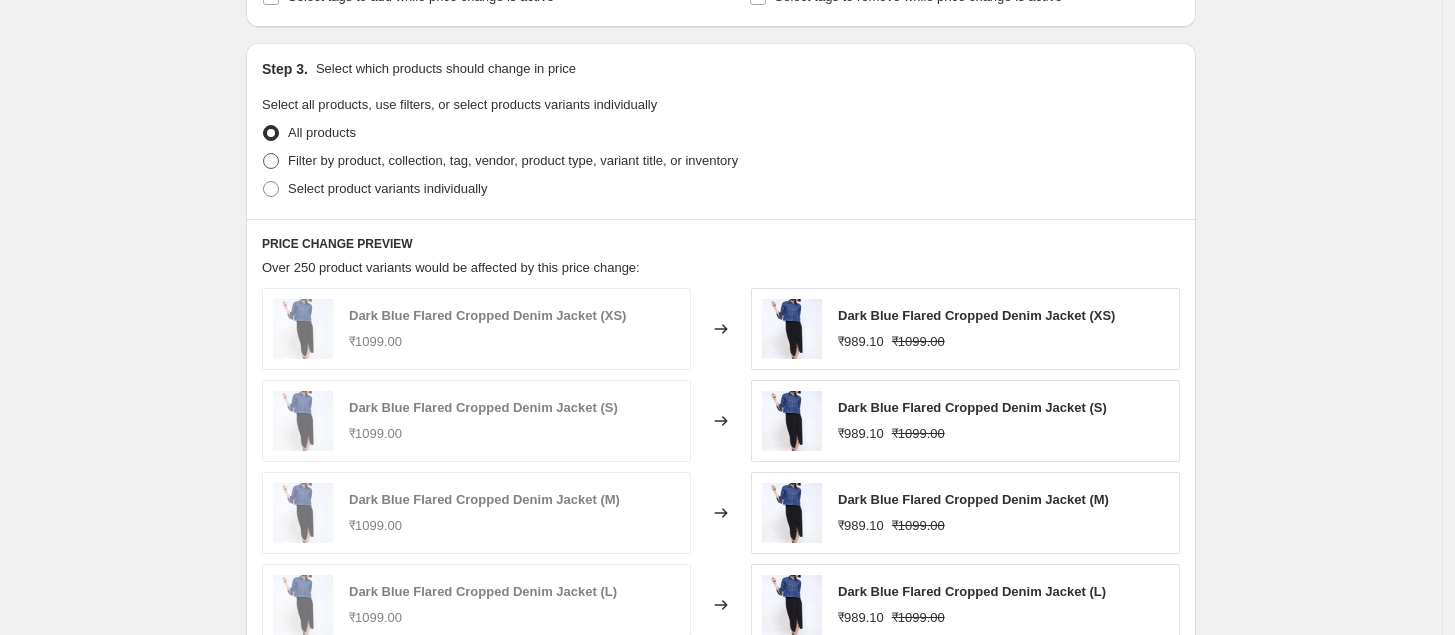 click at bounding box center [271, 161] 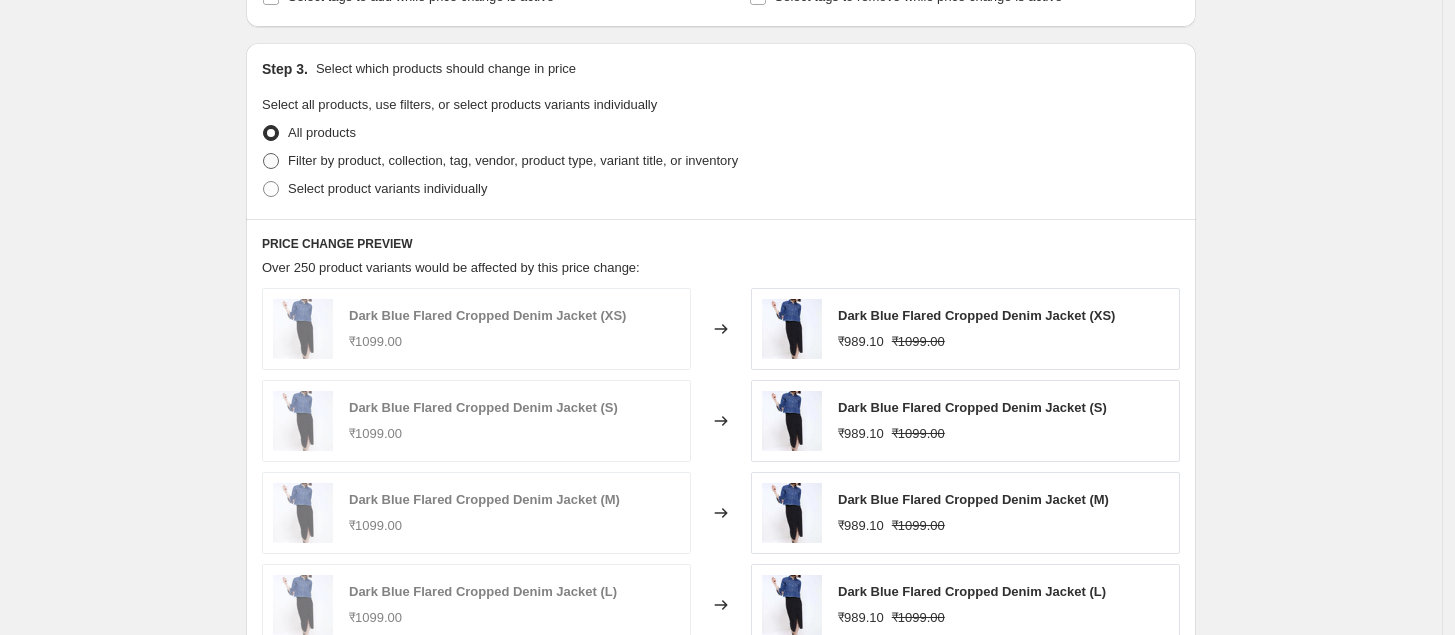 radio on "true" 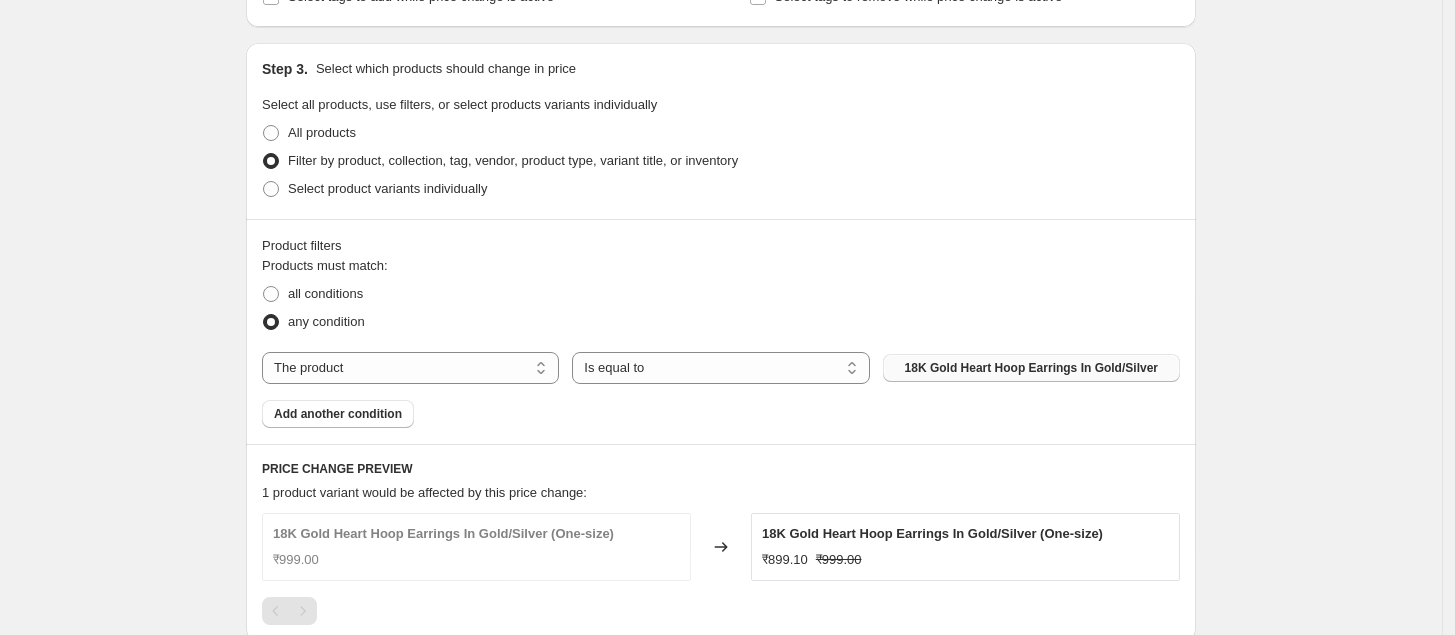 click on "18K Gold Heart Hoop Earrings In Gold/Silver" at bounding box center [1031, 368] 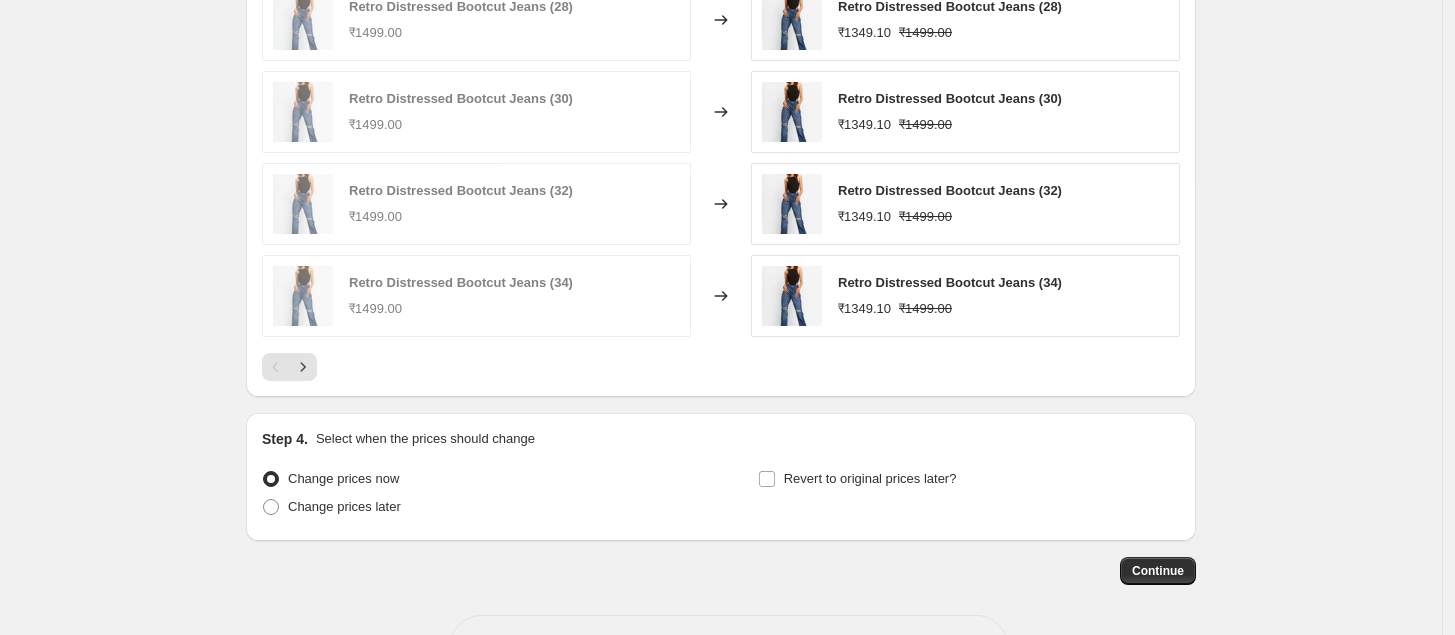 scroll, scrollTop: 1591, scrollLeft: 0, axis: vertical 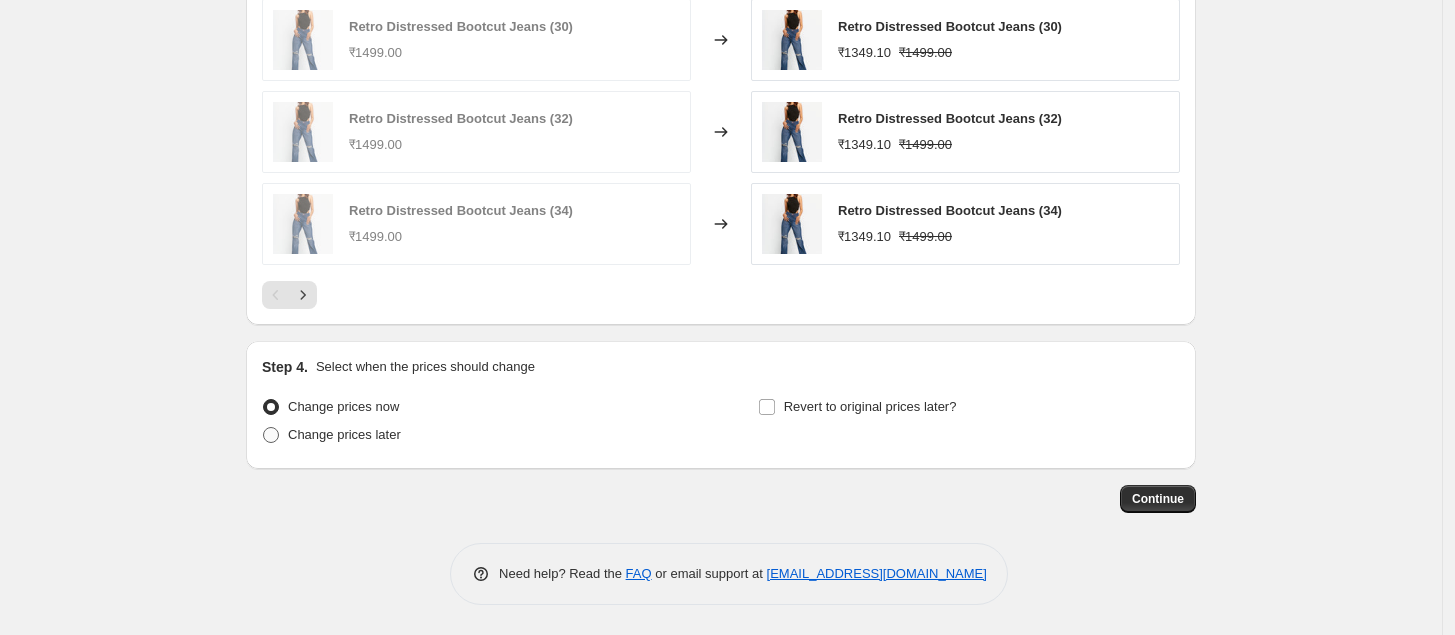 click on "Change prices later" at bounding box center (331, 435) 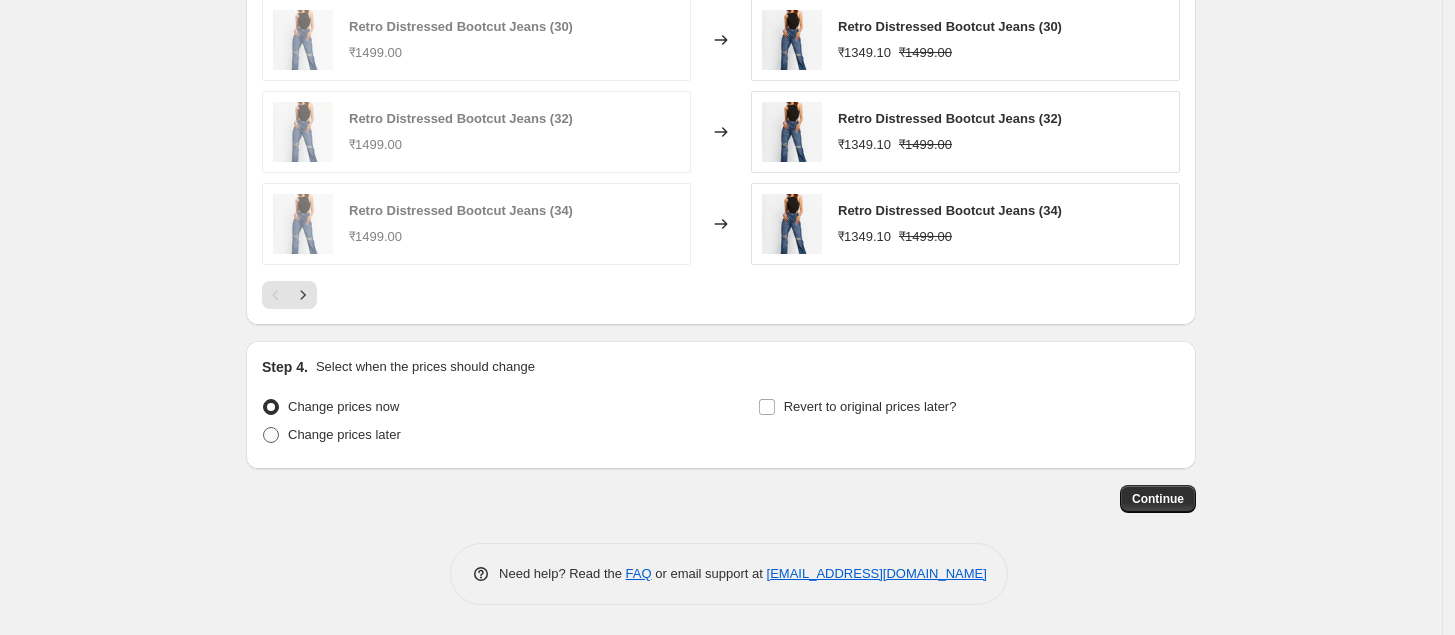 radio on "true" 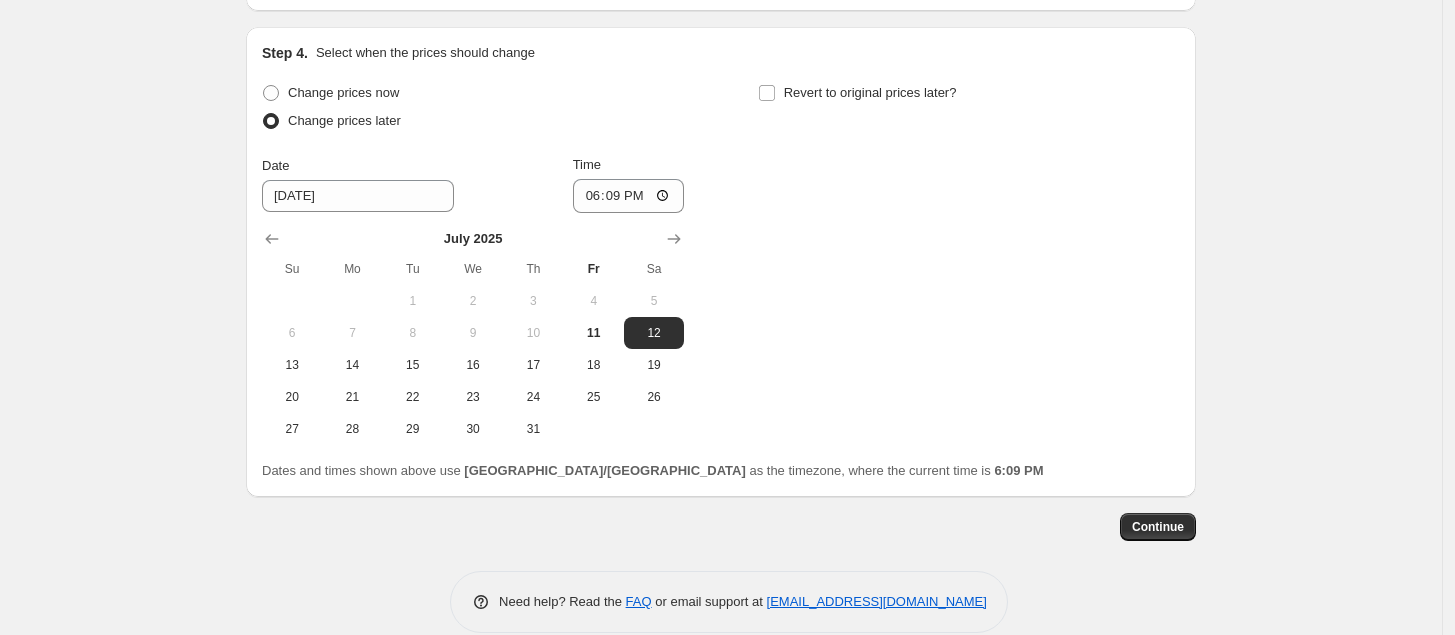 scroll, scrollTop: 1936, scrollLeft: 0, axis: vertical 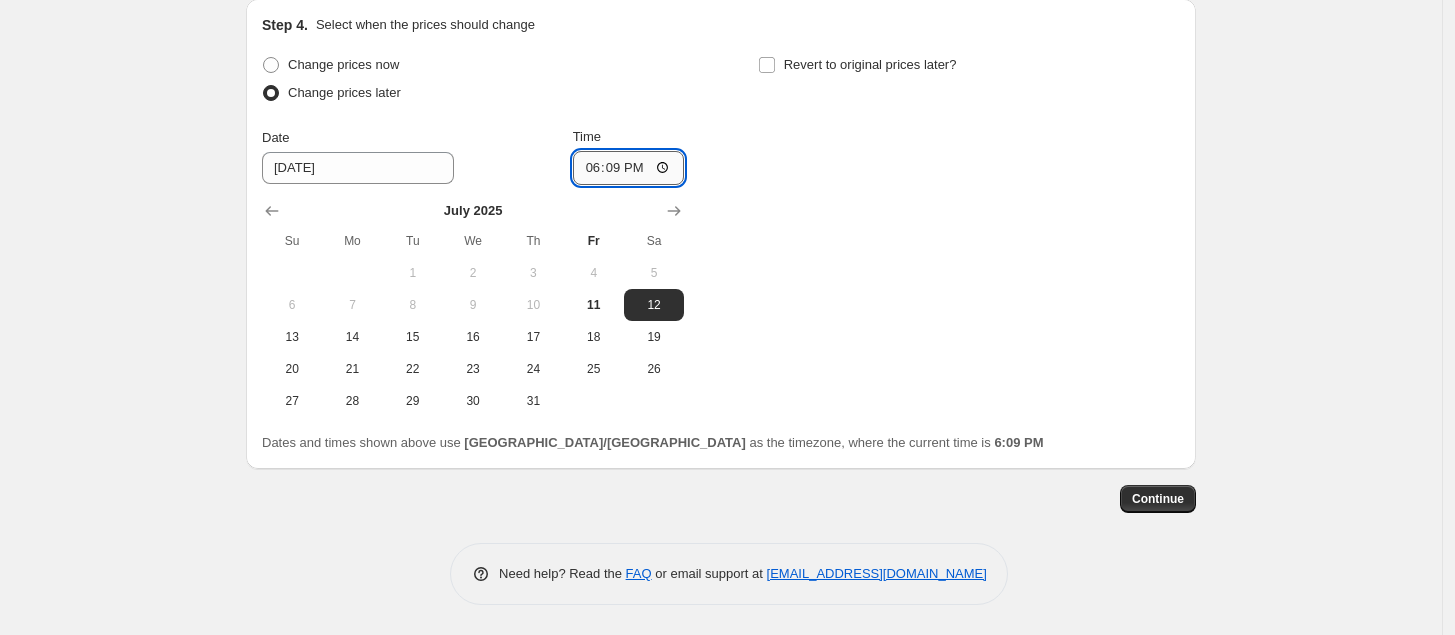 click on "18:09" at bounding box center (629, 168) 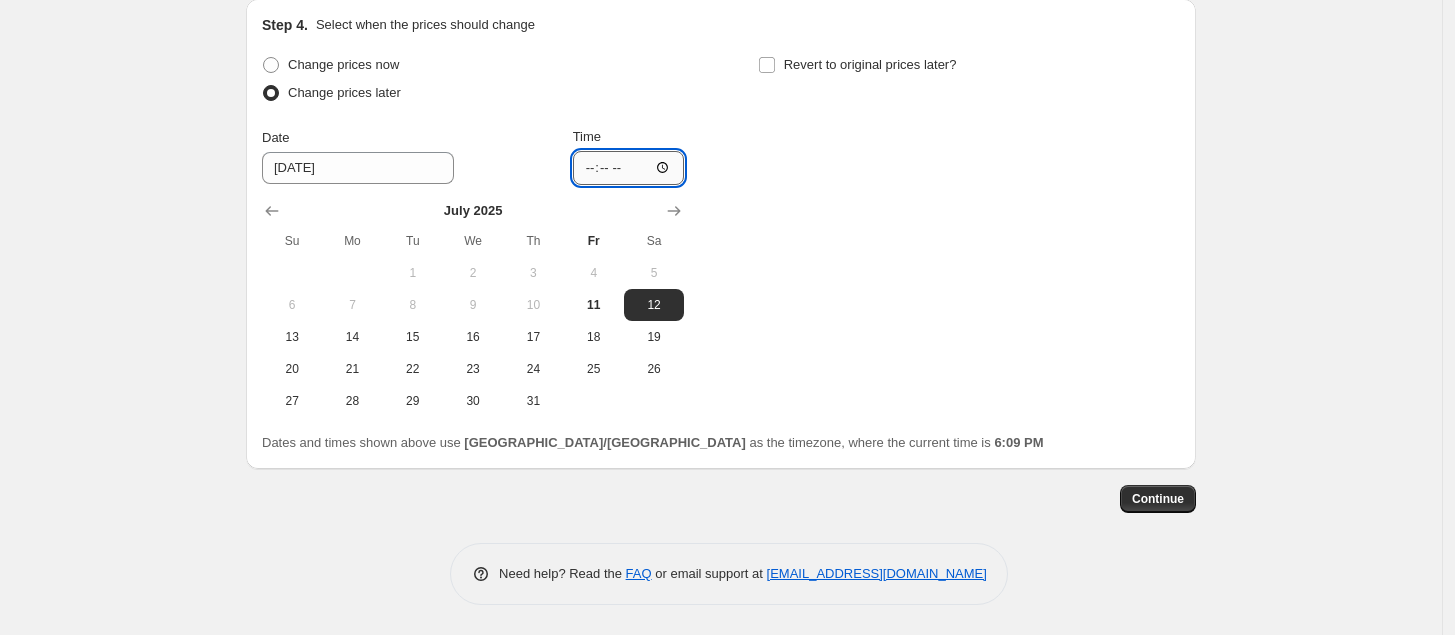 type on "12:09" 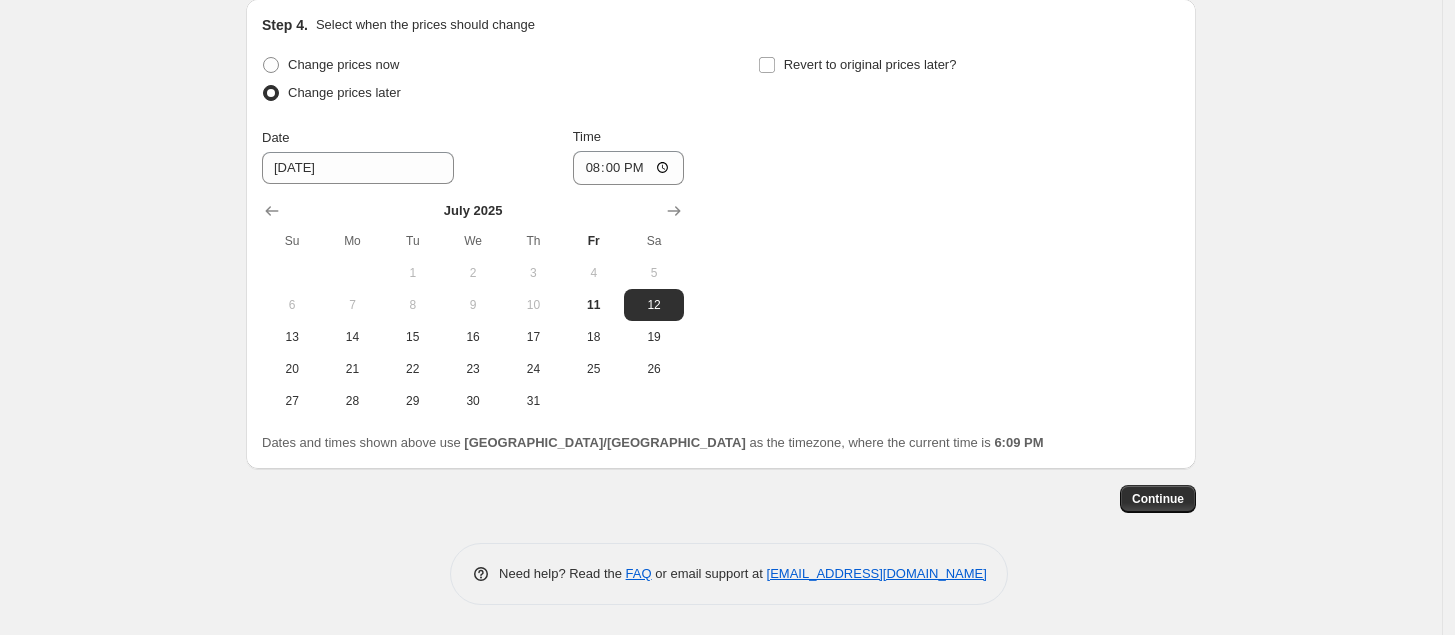 click on "Change prices now Change prices later Date [DATE] Time 20:00 [DATE] Su Mo Tu We Th Fr Sa 1 2 3 4 5 6 7 8 9 10 11 12 13 14 15 16 17 18 19 20 21 22 23 24 25 26 27 28 29 30 31 Revert to original prices later?" at bounding box center [721, 234] 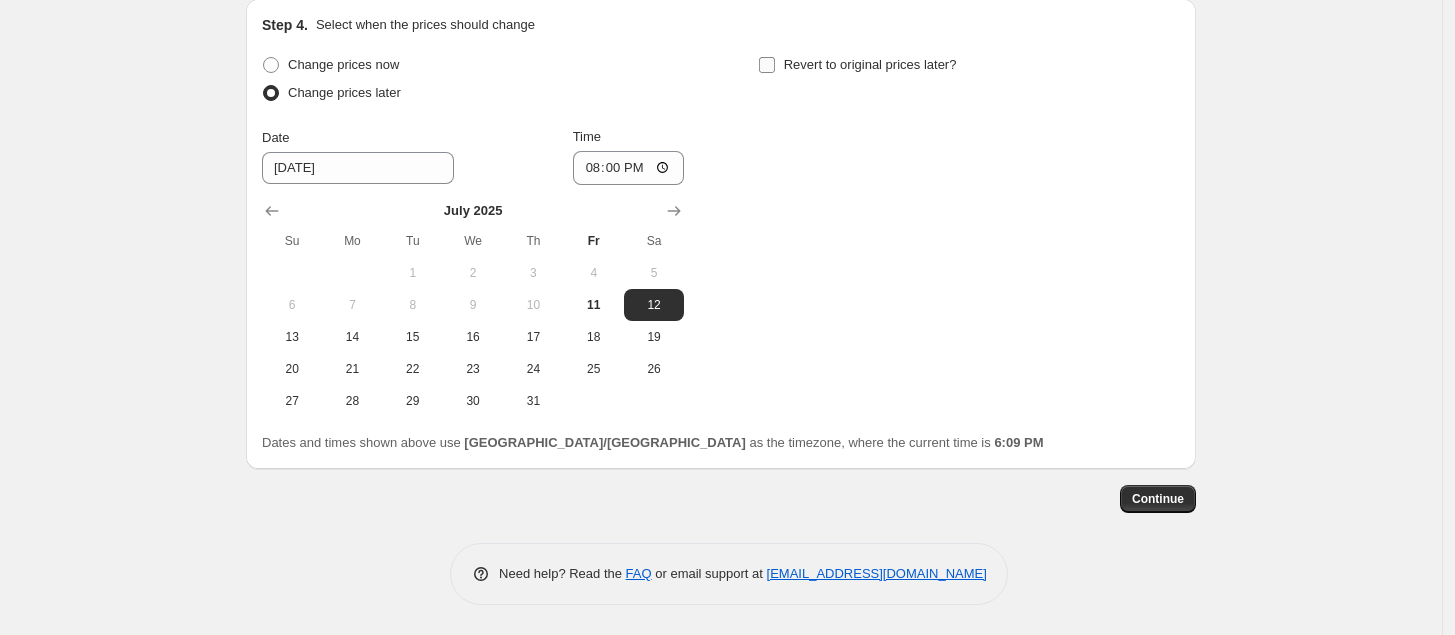 click on "Revert to original prices later?" at bounding box center (767, 65) 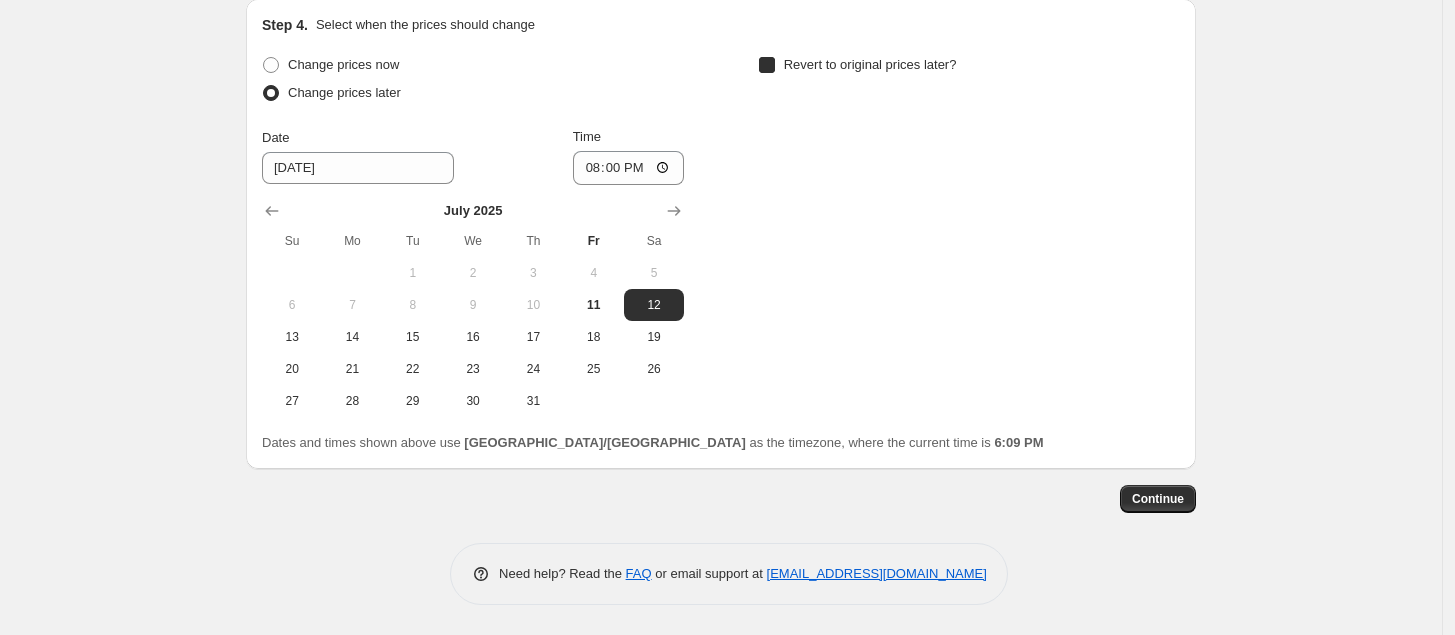 checkbox on "true" 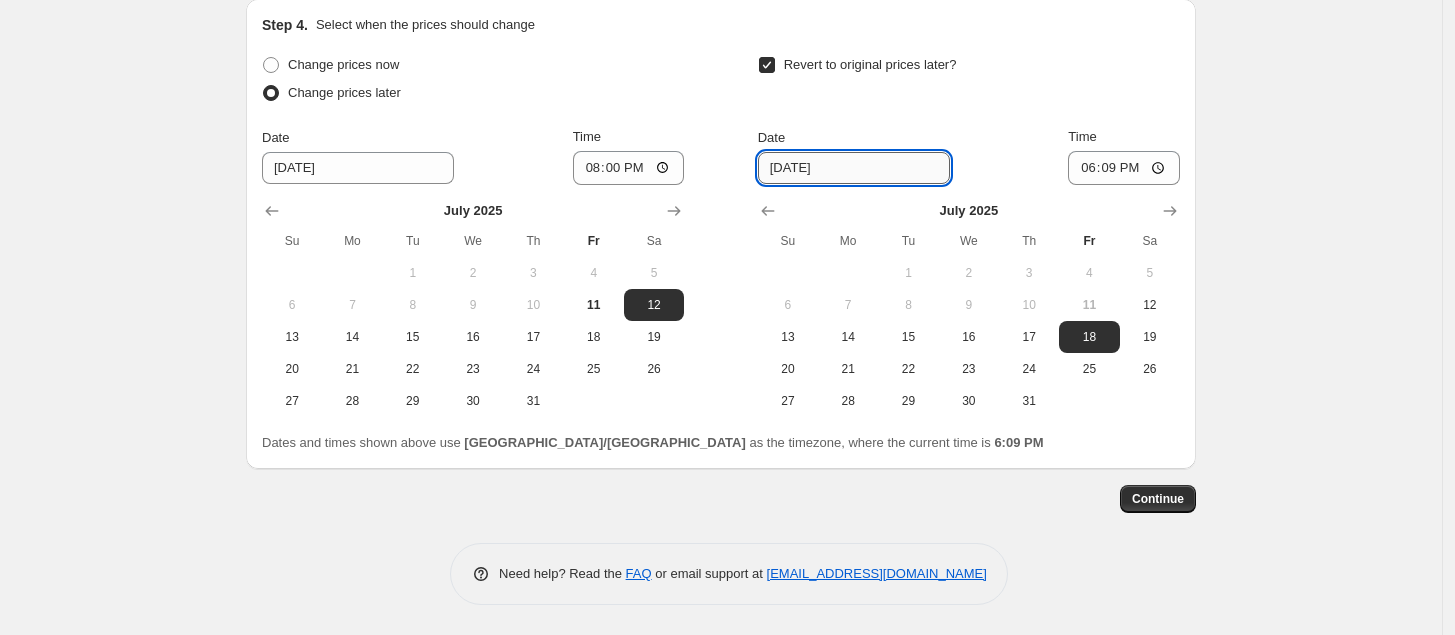 click on "[DATE]" at bounding box center [854, 168] 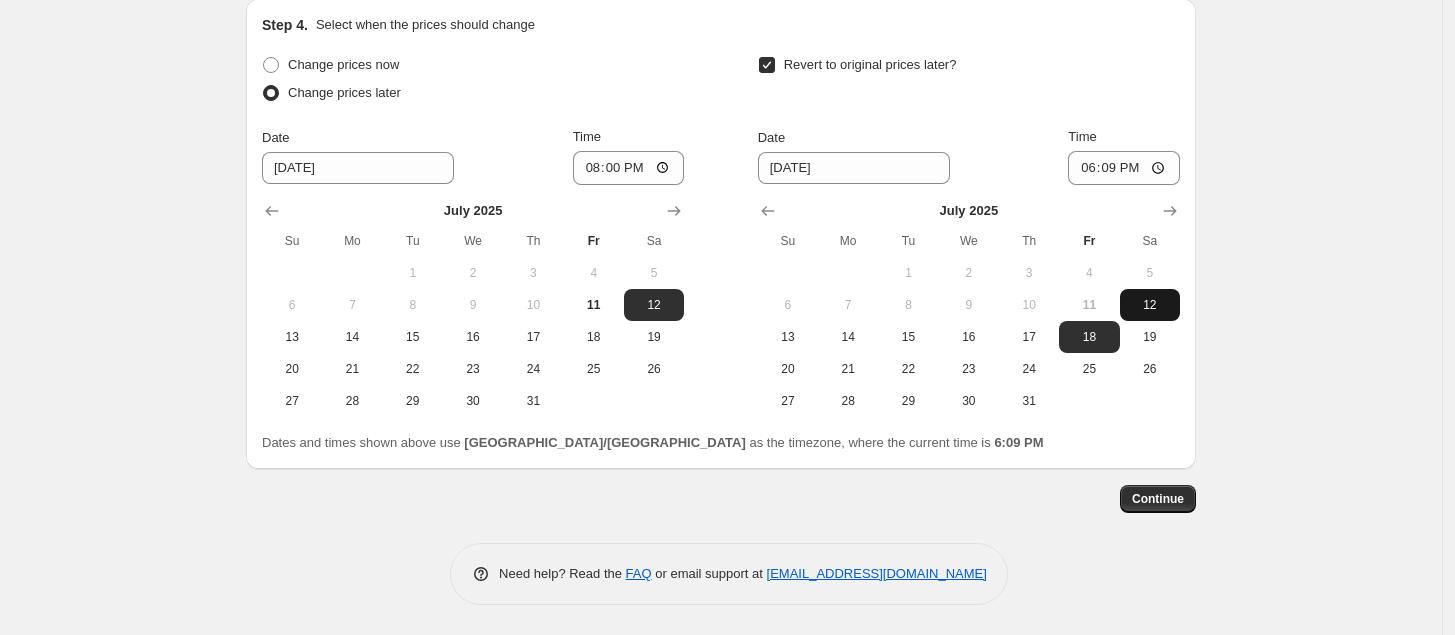 click on "12" at bounding box center (1150, 305) 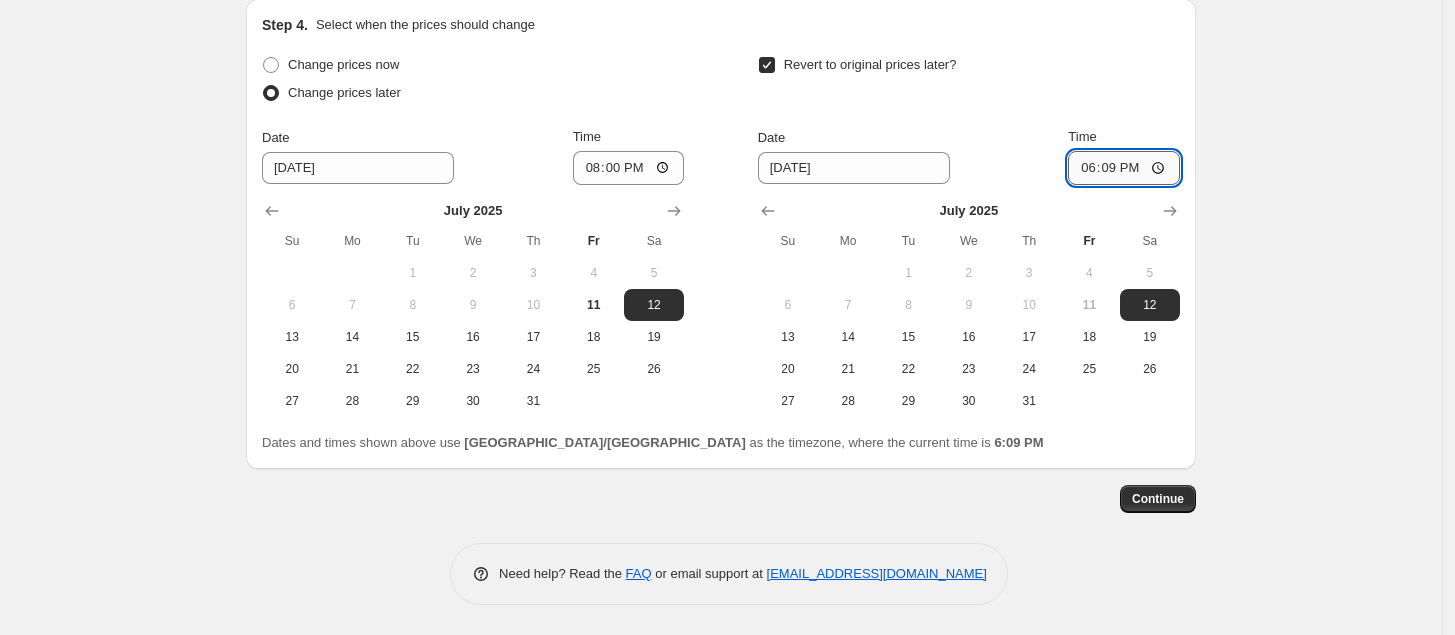 click on "18:09" at bounding box center (1124, 168) 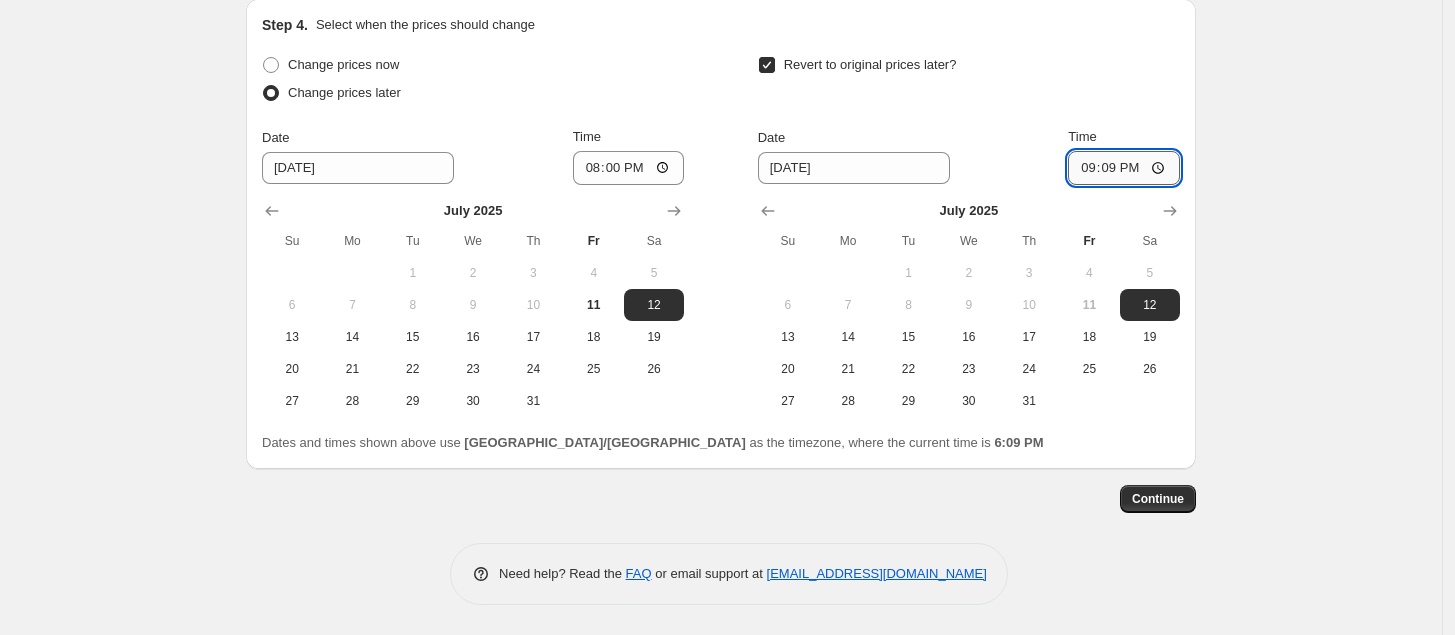 type on "21:00" 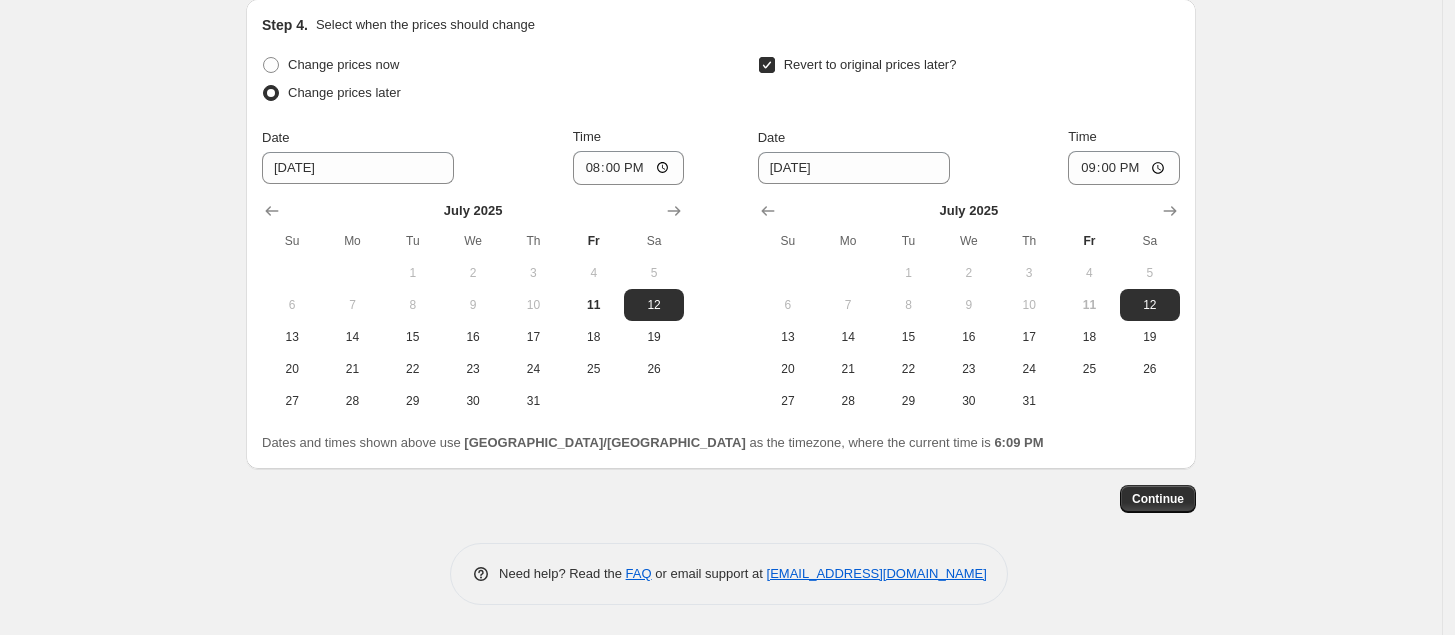 click on "Create new price [MEDICAL_DATA]. This page is ready Create new price [MEDICAL_DATA] Draft Step 1. Optionally give your price [MEDICAL_DATA] a title (eg "March 30% off sale on boots") [DATE] - Freakins Cult Hour Deal This title is just for internal use, customers won't see it Step 2. Select how the prices should change Use bulk price change rules Set product prices individually Use CSV upload Price Change type Change the price to a certain amount Change the price by a certain amount Change the price by a certain percentage Change the price to the current compare at price (price before sale) Change the price by a certain amount relative to the compare at price Change the price by a certain percentage relative to the compare at price Don't change the price Change the price by a certain percentage relative to the cost per item Change price to certain cost margin Change the price by a certain percentage Price change amount -10 % (Price drop) Rounding Round to nearest .01 Round to nearest whole number End prices in .99 Date" at bounding box center (721, -648) 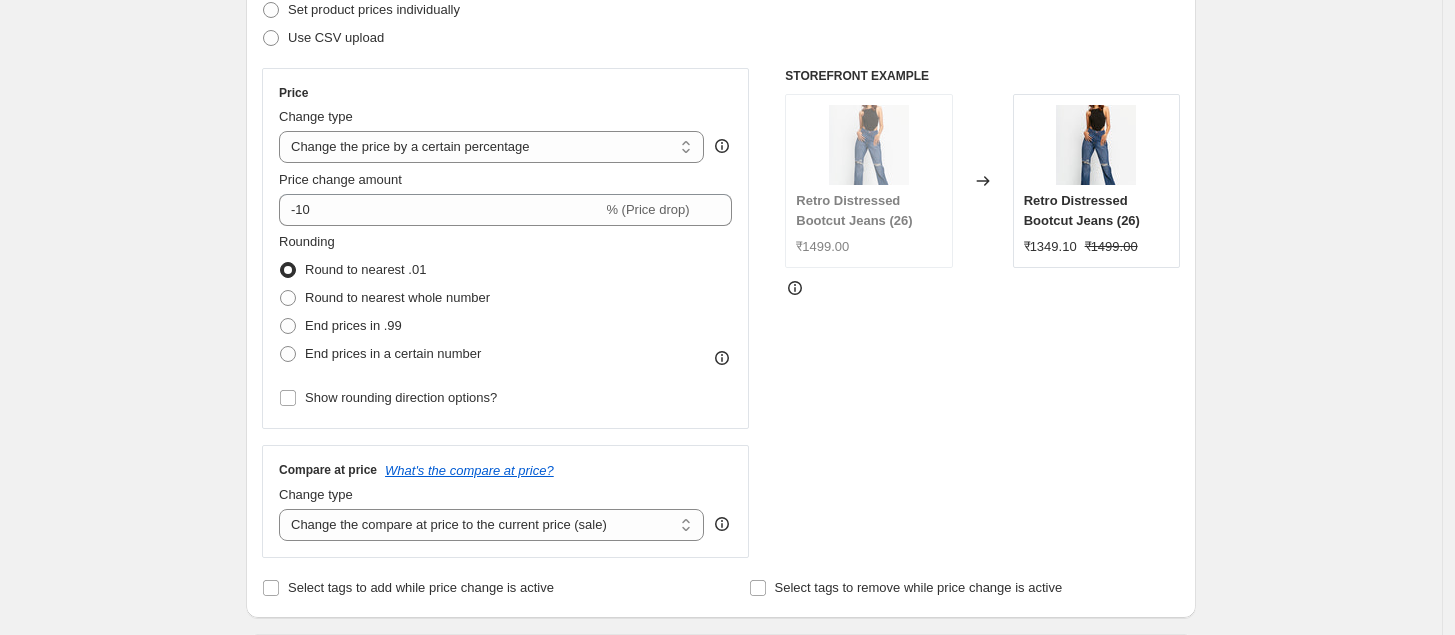 scroll, scrollTop: 298, scrollLeft: 0, axis: vertical 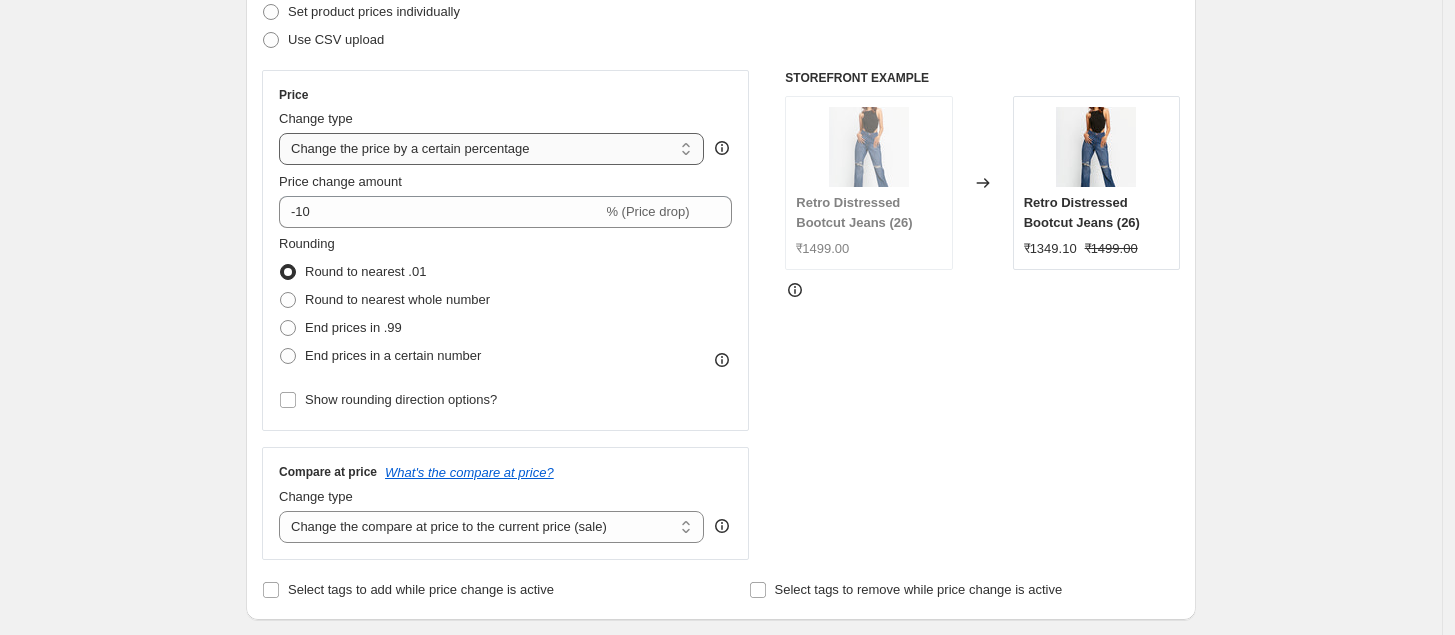 click on "Change the price to a certain amount Change the price by a certain amount Change the price by a certain percentage Change the price to the current compare at price (price before sale) Change the price by a certain amount relative to the compare at price Change the price by a certain percentage relative to the compare at price Don't change the price Change the price by a certain percentage relative to the cost per item Change price to certain cost margin" at bounding box center [491, 149] 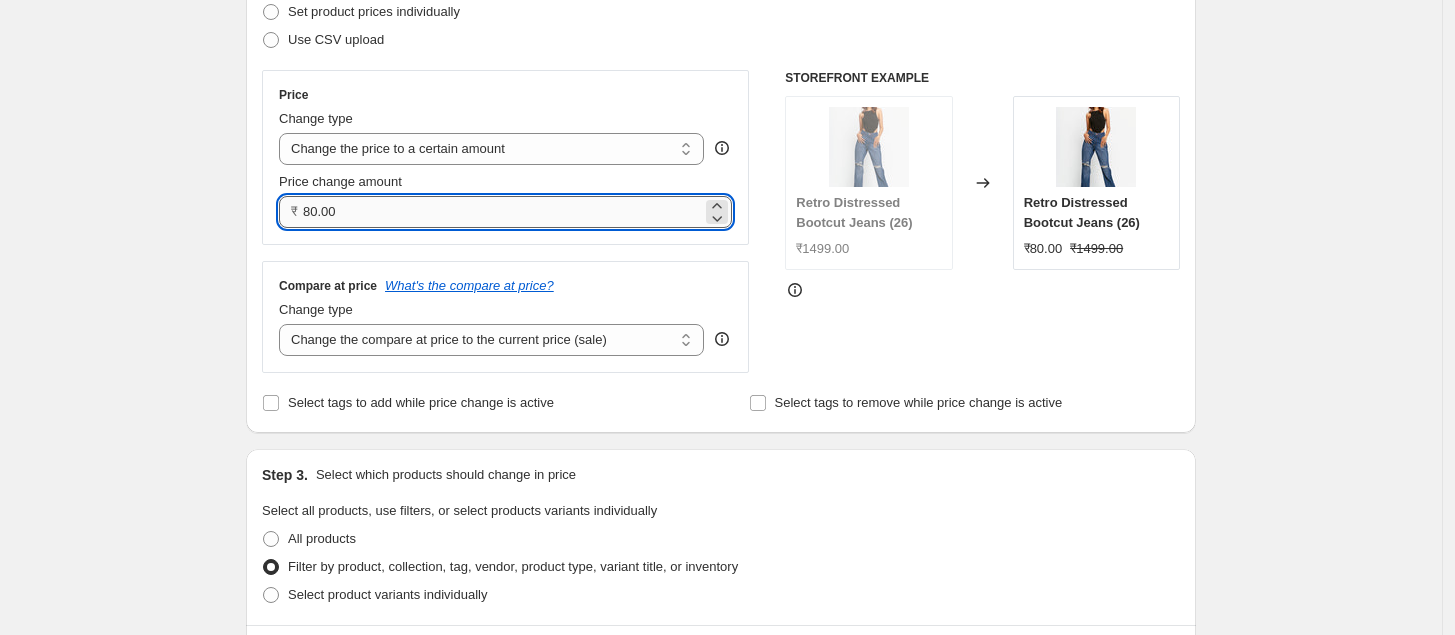 click on "80.00" at bounding box center (502, 212) 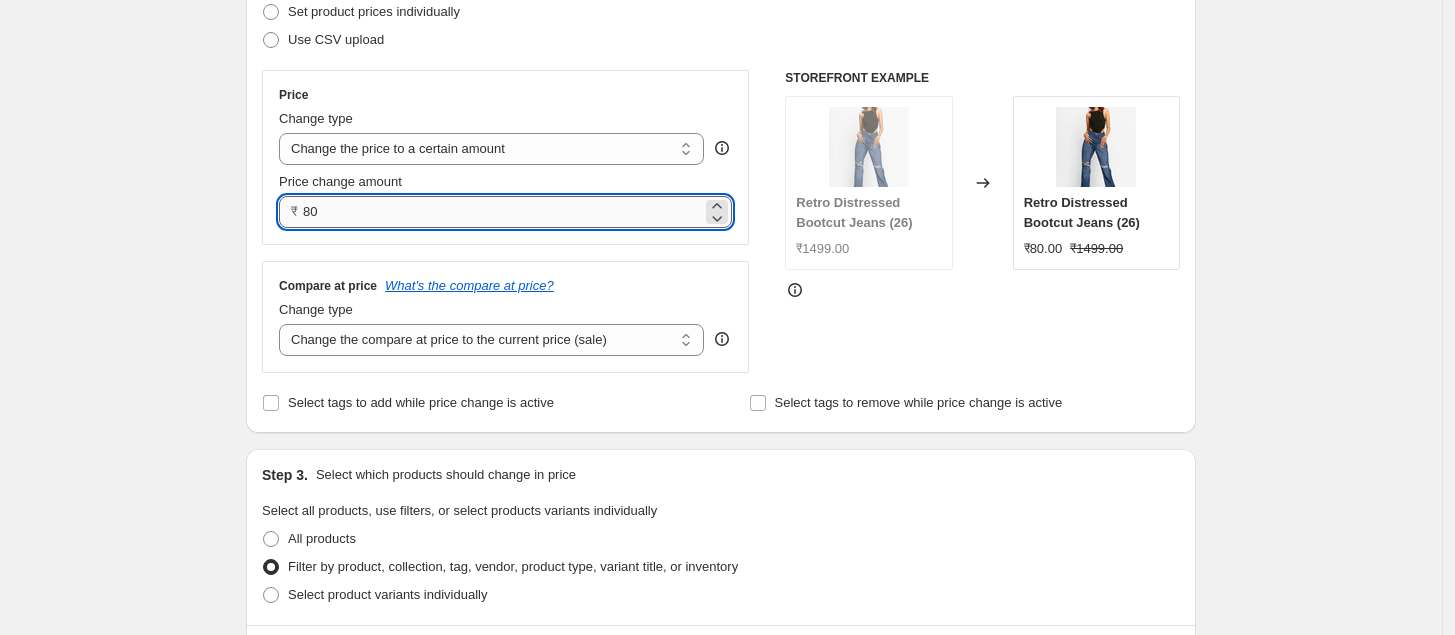type on "8" 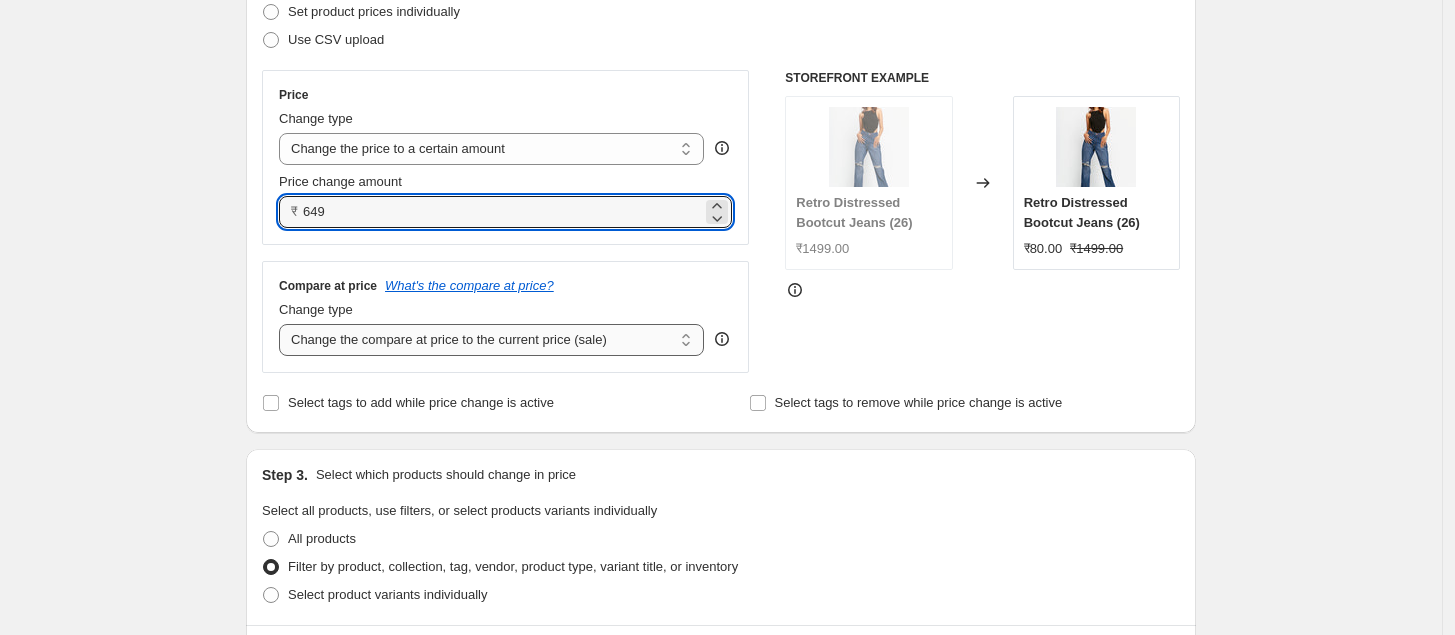 type on "649.00" 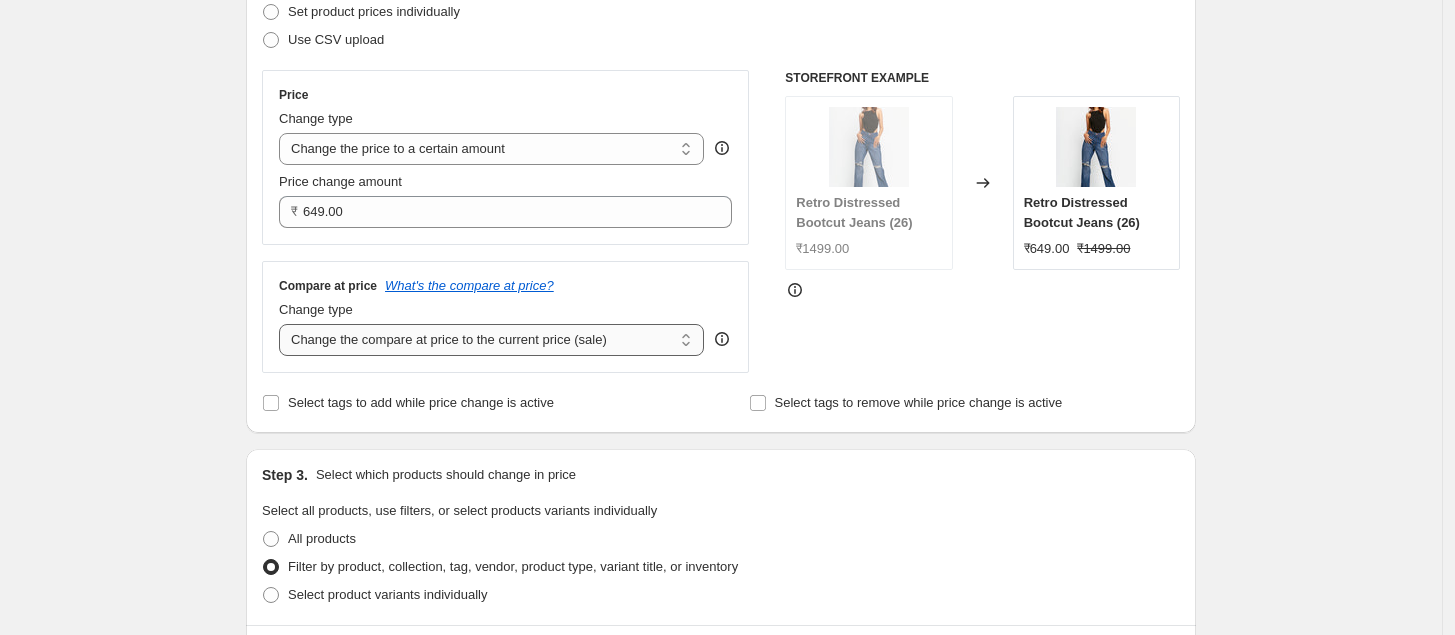 click on "Change the compare at price to the current price (sale) Change the compare at price to a certain amount Change the compare at price by a certain amount Change the compare at price by a certain percentage Change the compare at price by a certain amount relative to the actual price Change the compare at price by a certain percentage relative to the actual price Don't change the compare at price Remove the compare at price" at bounding box center (491, 340) 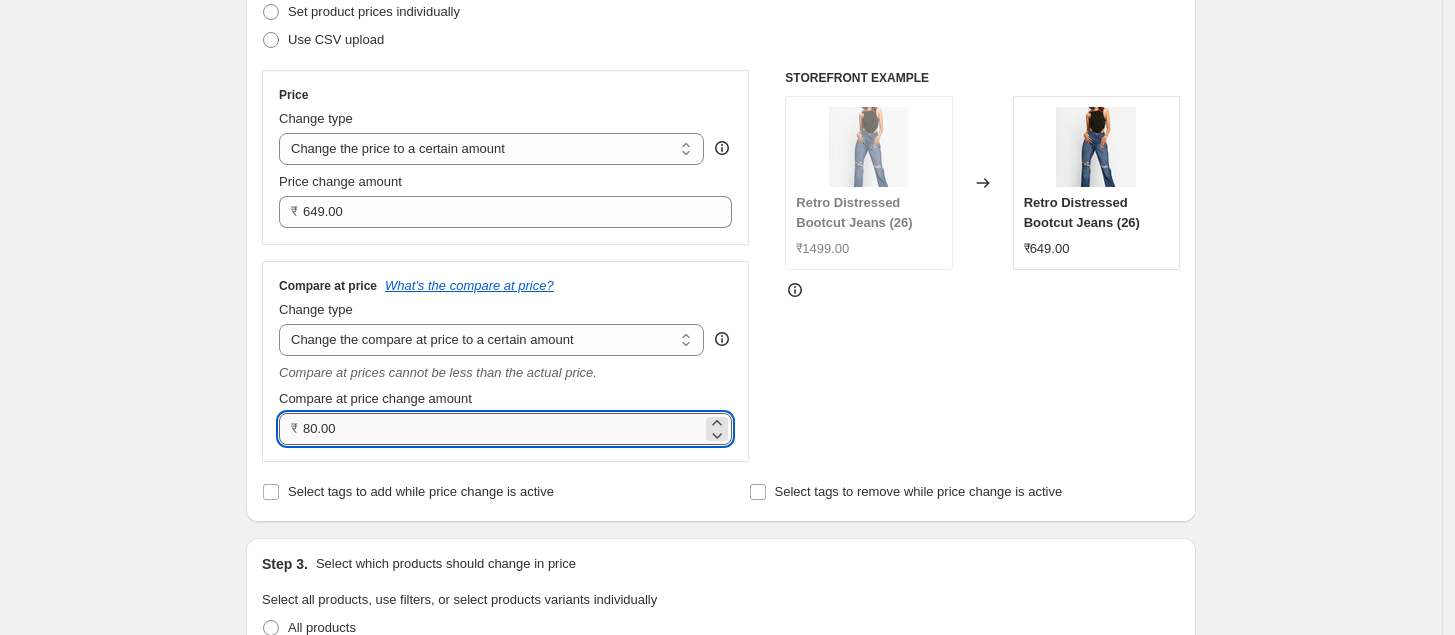 click on "80.00" at bounding box center (502, 429) 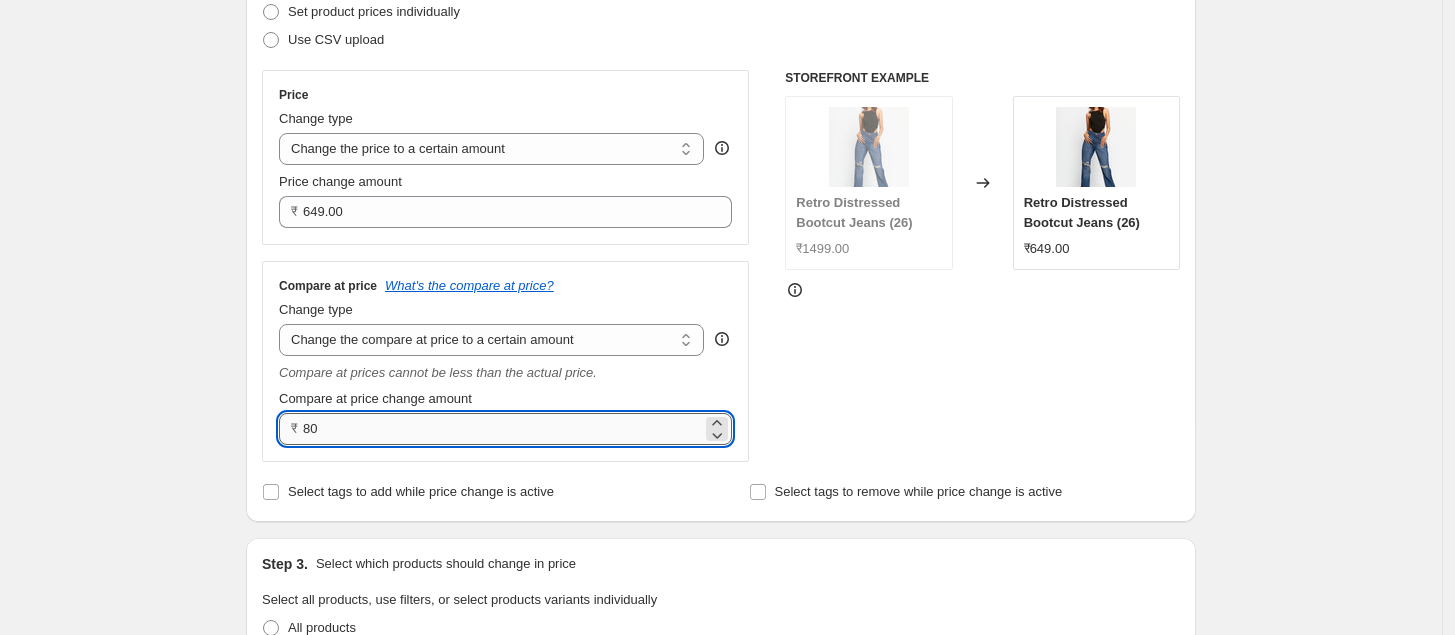 type on "8" 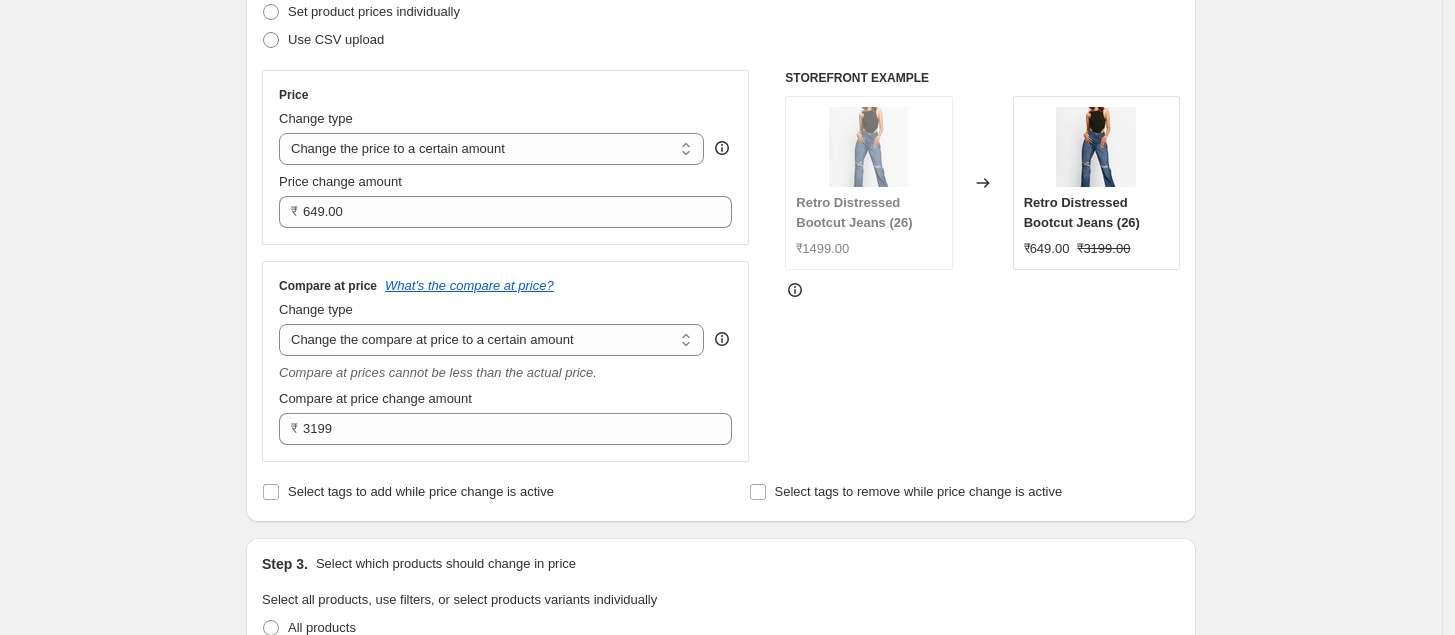 type on "3199.00" 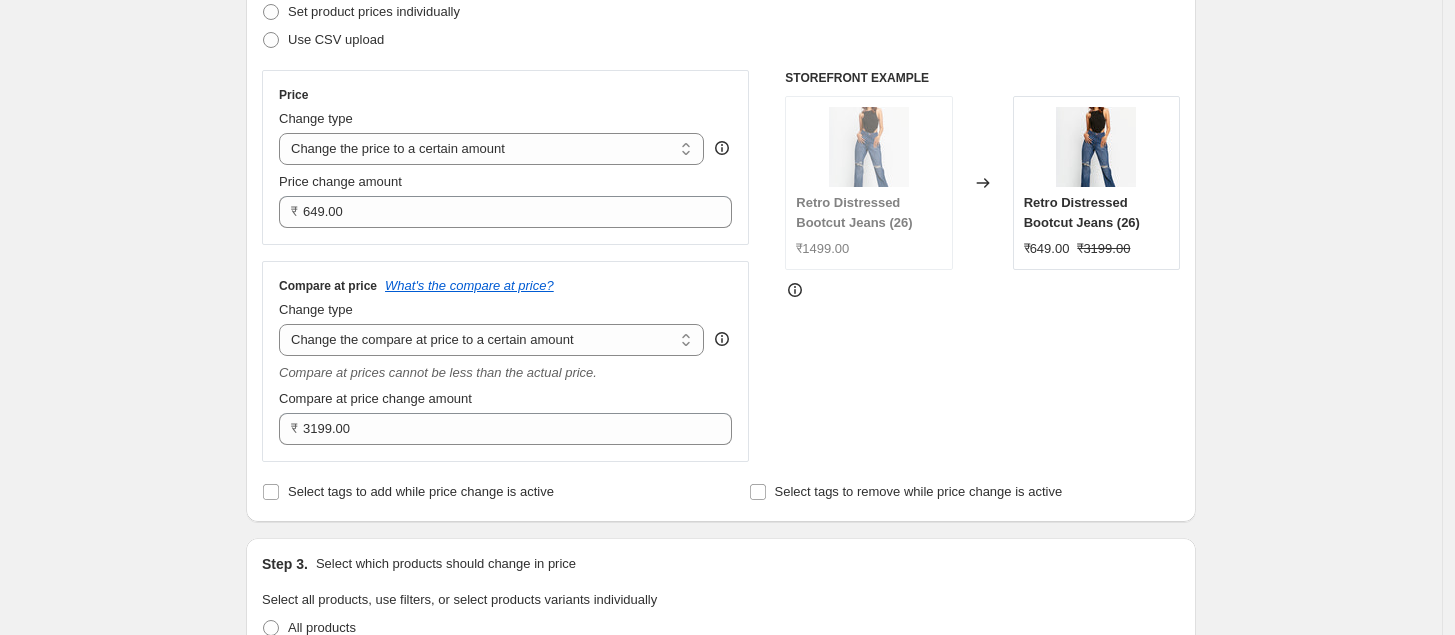 click on "STOREFRONT EXAMPLE Retro Distressed Bootcut Jeans (26) ₹1499.00 Changed to Retro Distressed Bootcut Jeans (26) ₹649.00 ₹3199.00" at bounding box center [982, 266] 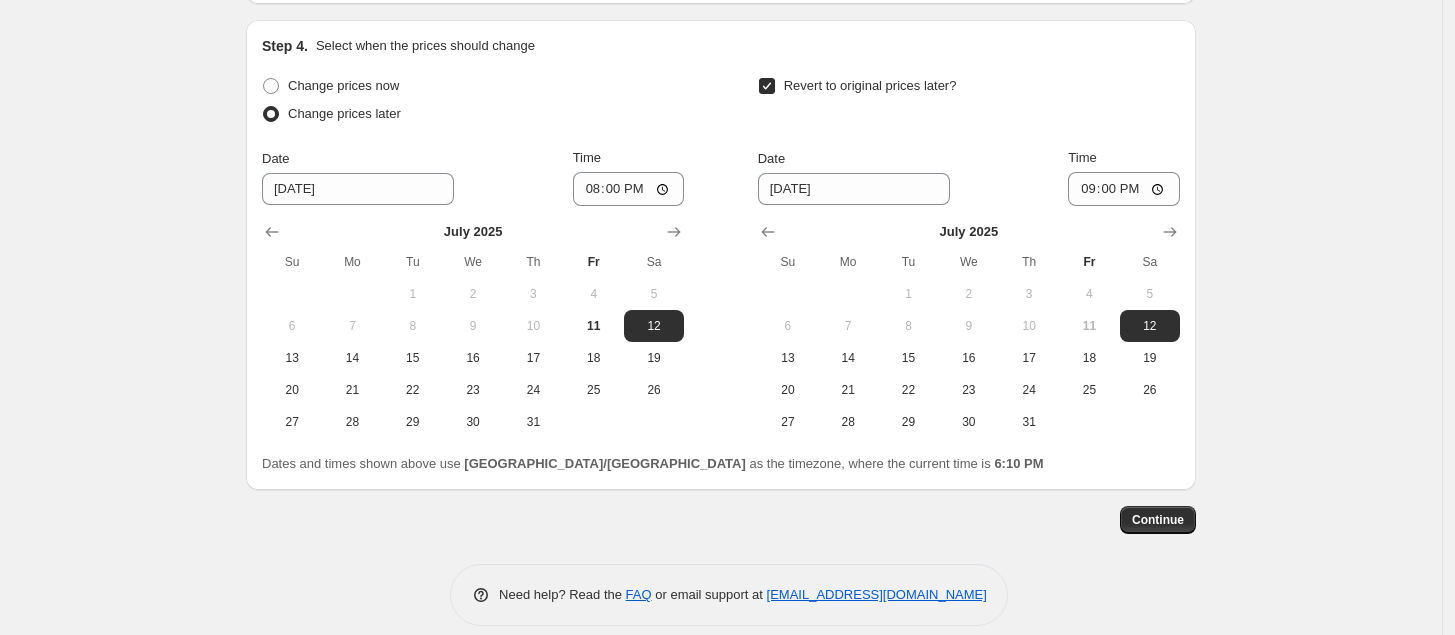 scroll, scrollTop: 1838, scrollLeft: 0, axis: vertical 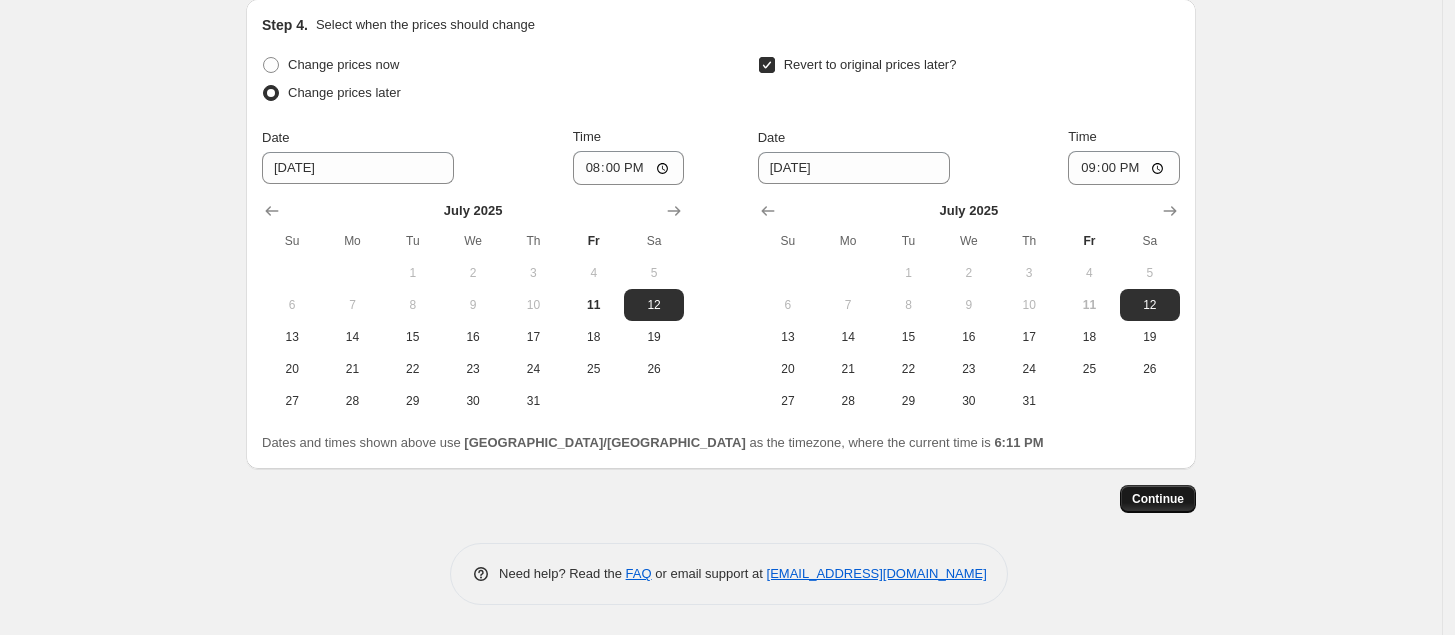 click on "Continue" at bounding box center (1158, 499) 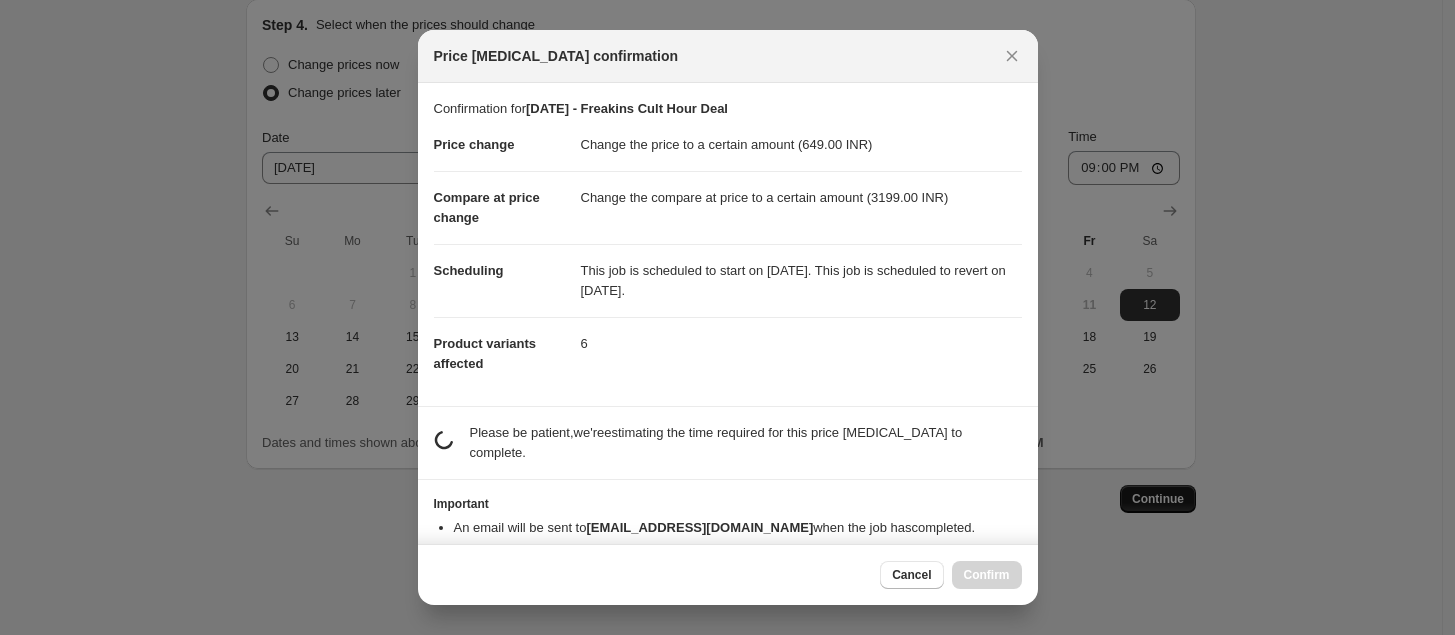 scroll, scrollTop: 0, scrollLeft: 0, axis: both 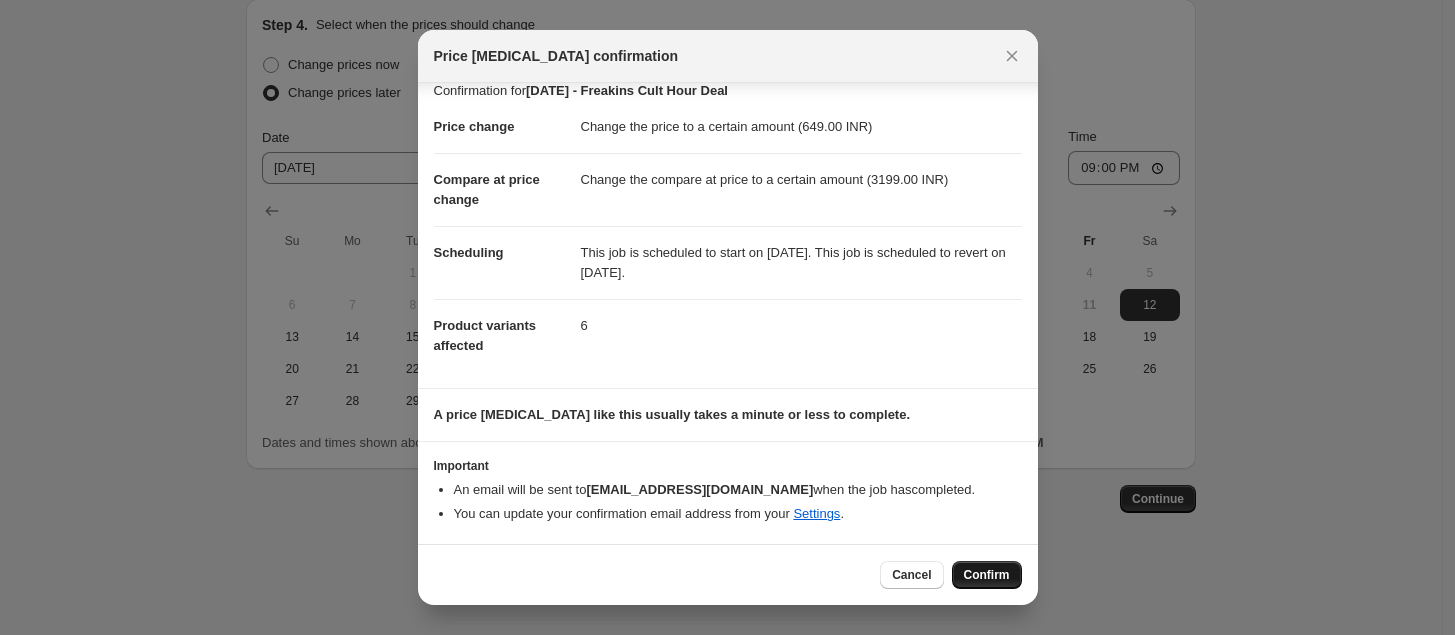 click on "Confirm" at bounding box center [987, 575] 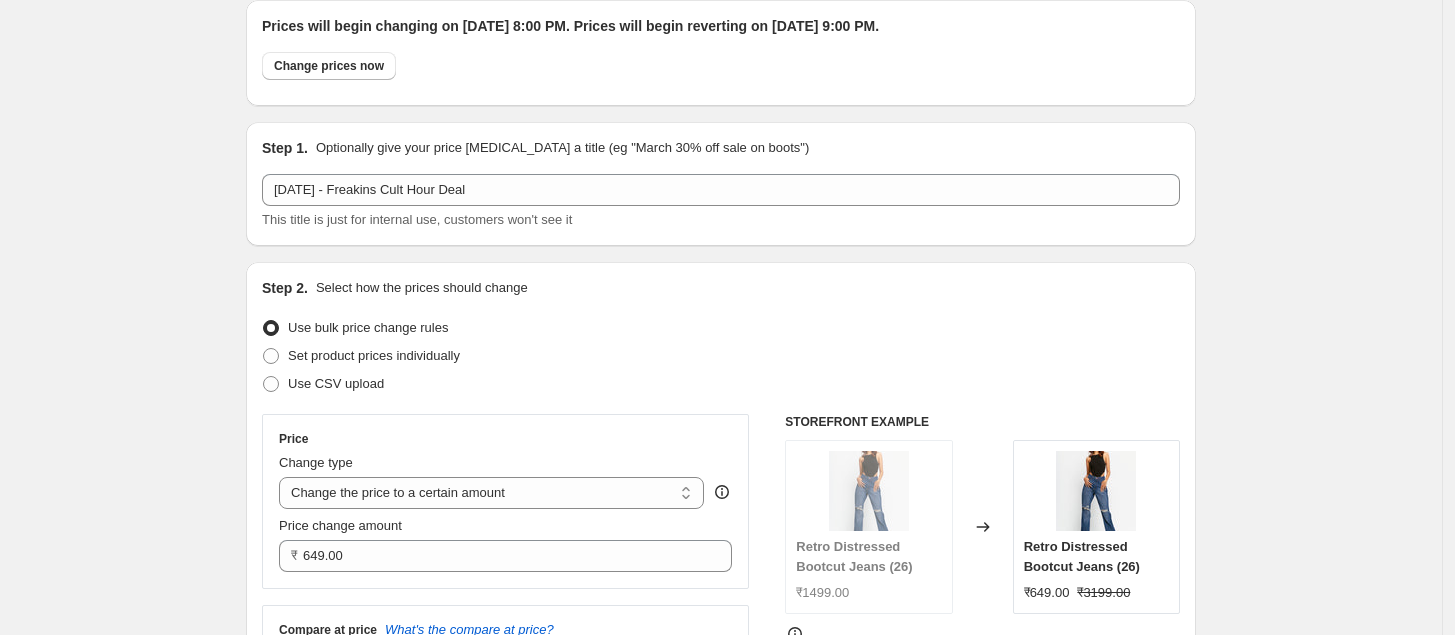 scroll, scrollTop: 0, scrollLeft: 0, axis: both 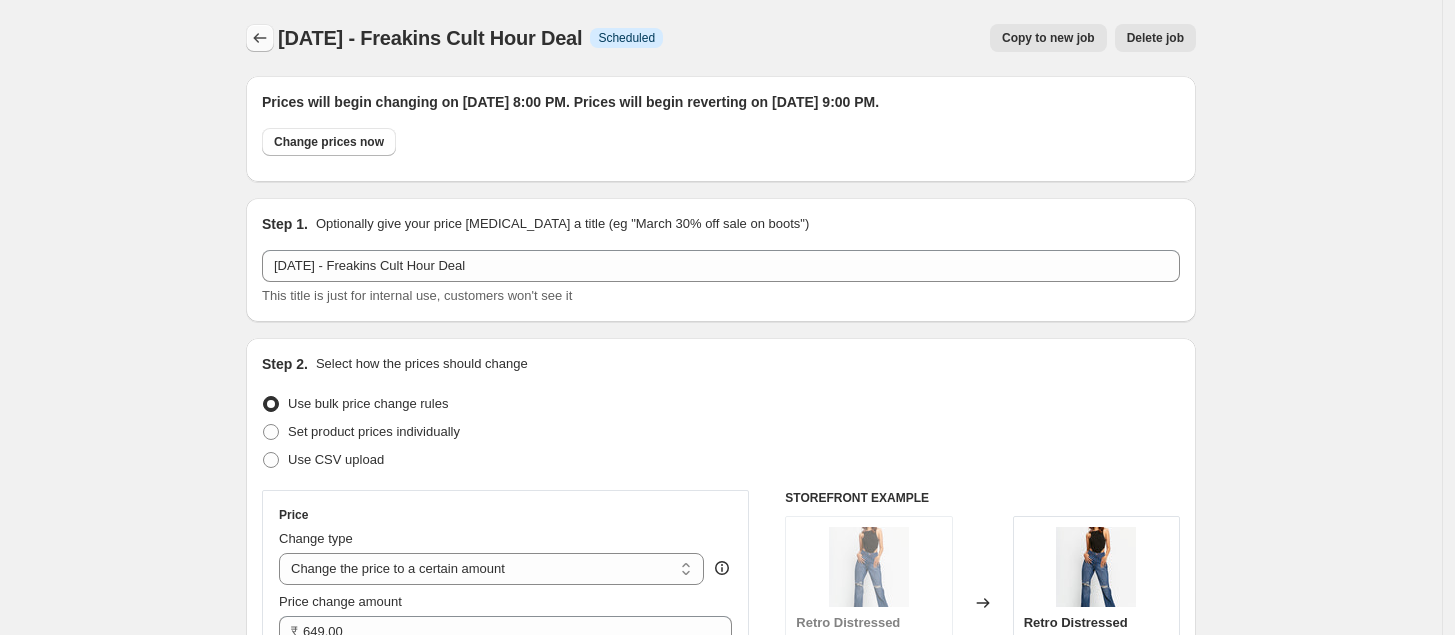 click 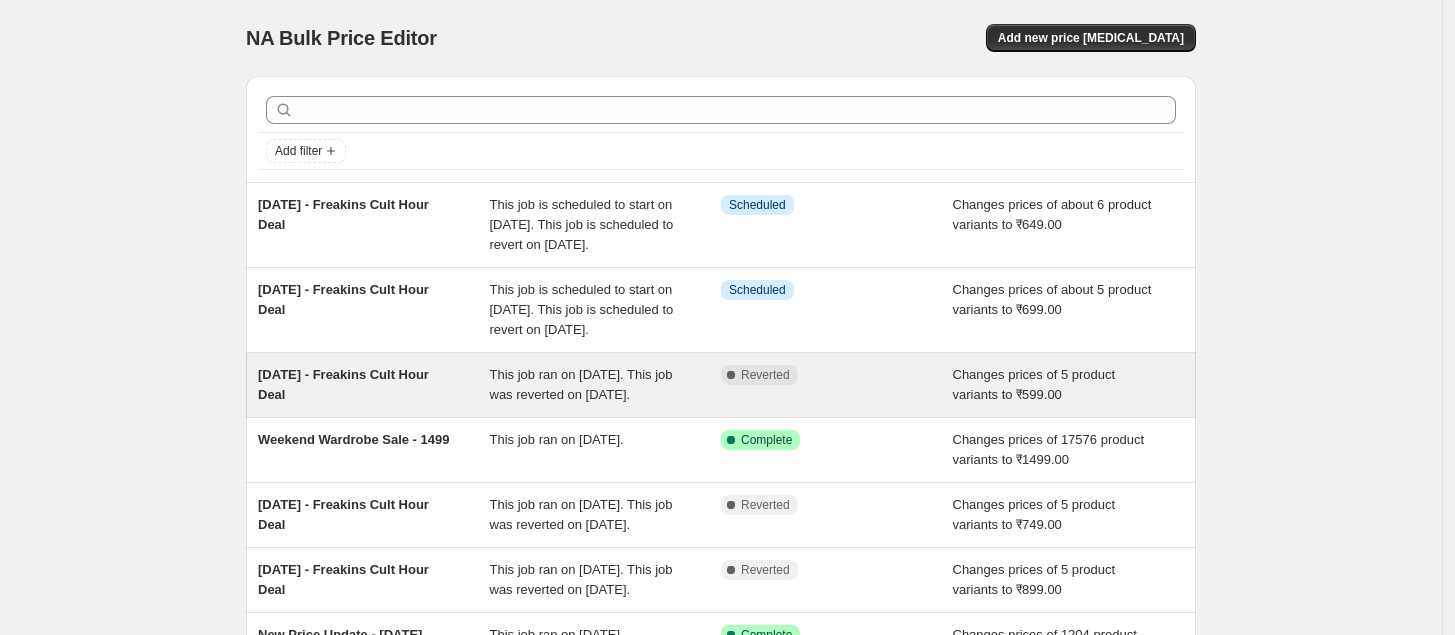 click on "[DATE] - Freakins Cult Hour Deal" at bounding box center (374, 385) 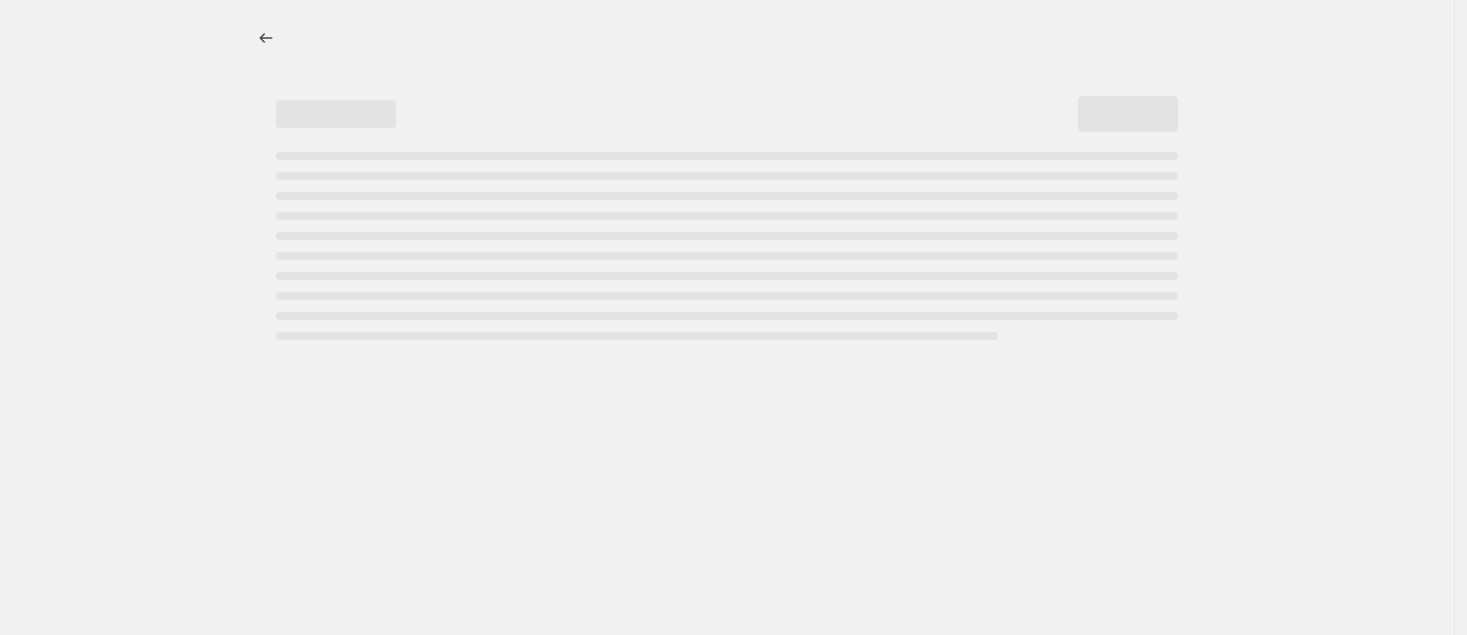 select on "to" 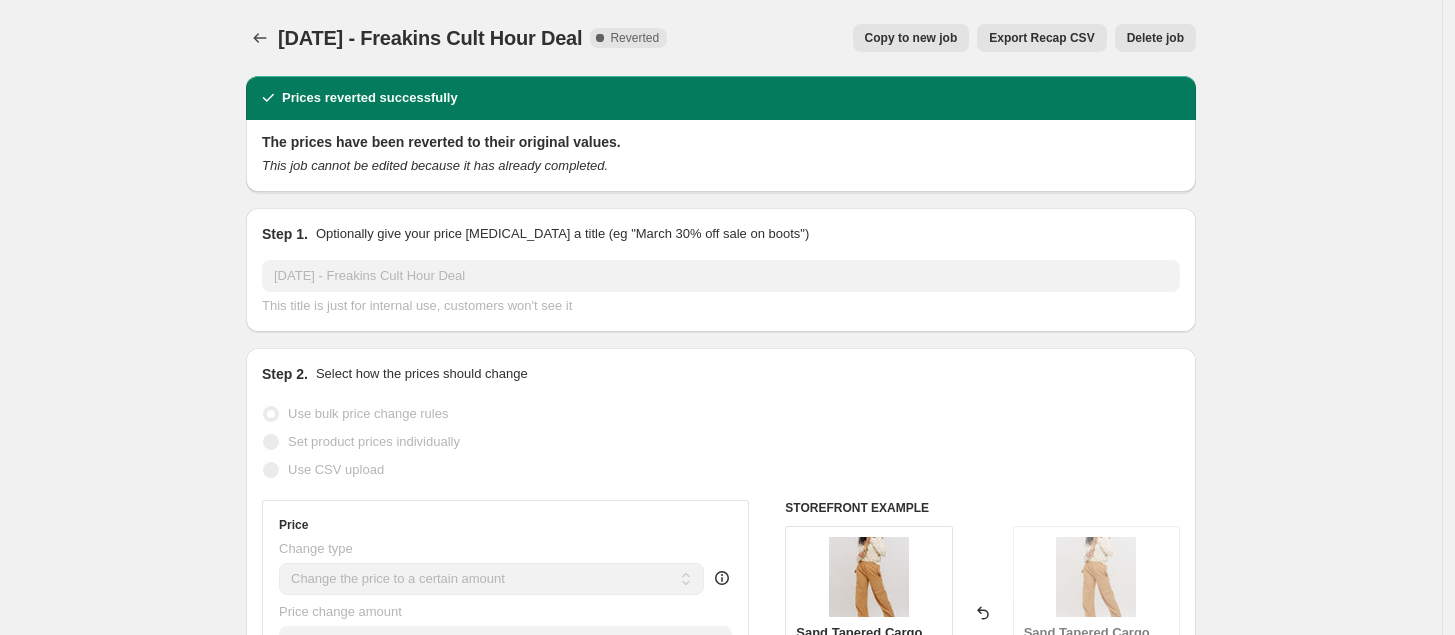 drag, startPoint x: 285, startPoint y: 39, endPoint x: 603, endPoint y: 33, distance: 318.0566 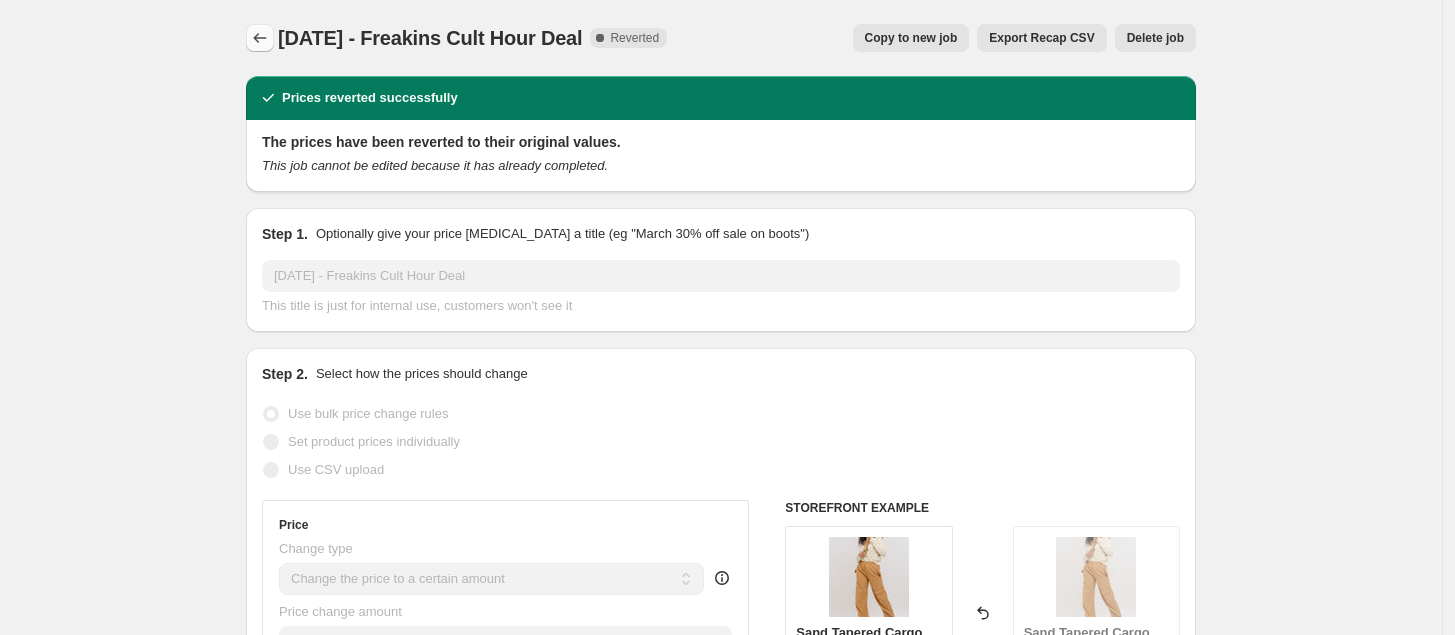 click at bounding box center [260, 38] 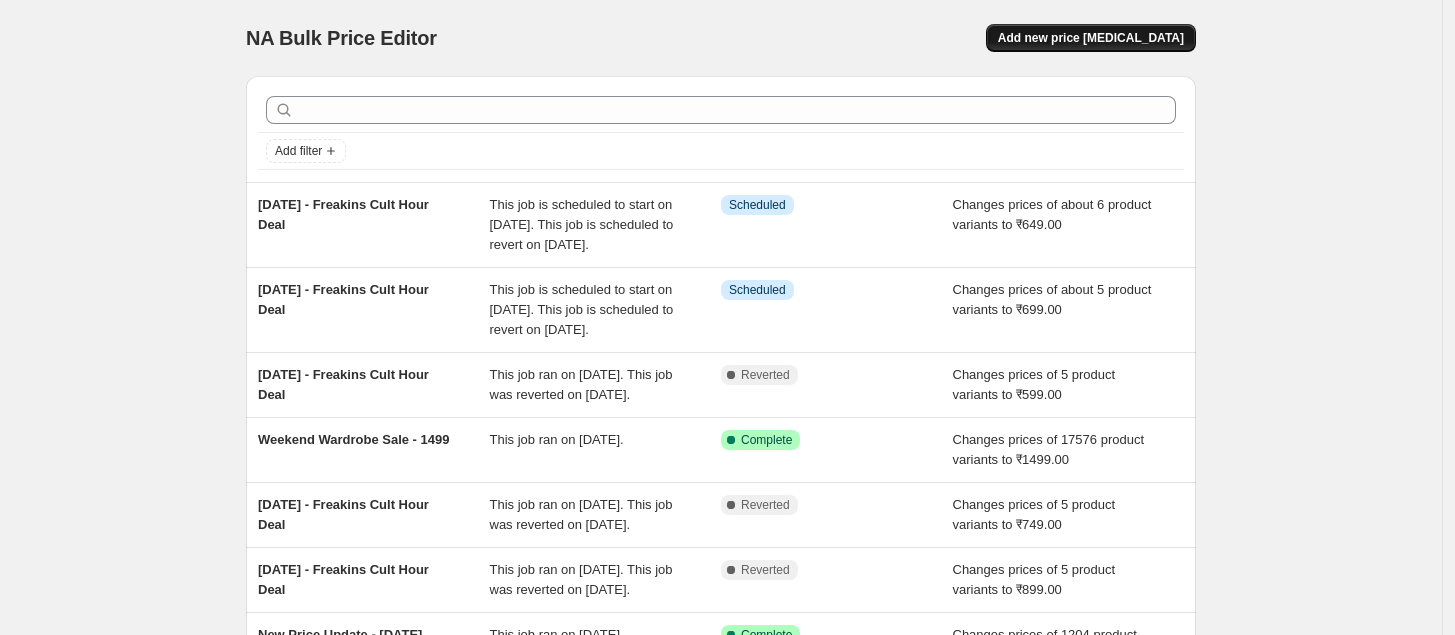 click on "Add new price [MEDICAL_DATA]" at bounding box center [1091, 38] 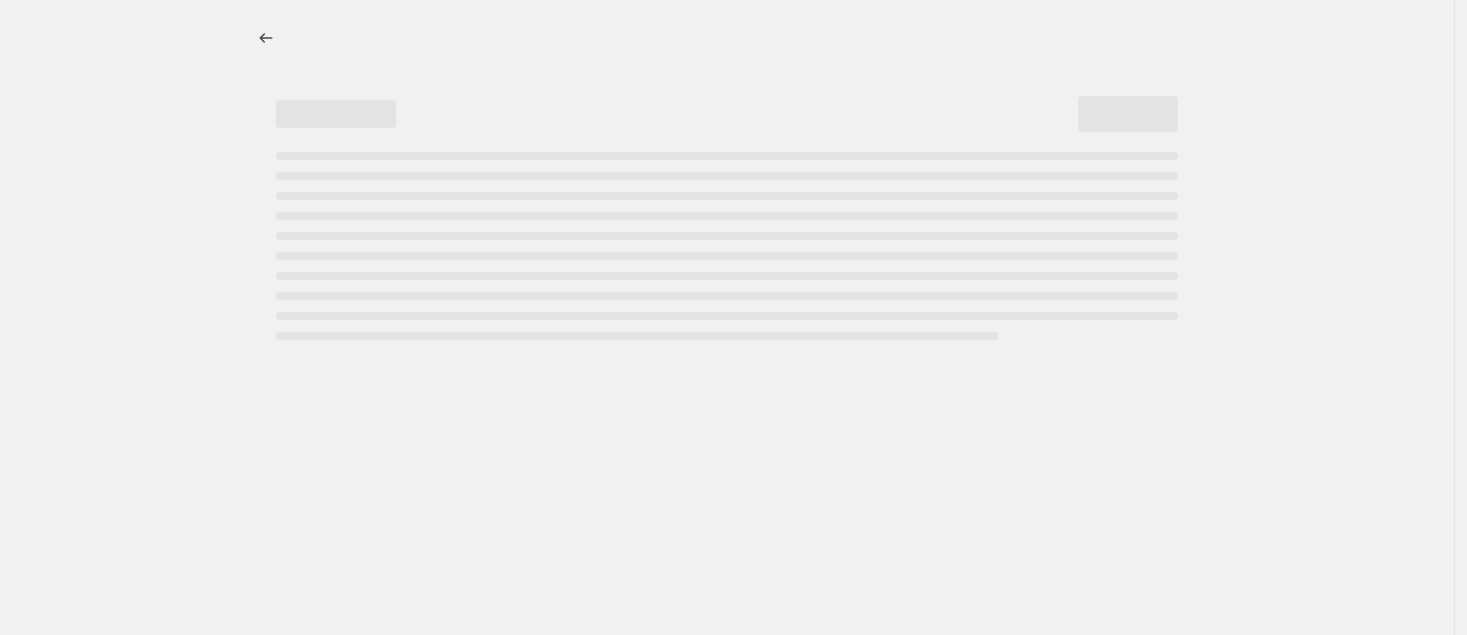 select on "percentage" 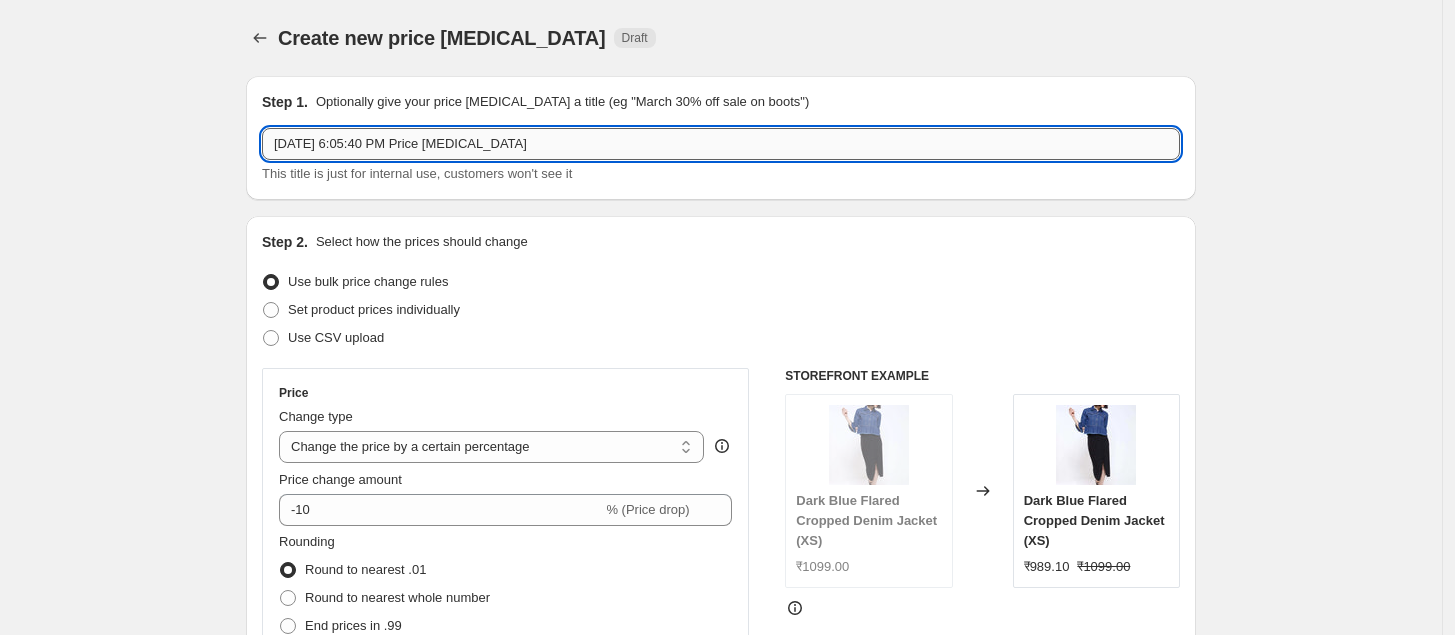 click on "[DATE] 6:05:40 PM Price [MEDICAL_DATA]" at bounding box center [721, 144] 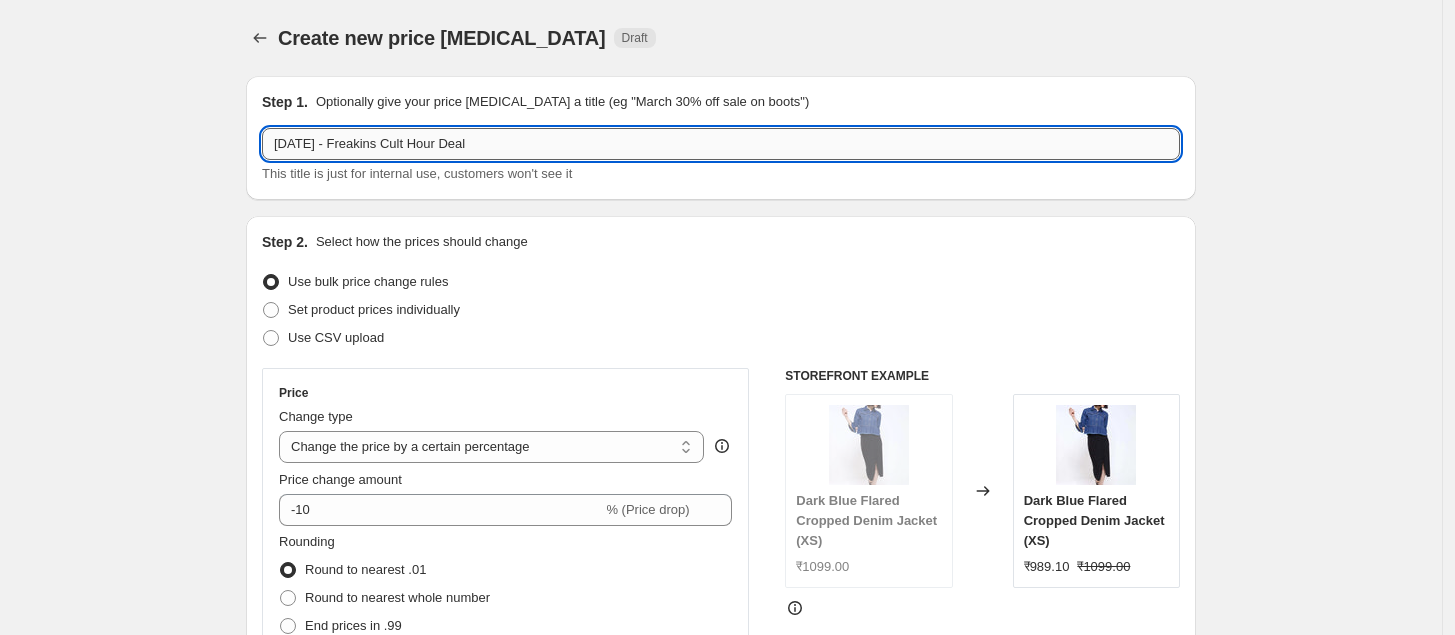 click on "[DATE] - Freakins Cult Hour Deal" at bounding box center [721, 144] 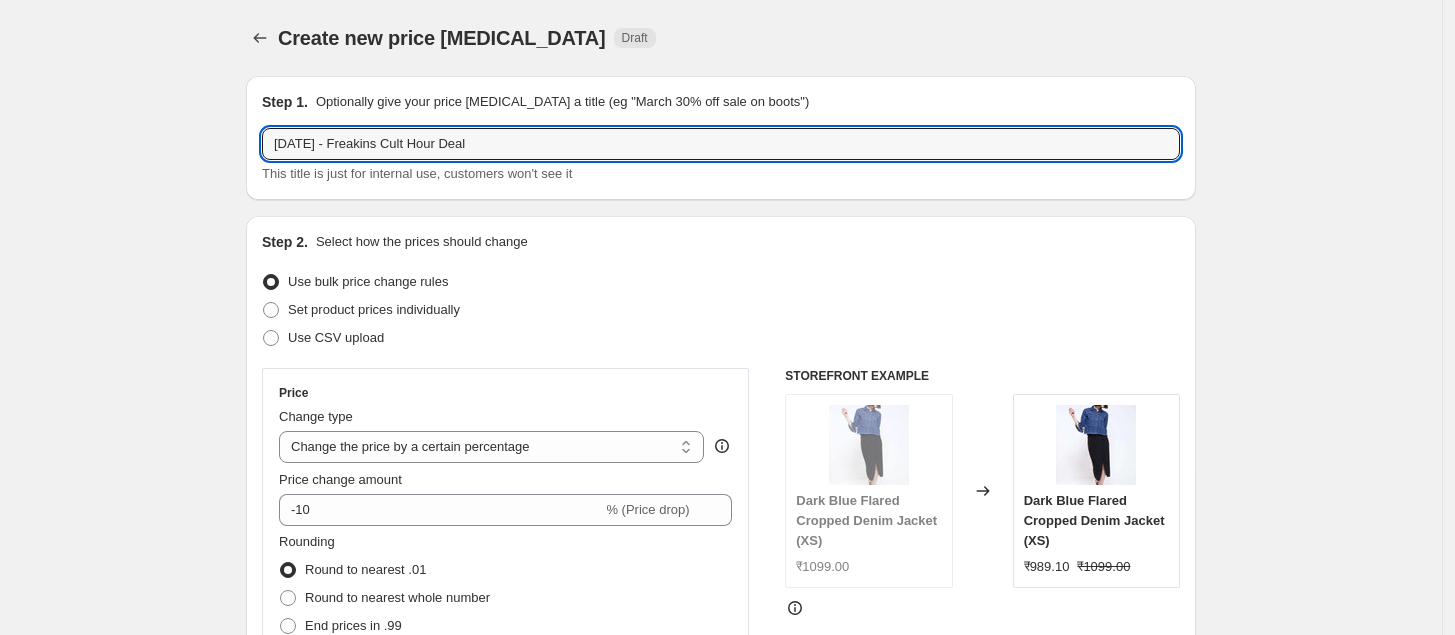 type on "[DATE] - Freakins Cult Hour Deal" 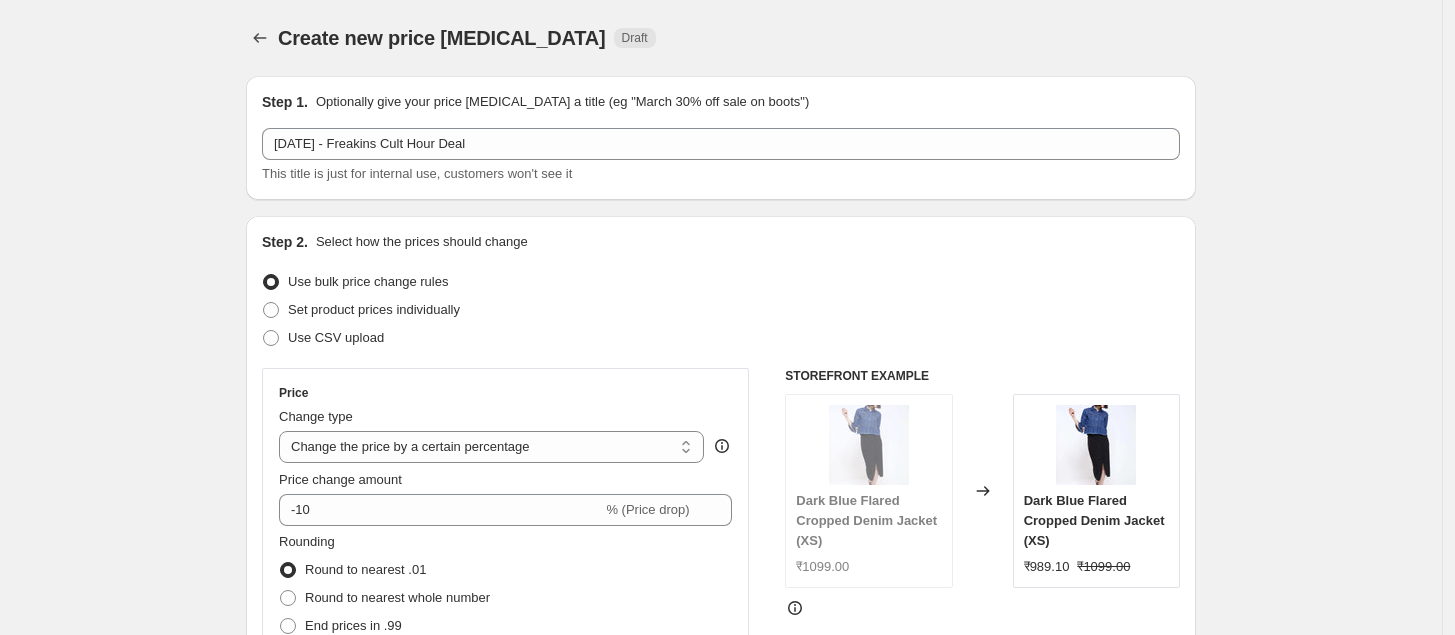 click on "Step 2. Select how the prices should change Use bulk price change rules Set product prices individually Use CSV upload Price Change type Change the price to a certain amount Change the price by a certain amount Change the price by a certain percentage Change the price to the current compare at price (price before sale) Change the price by a certain amount relative to the compare at price Change the price by a certain percentage relative to the compare at price Don't change the price Change the price by a certain percentage relative to the cost per item Change price to certain cost margin Change the price by a certain percentage Price change amount -10 % (Price drop) Rounding Round to nearest .01 Round to nearest whole number End prices in .99 End prices in a certain number Show rounding direction options? Compare at price What's the compare at price? Change type Change the compare at price to the current price (sale) Change the compare at price to a certain amount Don't change the compare at price ₹1099.00" at bounding box center (721, 567) 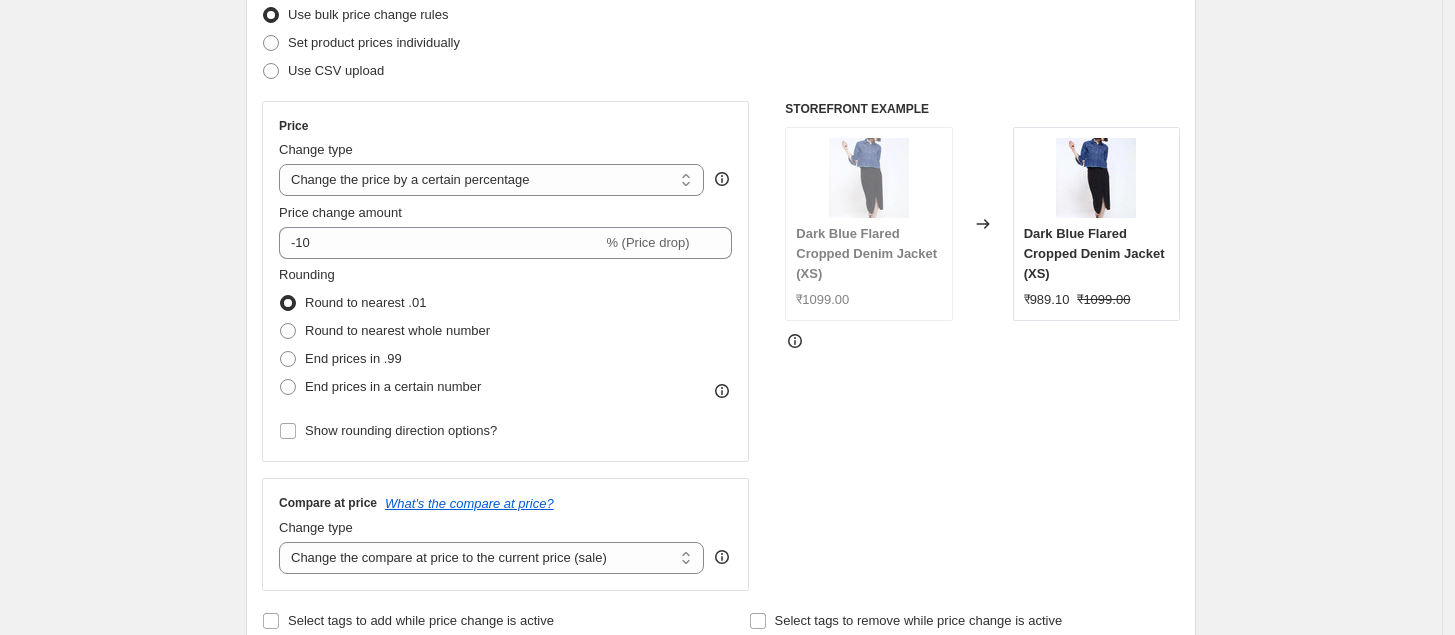 scroll, scrollTop: 396, scrollLeft: 0, axis: vertical 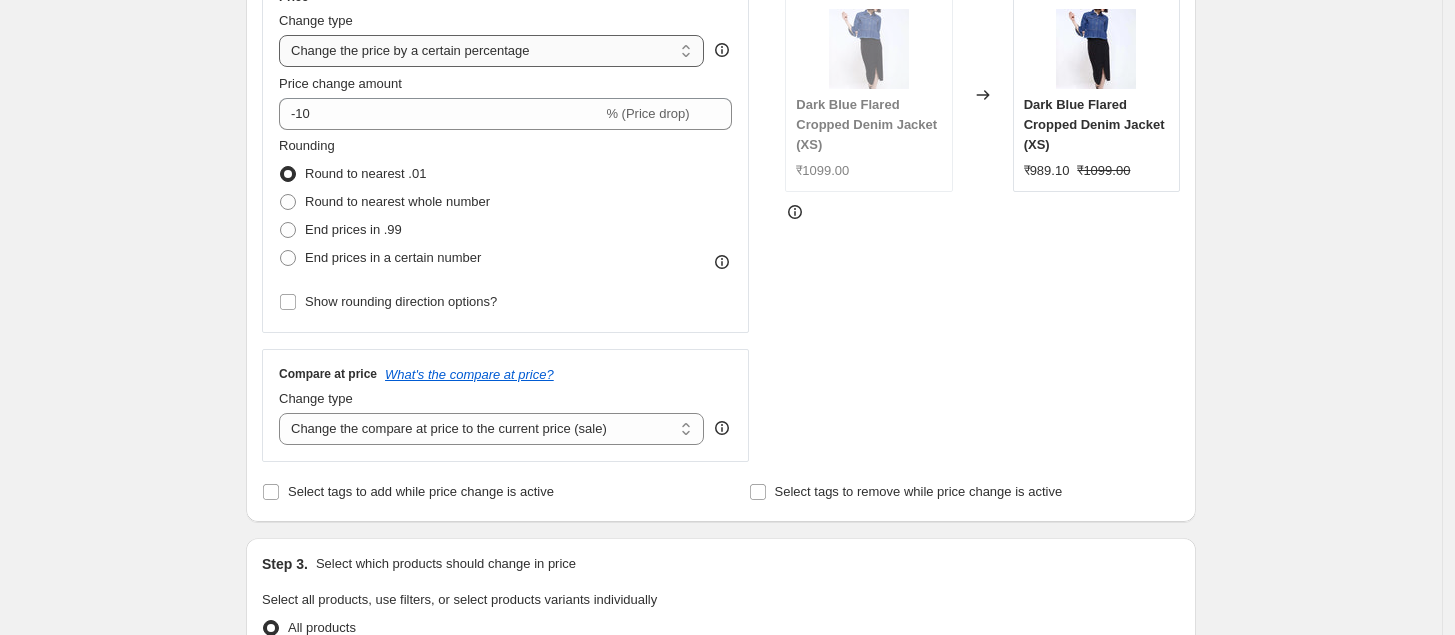 click on "Change the price to a certain amount Change the price by a certain amount Change the price by a certain percentage Change the price to the current compare at price (price before sale) Change the price by a certain amount relative to the compare at price Change the price by a certain percentage relative to the compare at price Don't change the price Change the price by a certain percentage relative to the cost per item Change price to certain cost margin" at bounding box center [491, 51] 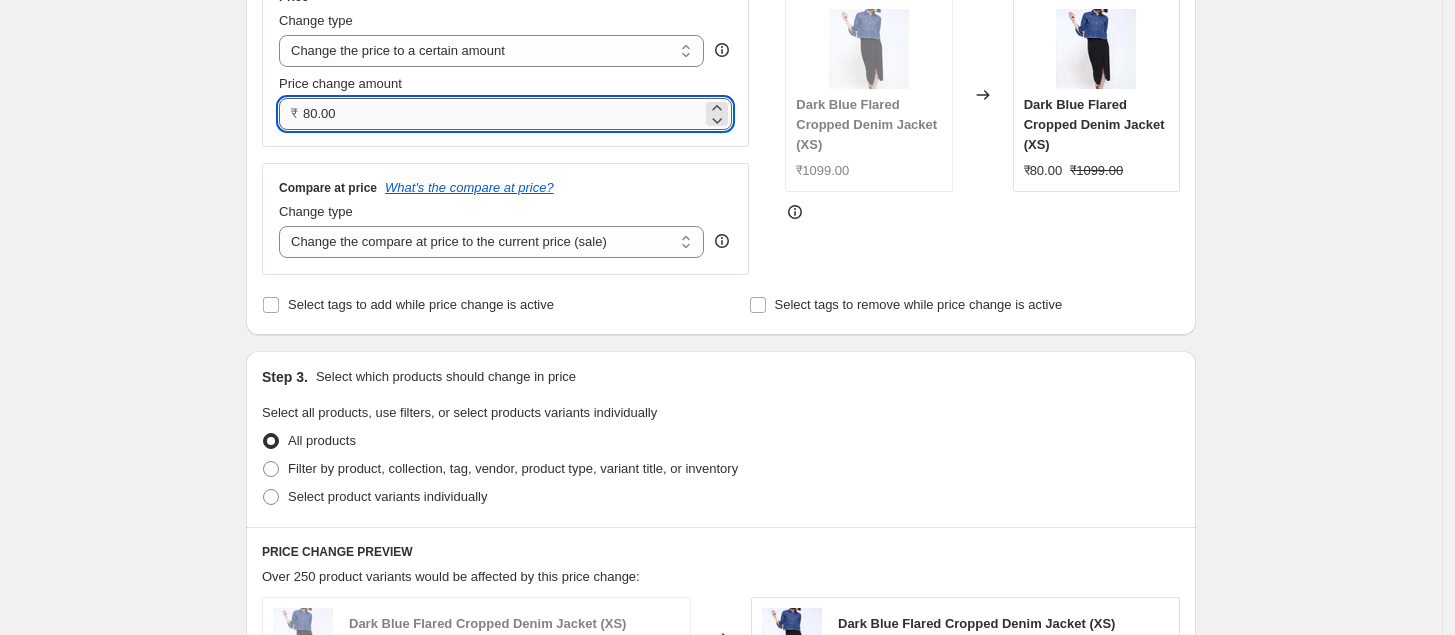 click on "80.00" at bounding box center [502, 114] 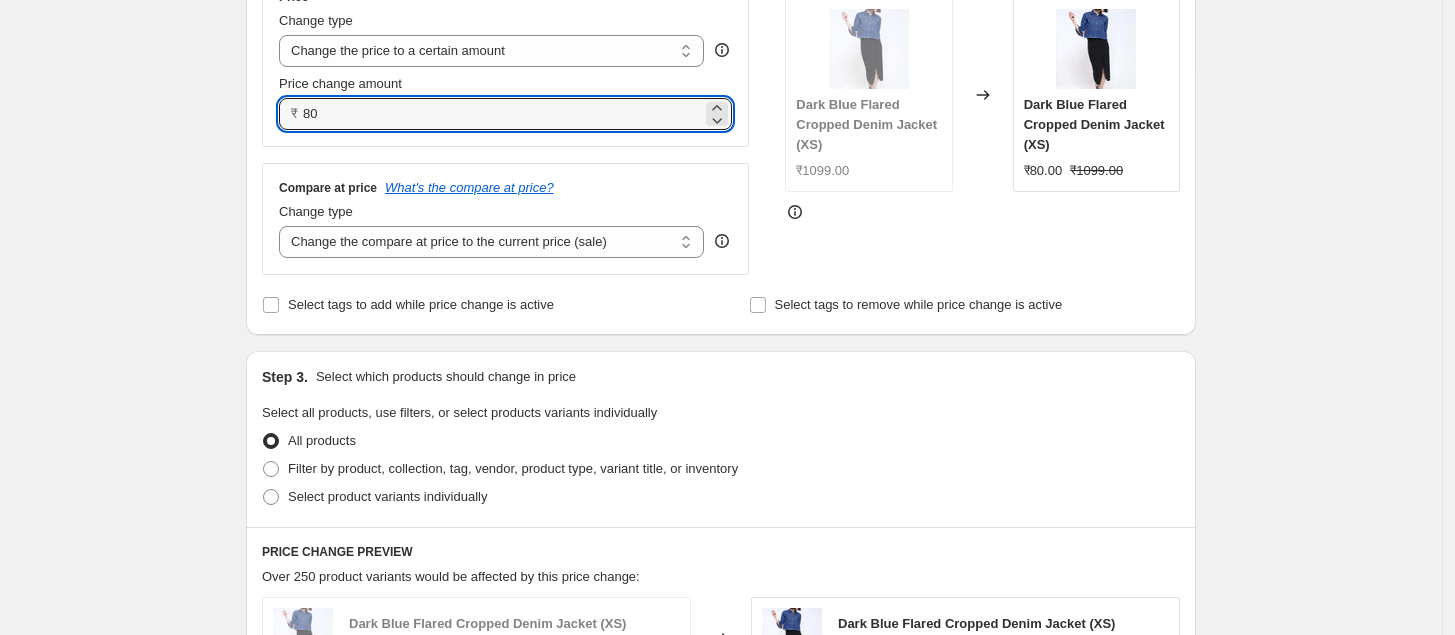 type on "8" 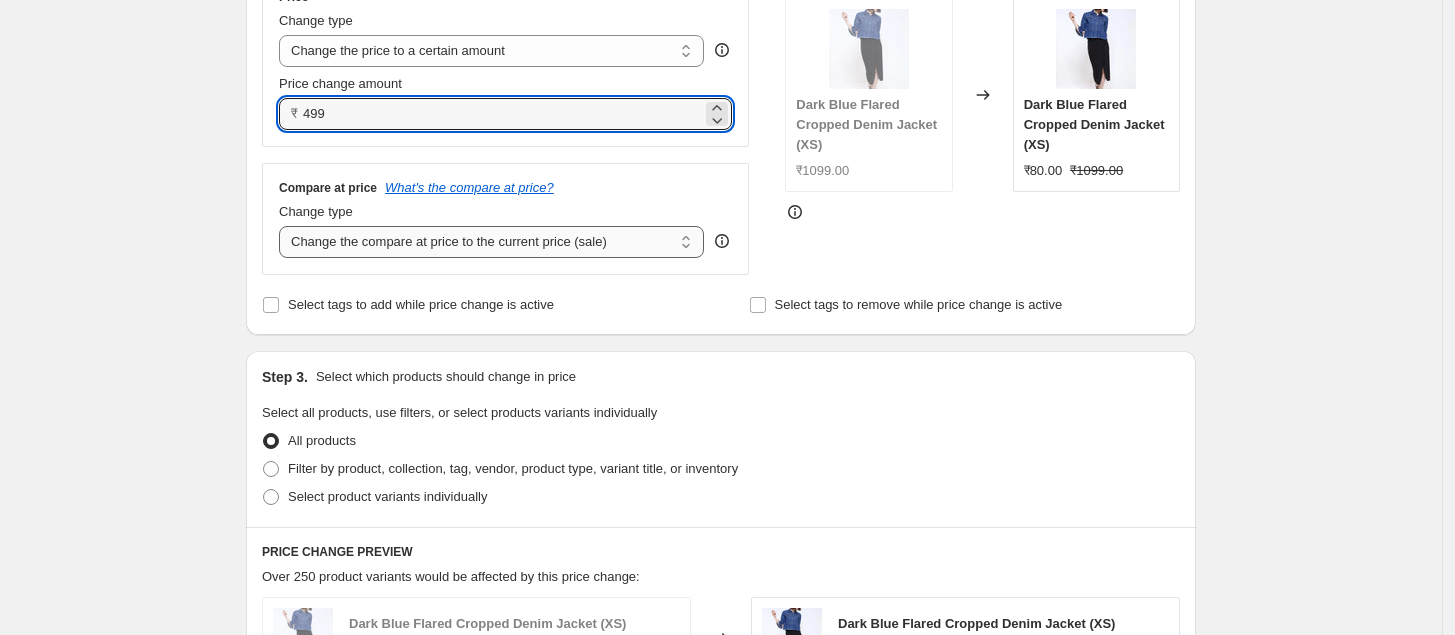 type on "499.00" 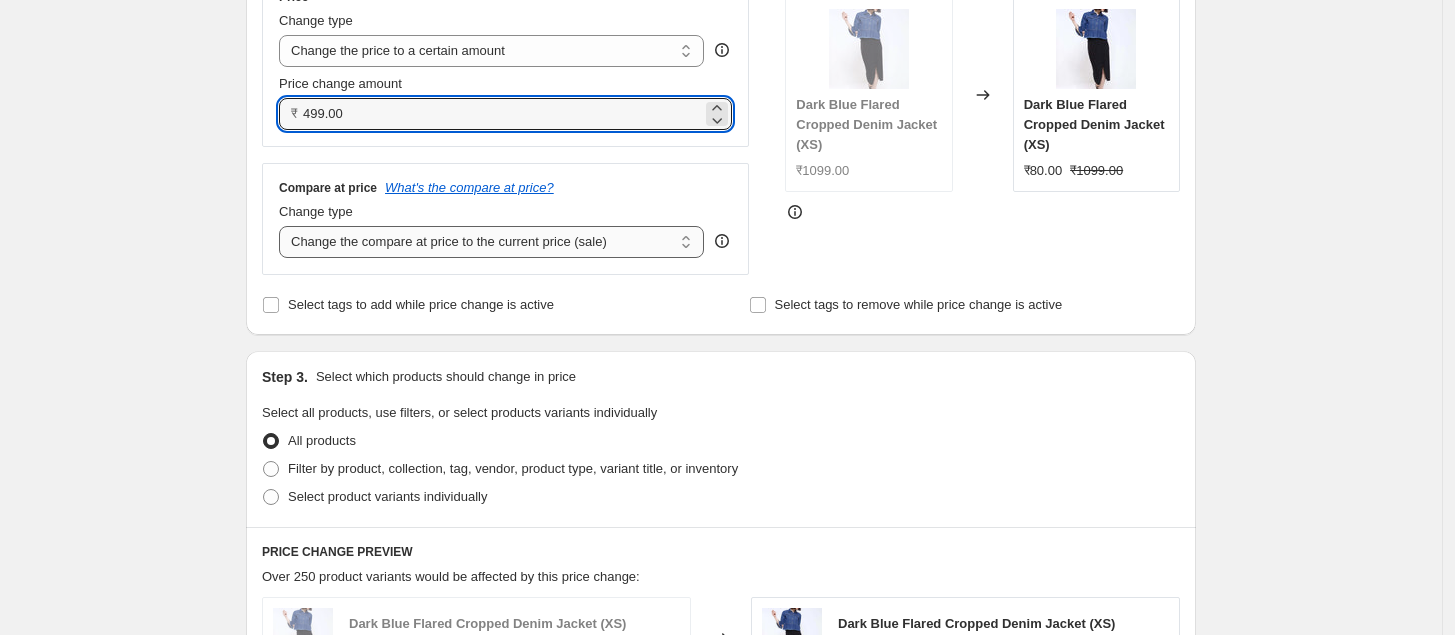 click on "Change the compare at price to the current price (sale) Change the compare at price to a certain amount Change the compare at price by a certain amount Change the compare at price by a certain percentage Change the compare at price by a certain amount relative to the actual price Change the compare at price by a certain percentage relative to the actual price Don't change the compare at price Remove the compare at price" at bounding box center [491, 242] 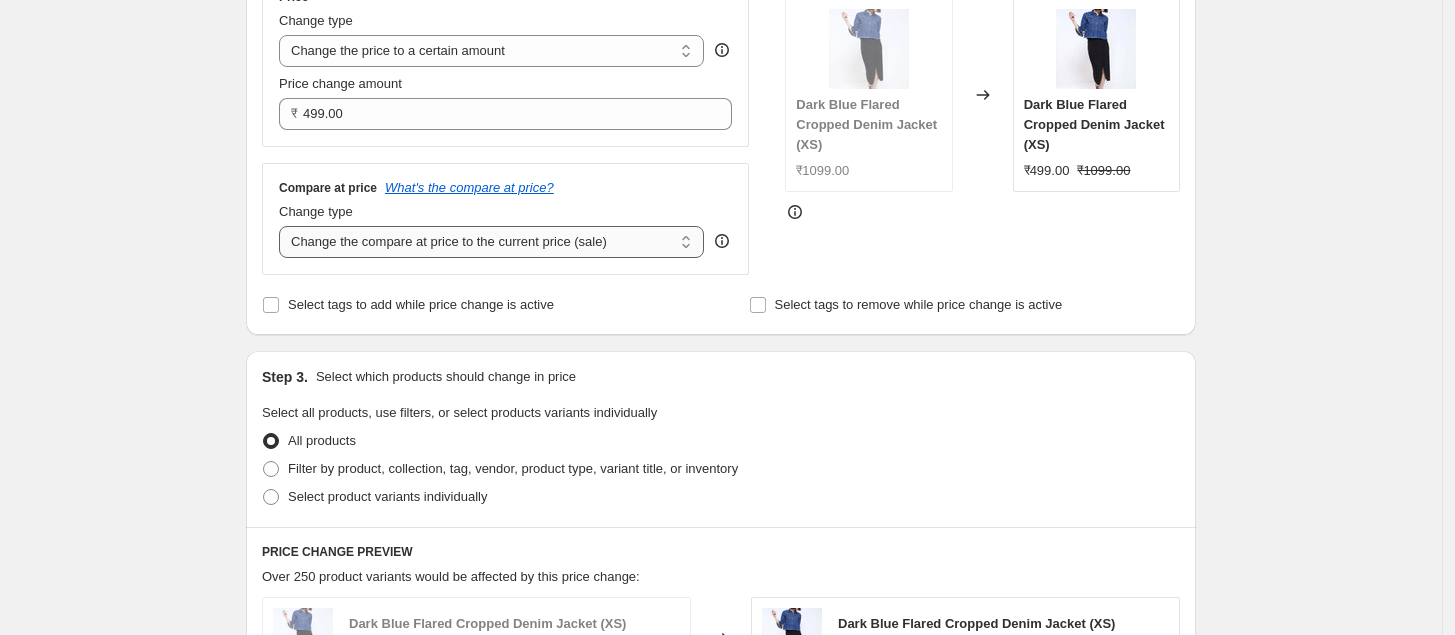 select on "to" 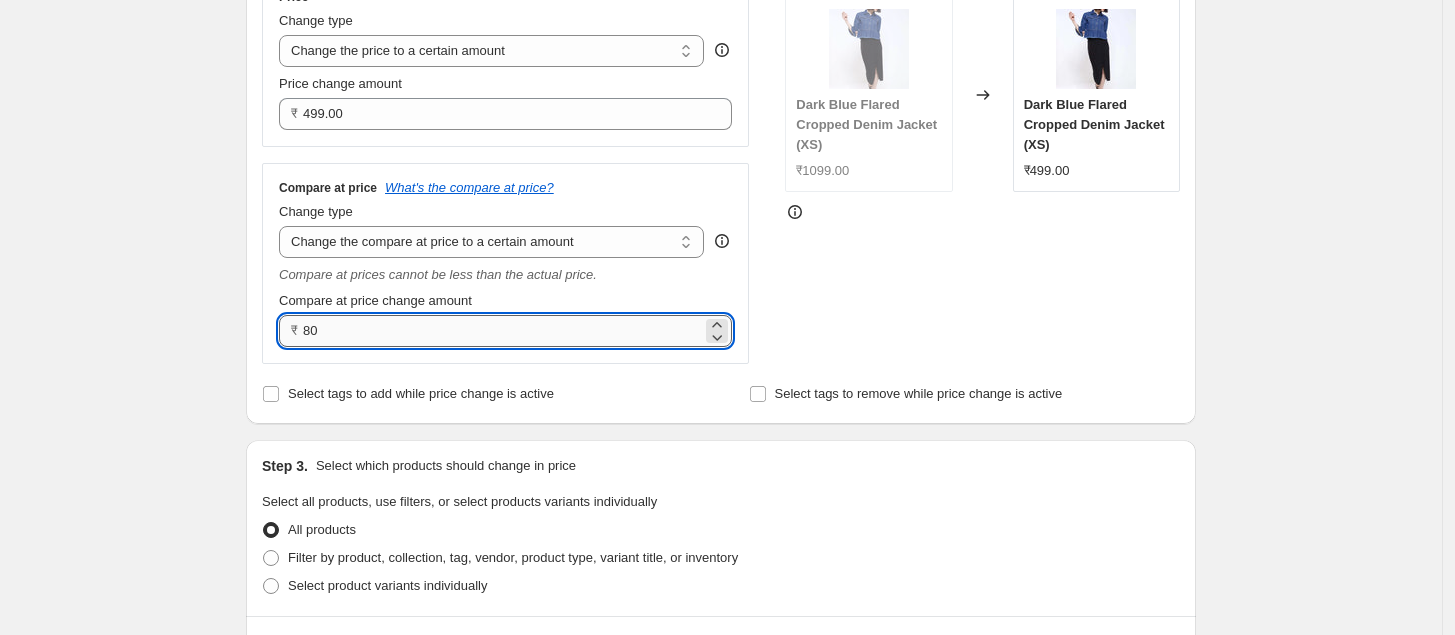 type on "8" 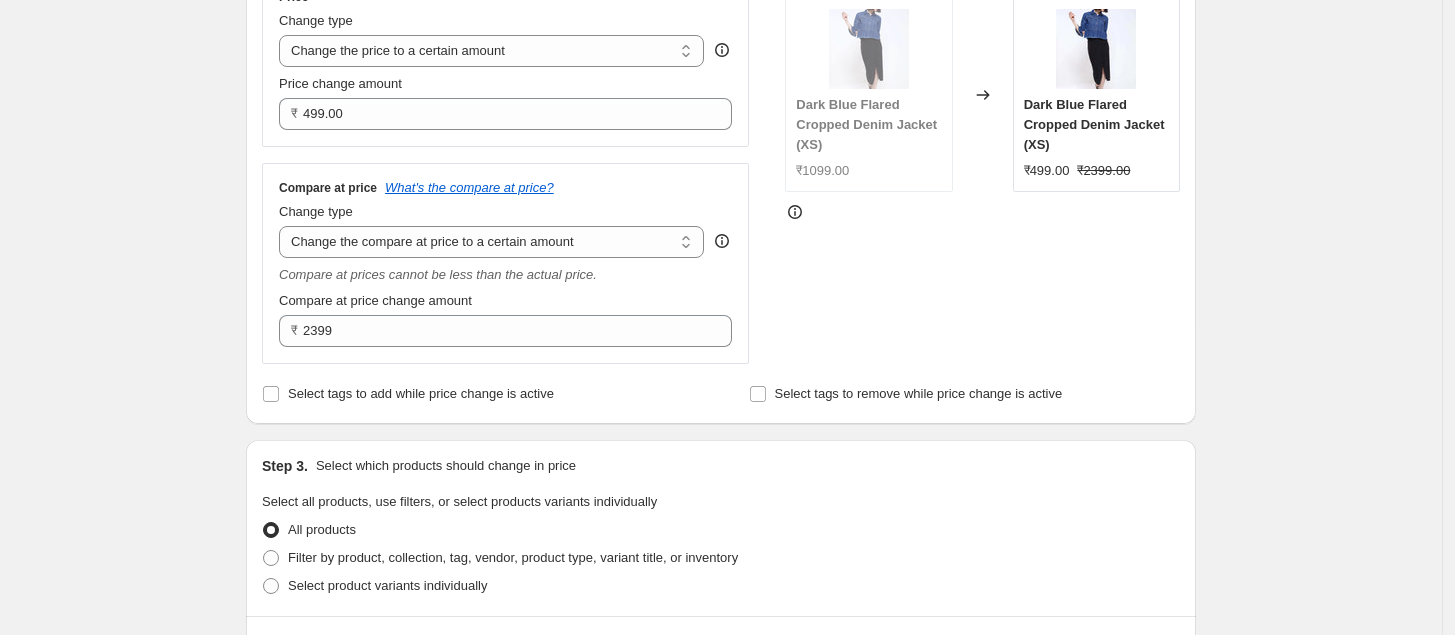 type on "2399.00" 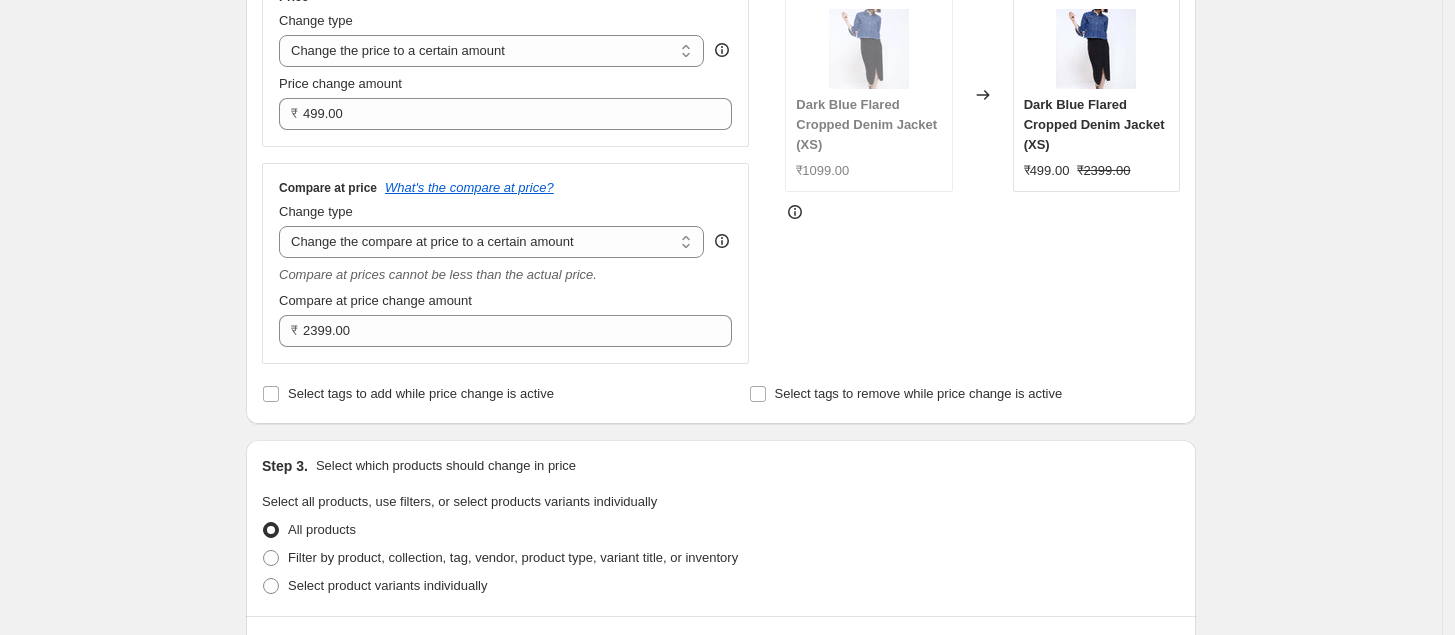 click on "STOREFRONT EXAMPLE Dark Blue Flared Cropped Denim Jacket (XS) ₹1099.00 Changed to Dark Blue Flared Cropped Denim Jacket (XS) ₹499.00 ₹2399.00" at bounding box center (982, 168) 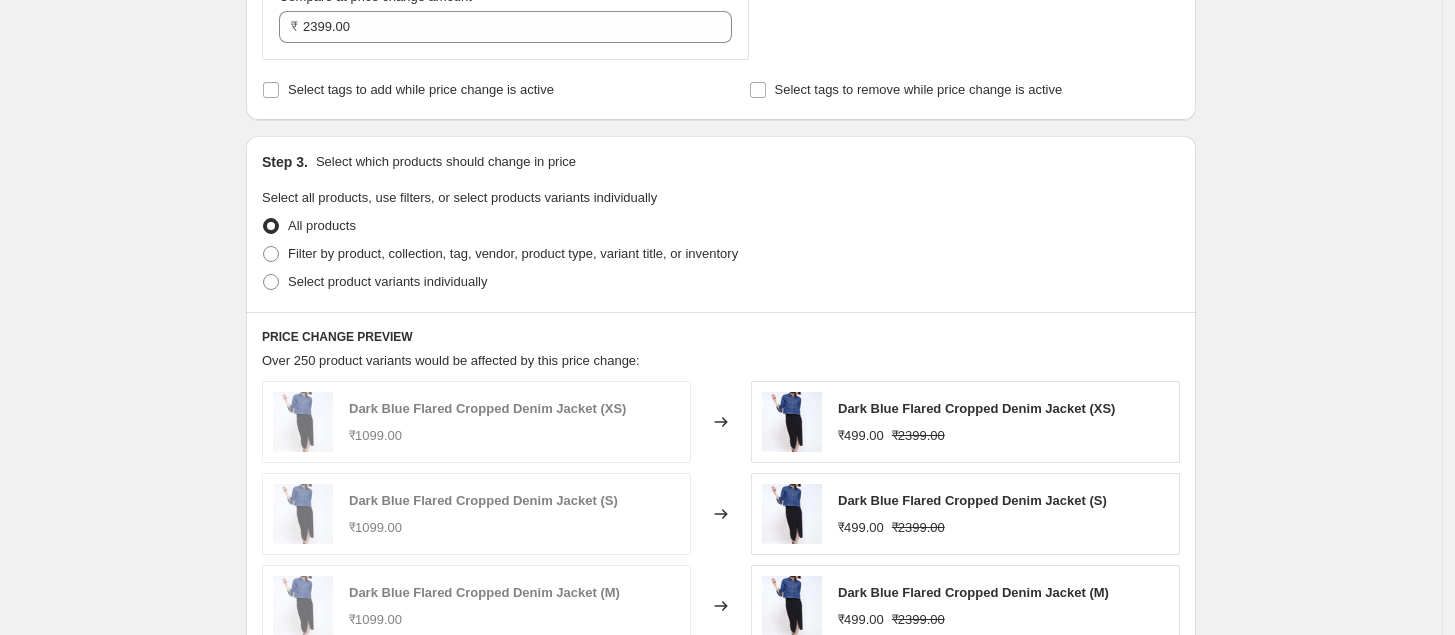 scroll, scrollTop: 708, scrollLeft: 0, axis: vertical 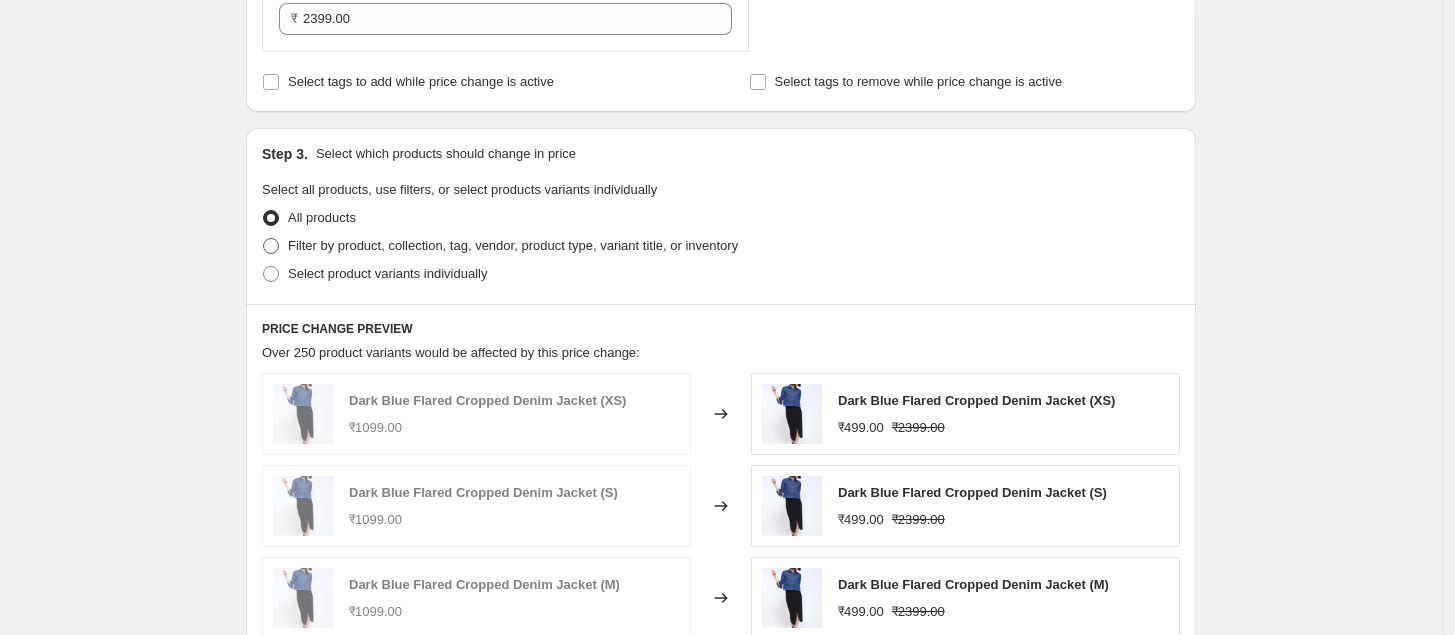 click on "Filter by product, collection, tag, vendor, product type, variant title, or inventory" at bounding box center (513, 245) 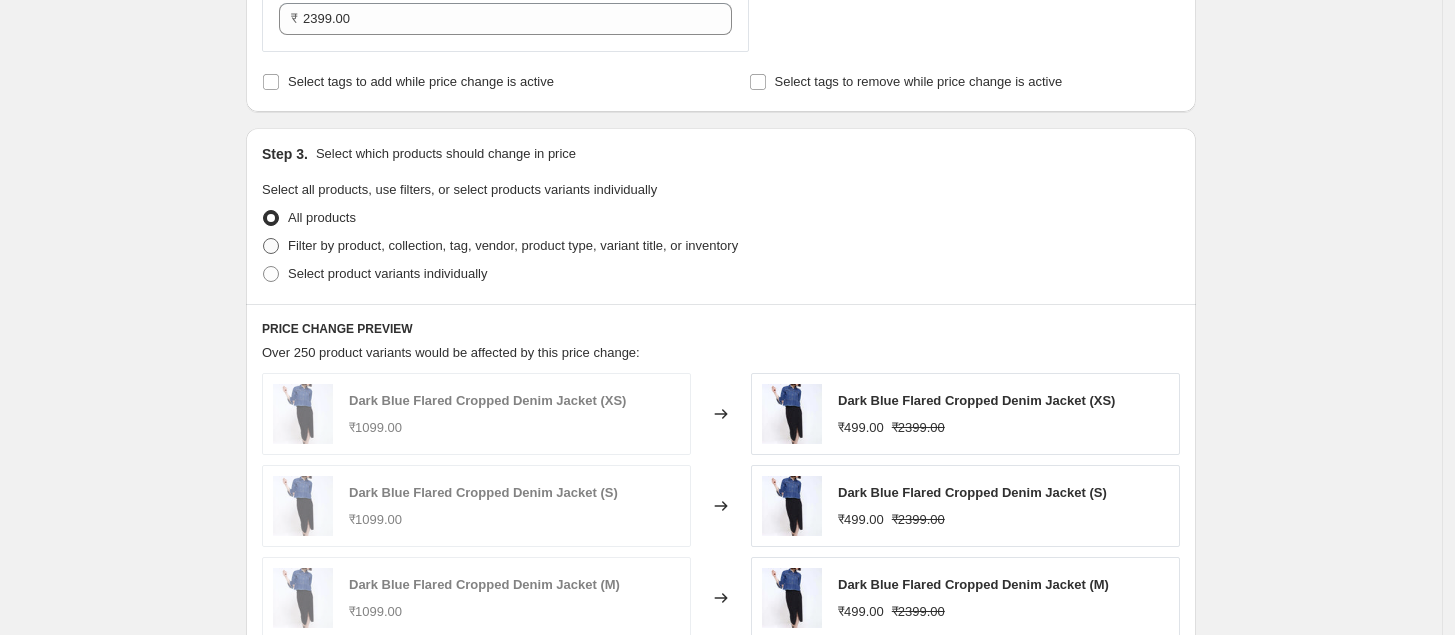 radio on "true" 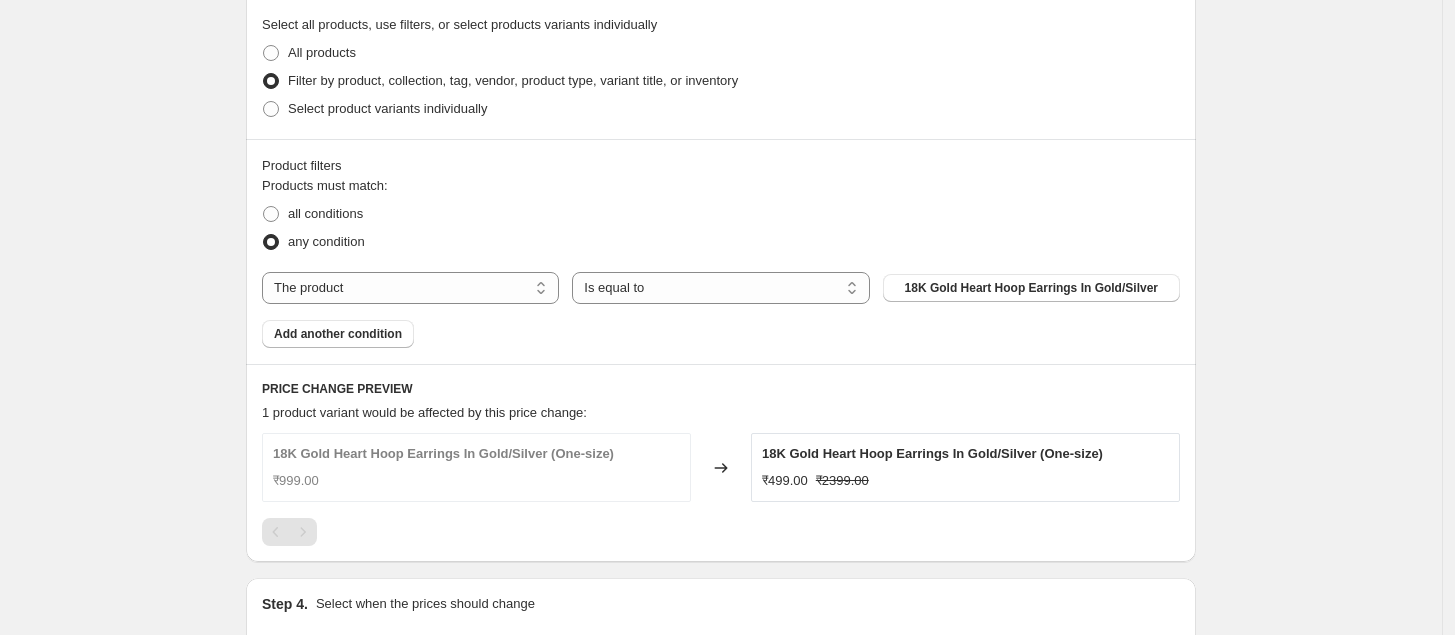 scroll, scrollTop: 896, scrollLeft: 0, axis: vertical 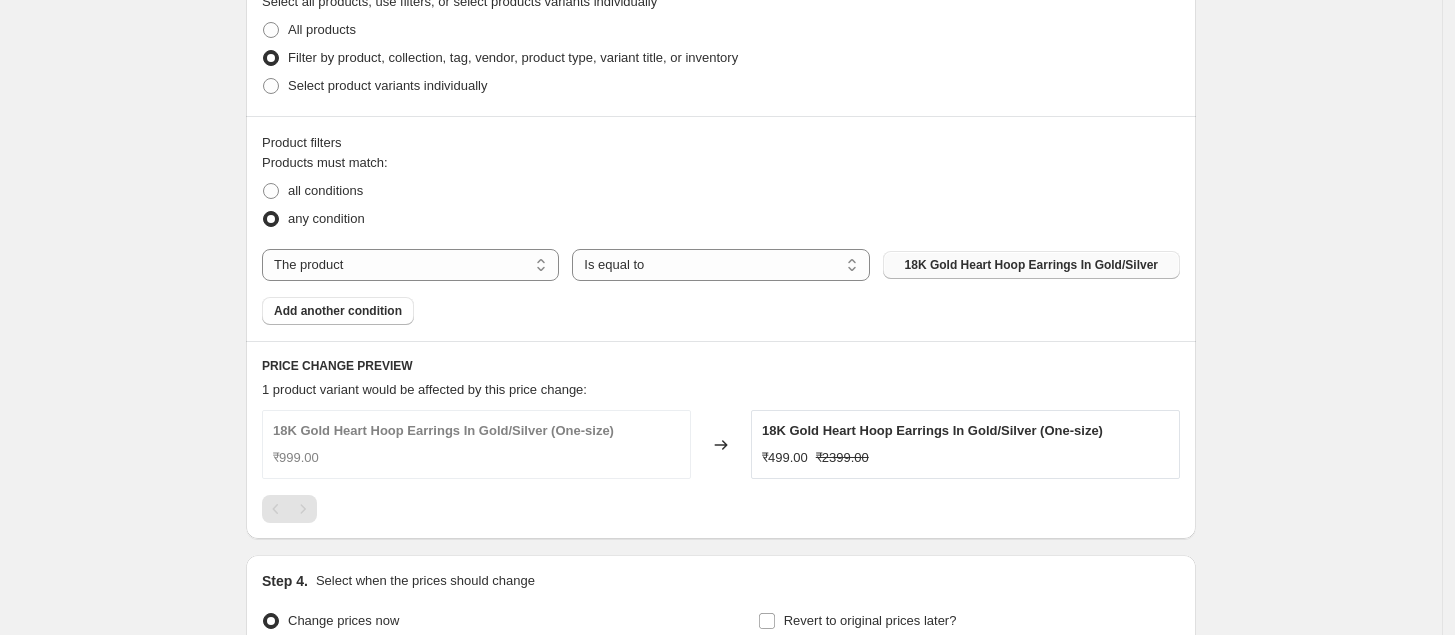 click on "18K Gold Heart Hoop Earrings In Gold/Silver" at bounding box center [1031, 265] 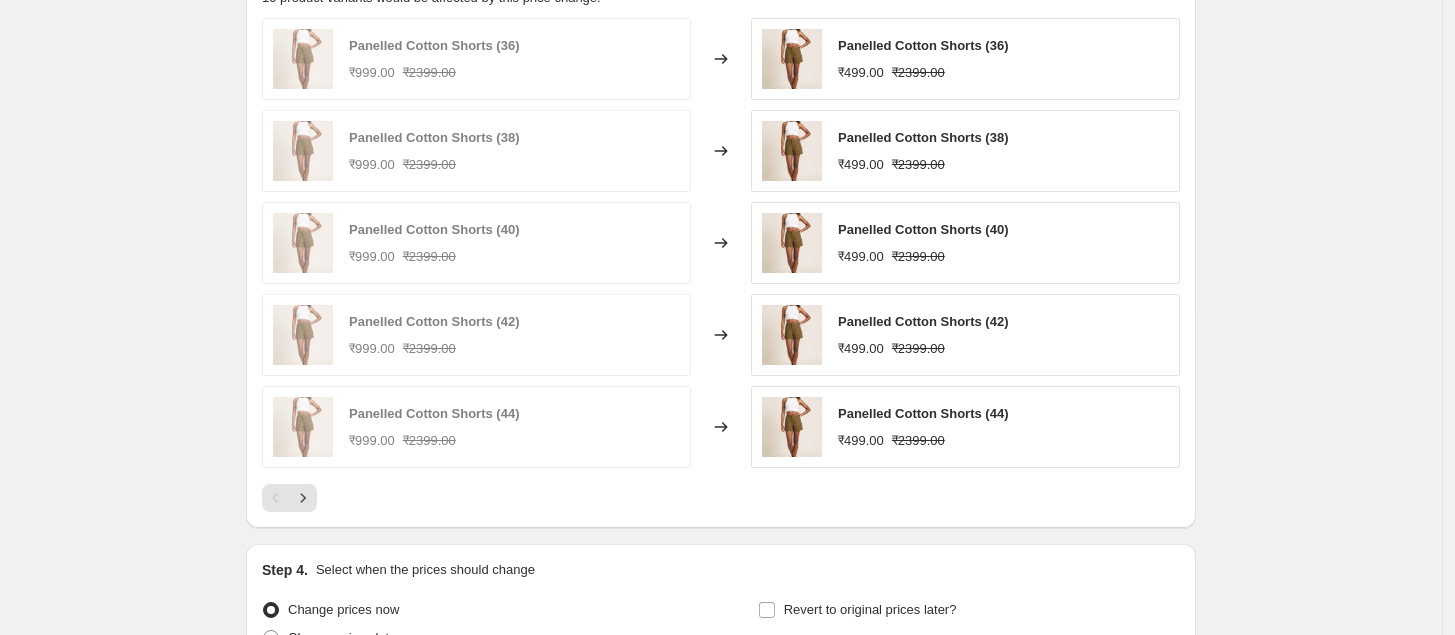 scroll, scrollTop: 1496, scrollLeft: 0, axis: vertical 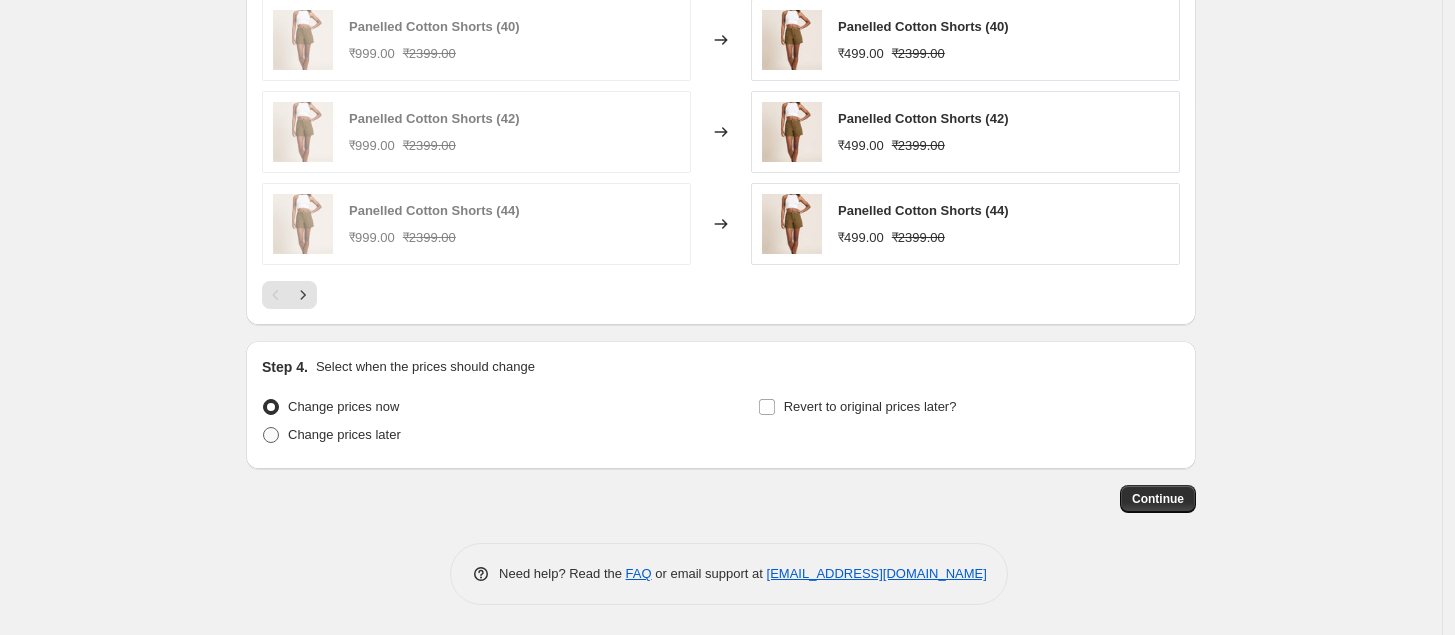 click on "Change prices later" at bounding box center (344, 434) 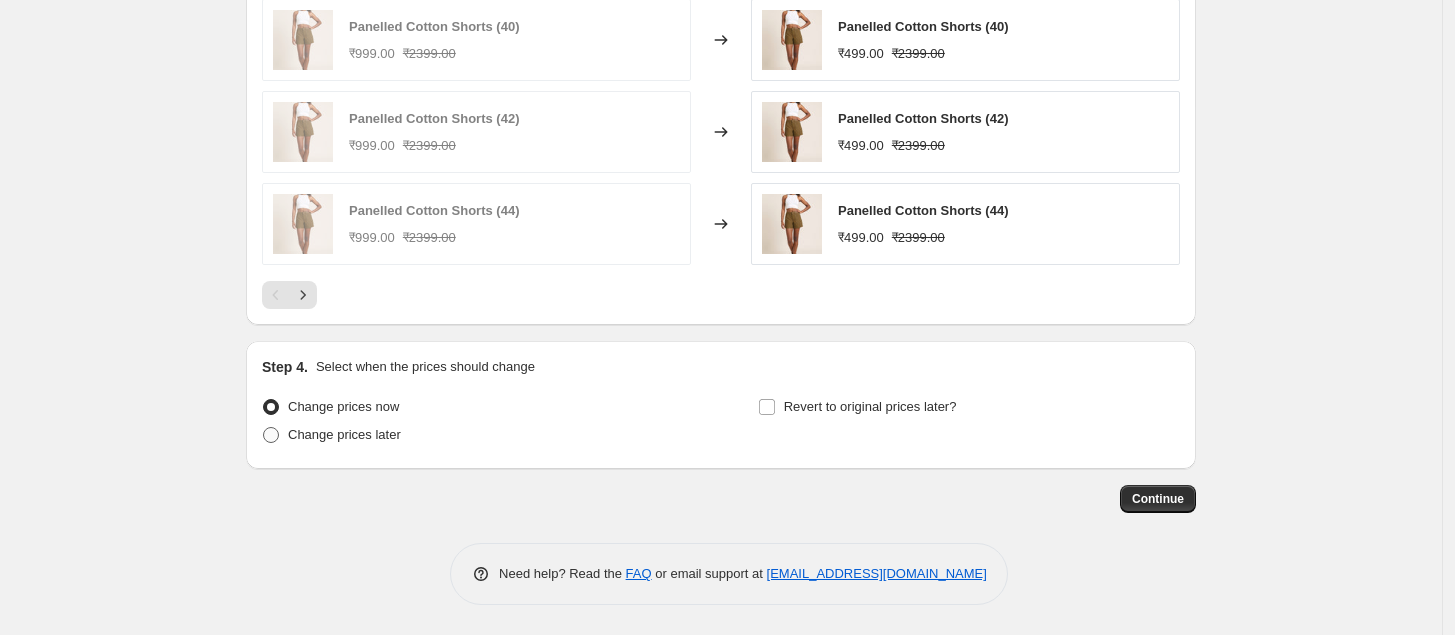 radio on "true" 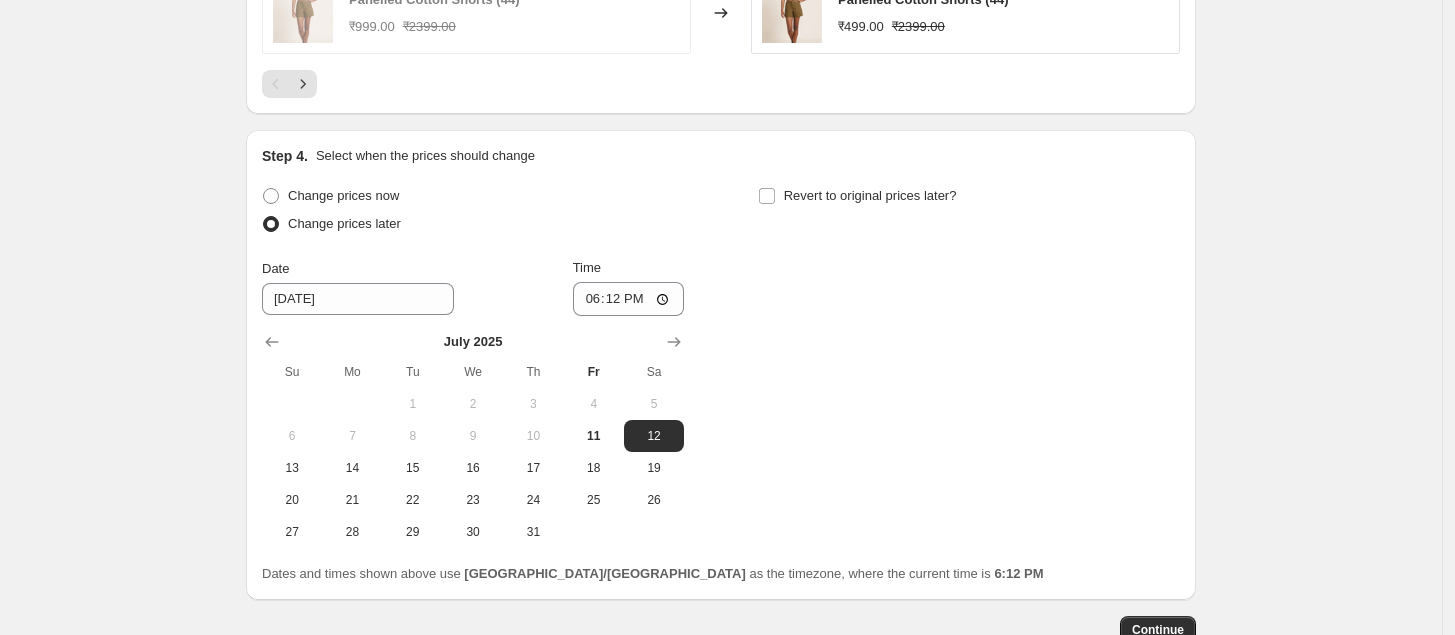 scroll, scrollTop: 1712, scrollLeft: 0, axis: vertical 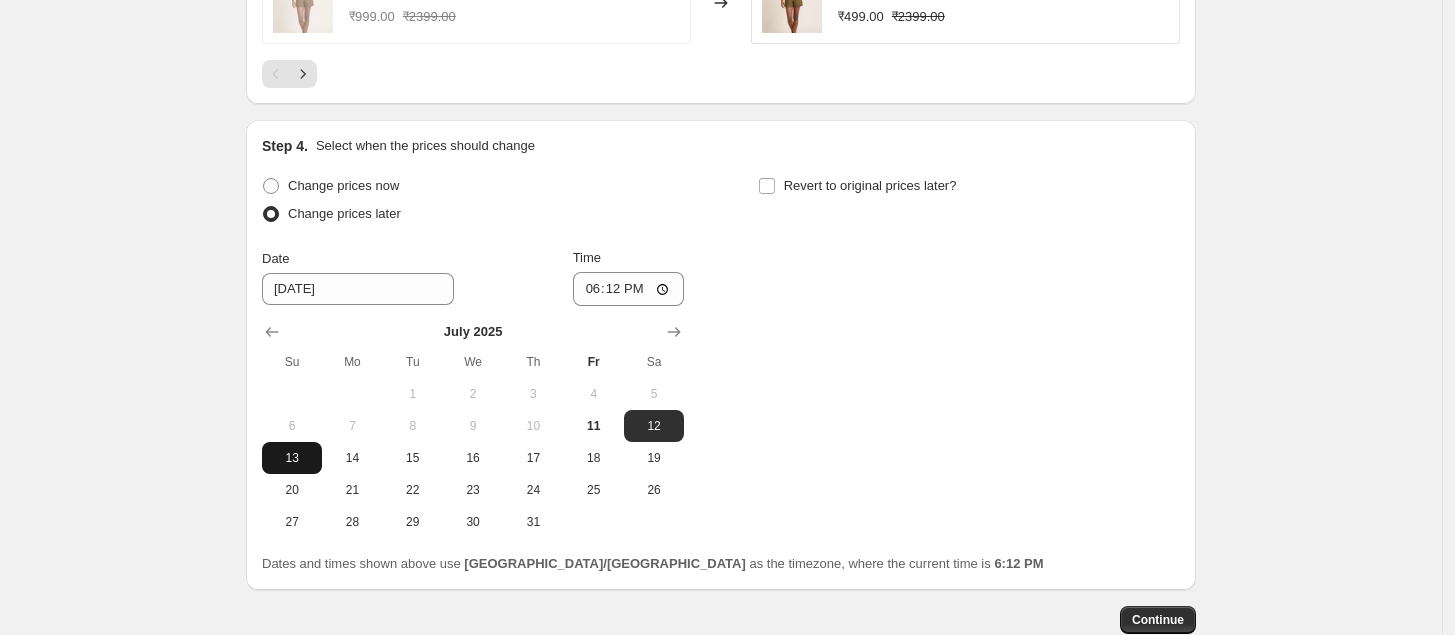 click on "13" at bounding box center [292, 458] 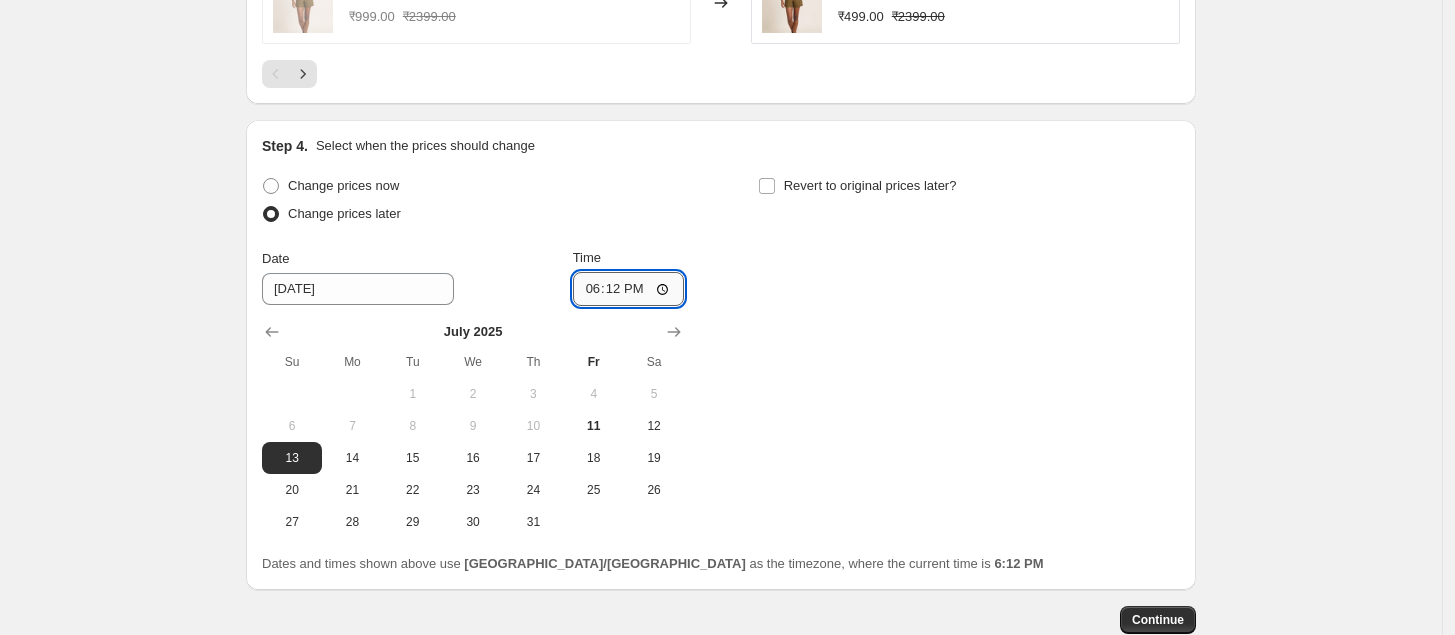 click on "18:12" at bounding box center [629, 289] 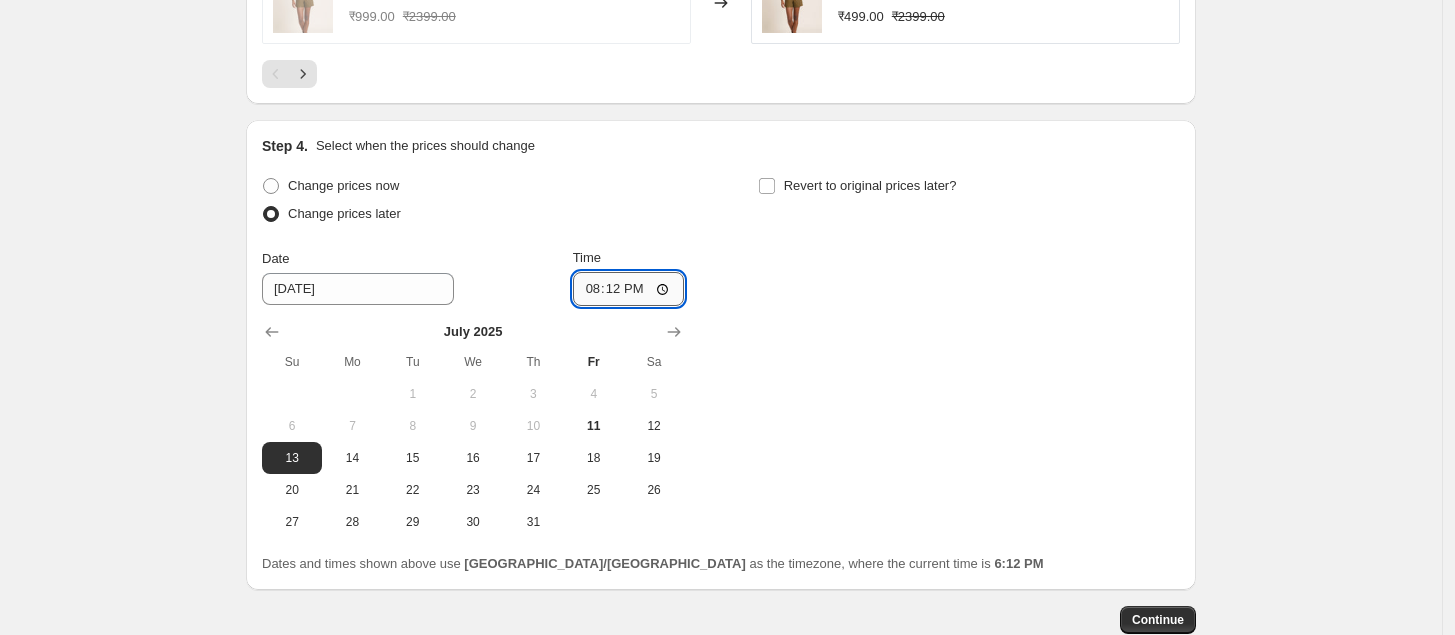 type on "20:00" 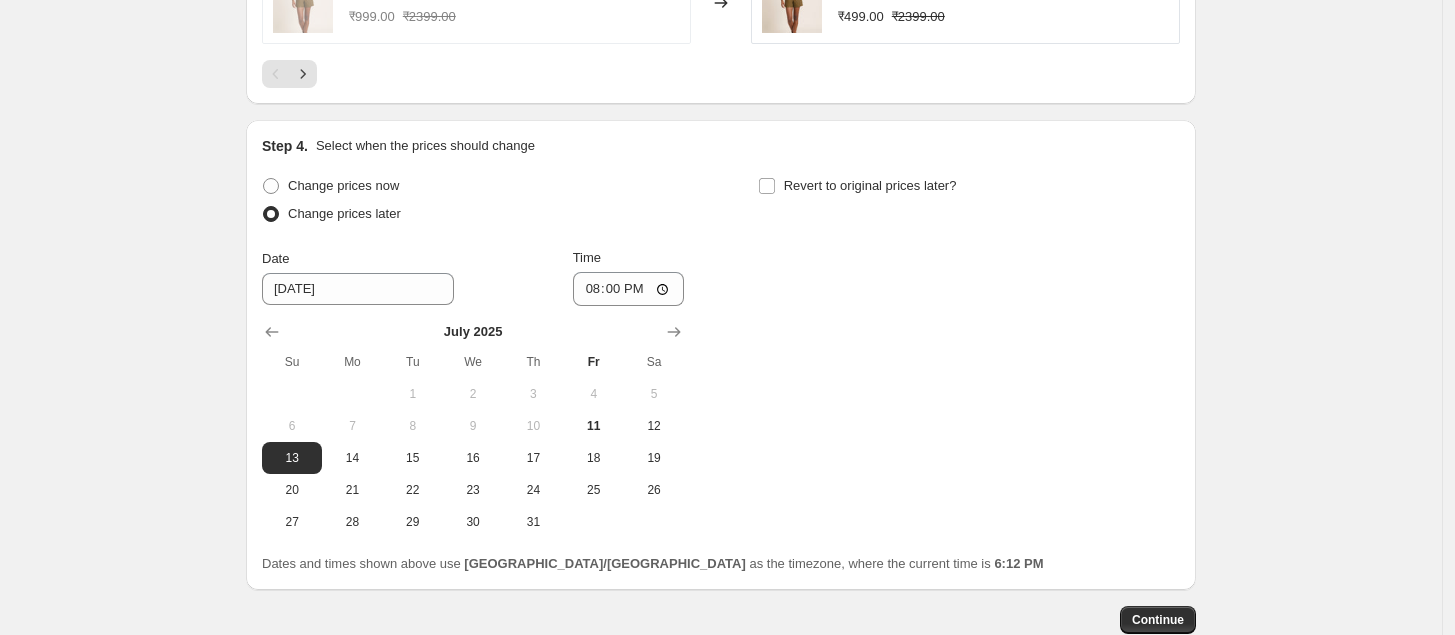 click on "Change prices now Change prices later Date [DATE] Time 20:00 [DATE] Su Mo Tu We Th Fr Sa 1 2 3 4 5 6 7 8 9 10 11 12 13 14 15 16 17 18 19 20 21 22 23 24 25 26 27 28 29 30 31 Revert to original prices later?" at bounding box center [721, 355] 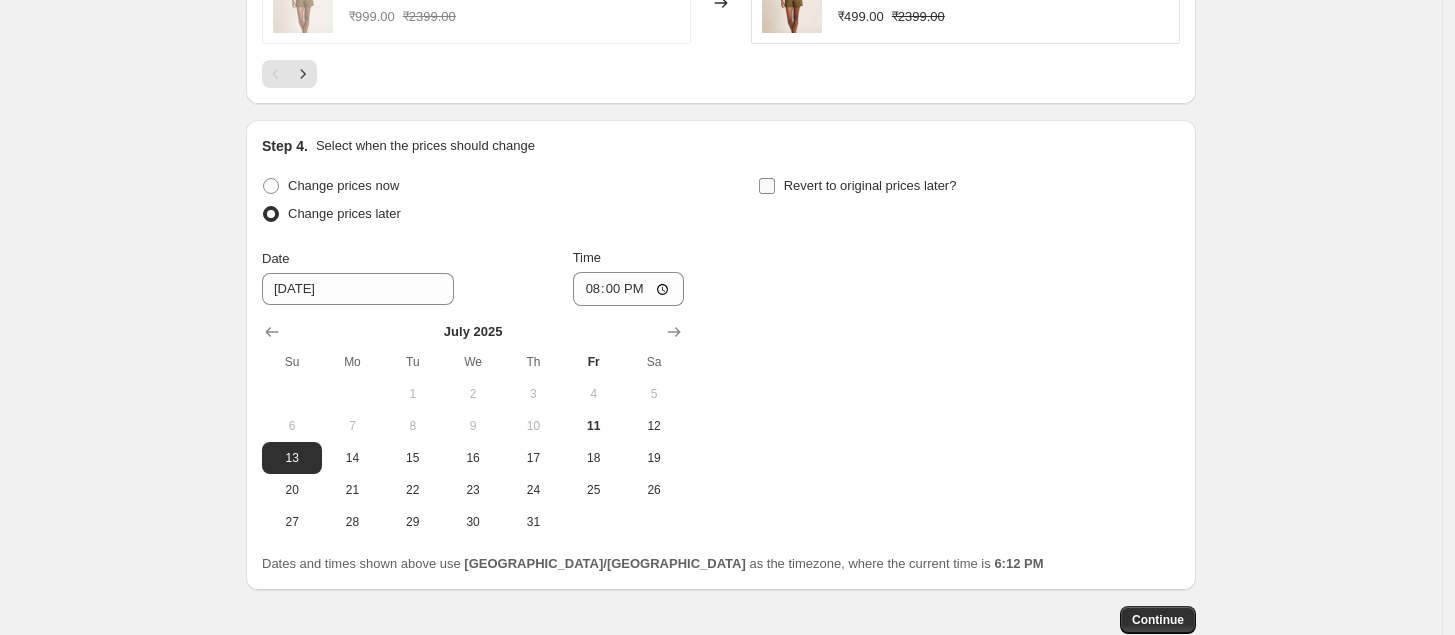 click on "Revert to original prices later?" at bounding box center (870, 185) 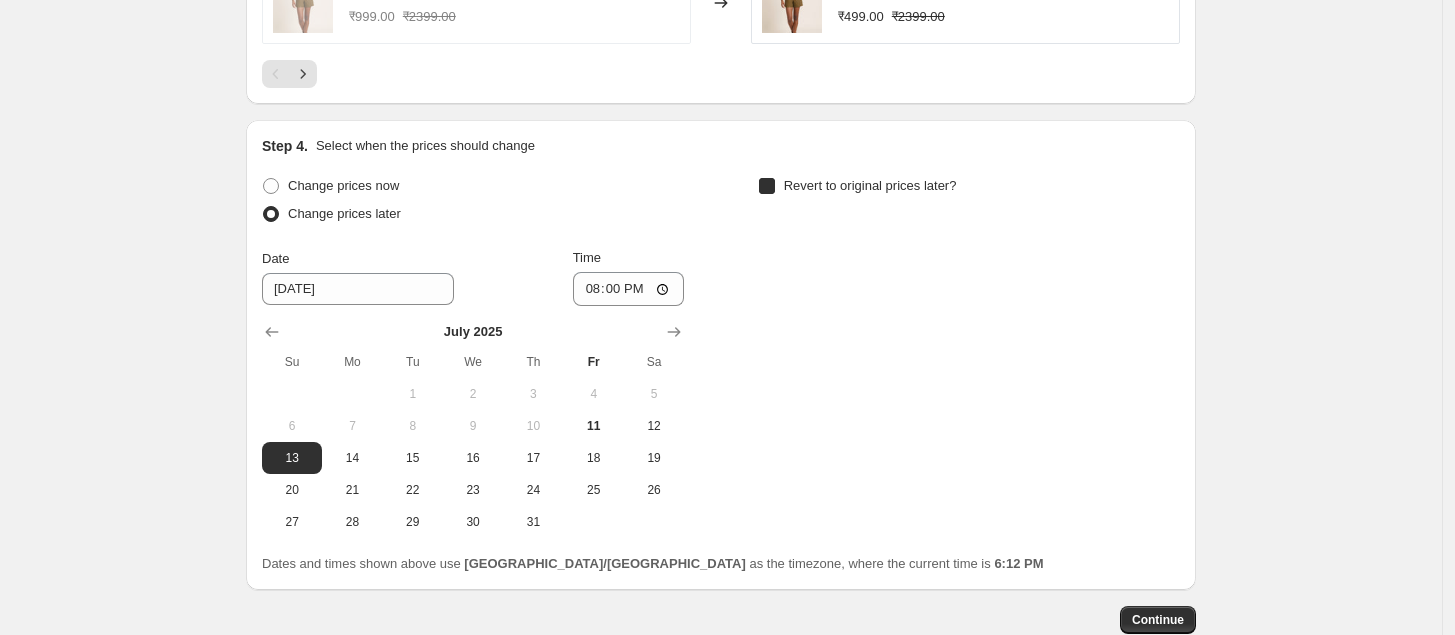checkbox on "true" 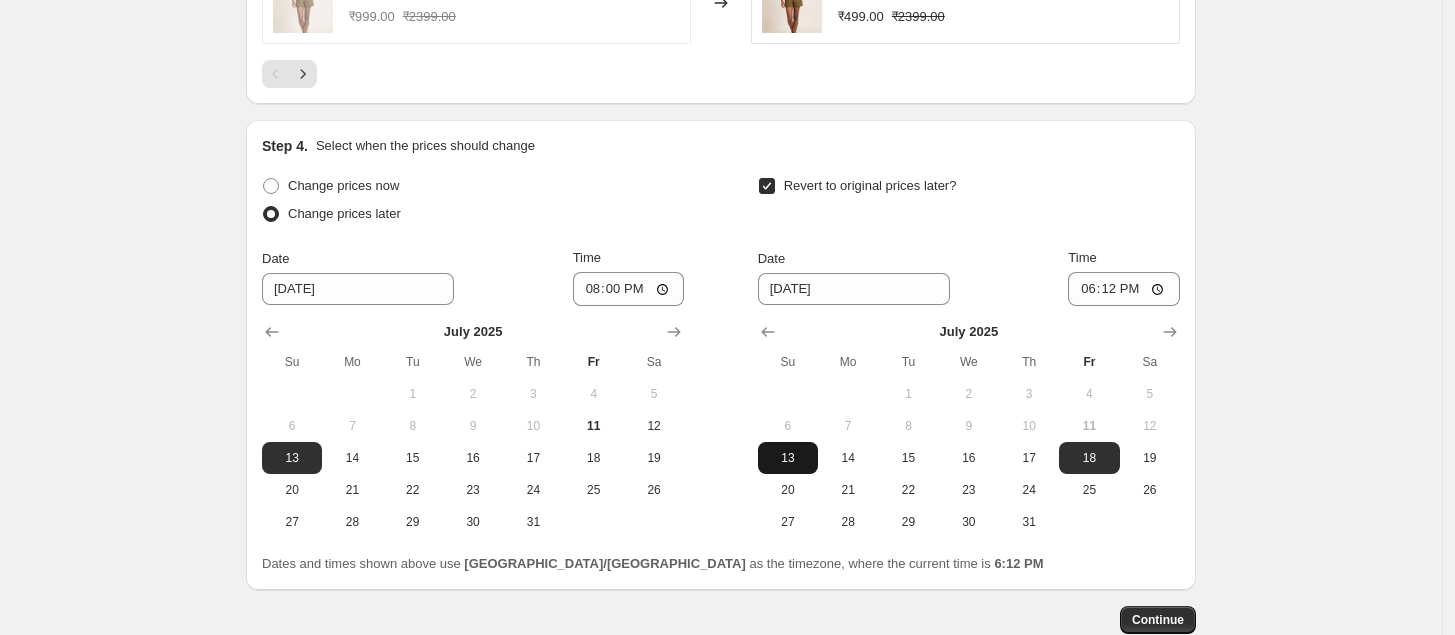 click on "13" at bounding box center [788, 458] 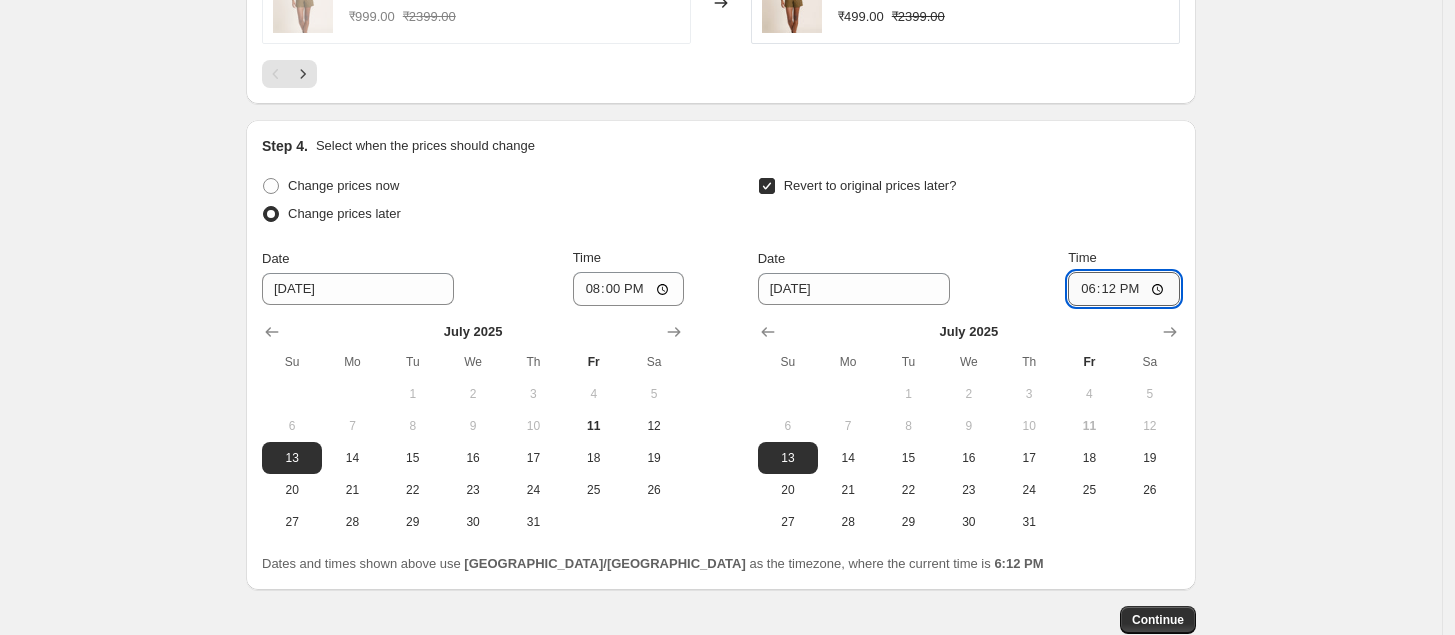 click on "18:12" at bounding box center (1124, 289) 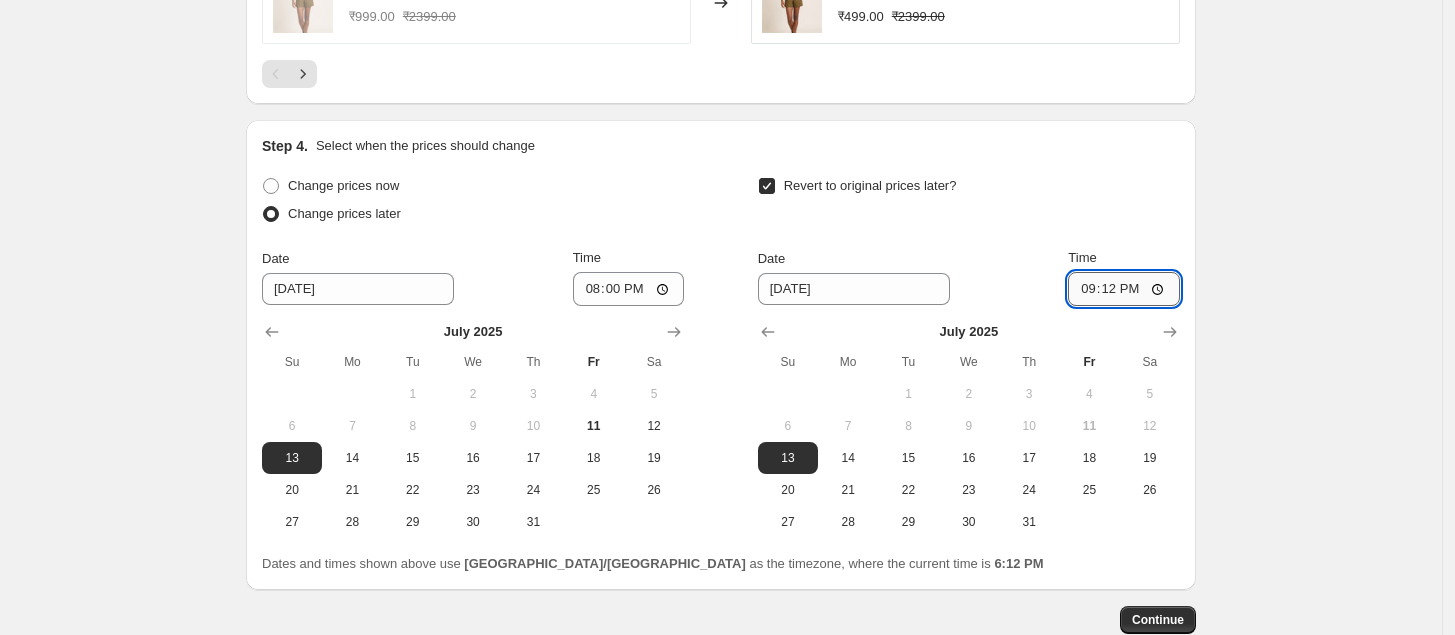 type on "21:00" 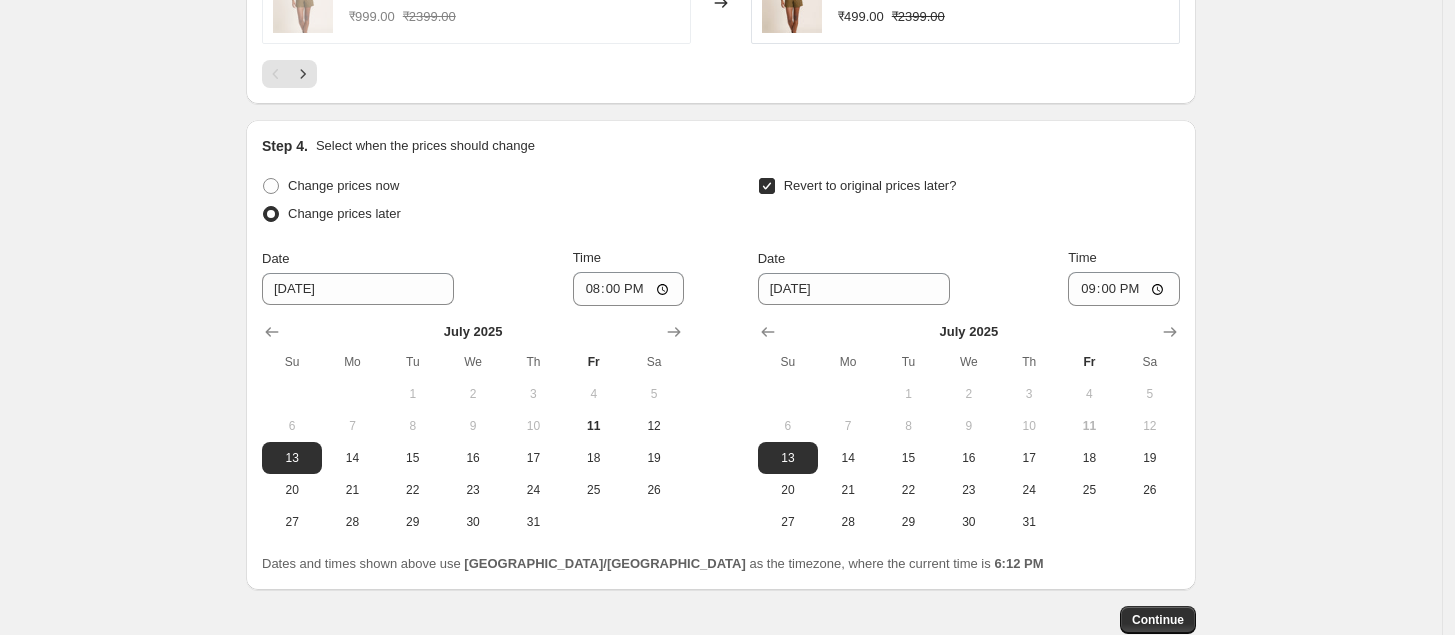 click on "Create new price [MEDICAL_DATA]. This page is ready Create new price [MEDICAL_DATA] Draft Step 1. Optionally give your price [MEDICAL_DATA] a title (eg "March 30% off sale on boots") [DATE] - Freakins Cult Hour Deal This title is just for internal use, customers won't see it Step 2. Select how the prices should change Use bulk price change rules Set product prices individually Use CSV upload Price Change type Change the price to a certain amount Change the price by a certain amount Change the price by a certain percentage Change the price to the current compare at price (price before sale) Change the price by a certain amount relative to the compare at price Change the price by a certain percentage relative to the compare at price Don't change the price Change the price by a certain percentage relative to the cost per item Change price to certain cost margin Change the price to a certain amount Price change amount ₹ 499.00 Compare at price What's the compare at price? Change type Don't change the compare at price" at bounding box center [721, -478] 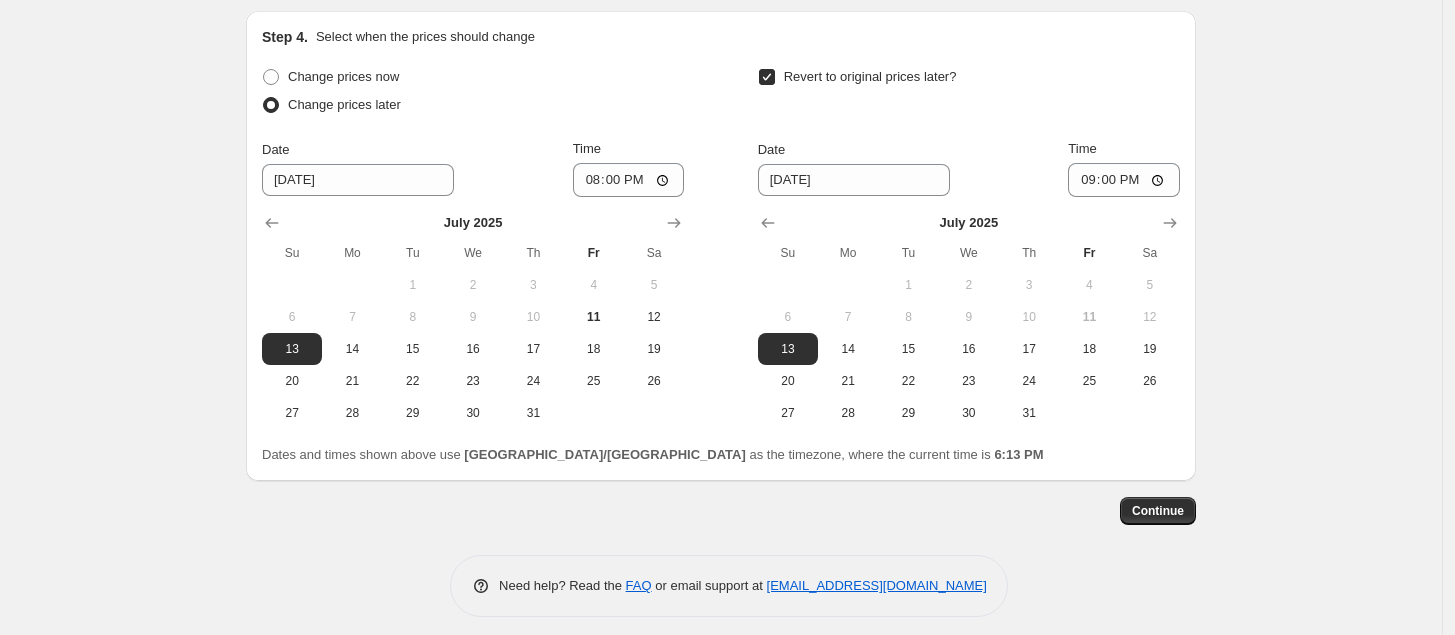 scroll, scrollTop: 1838, scrollLeft: 0, axis: vertical 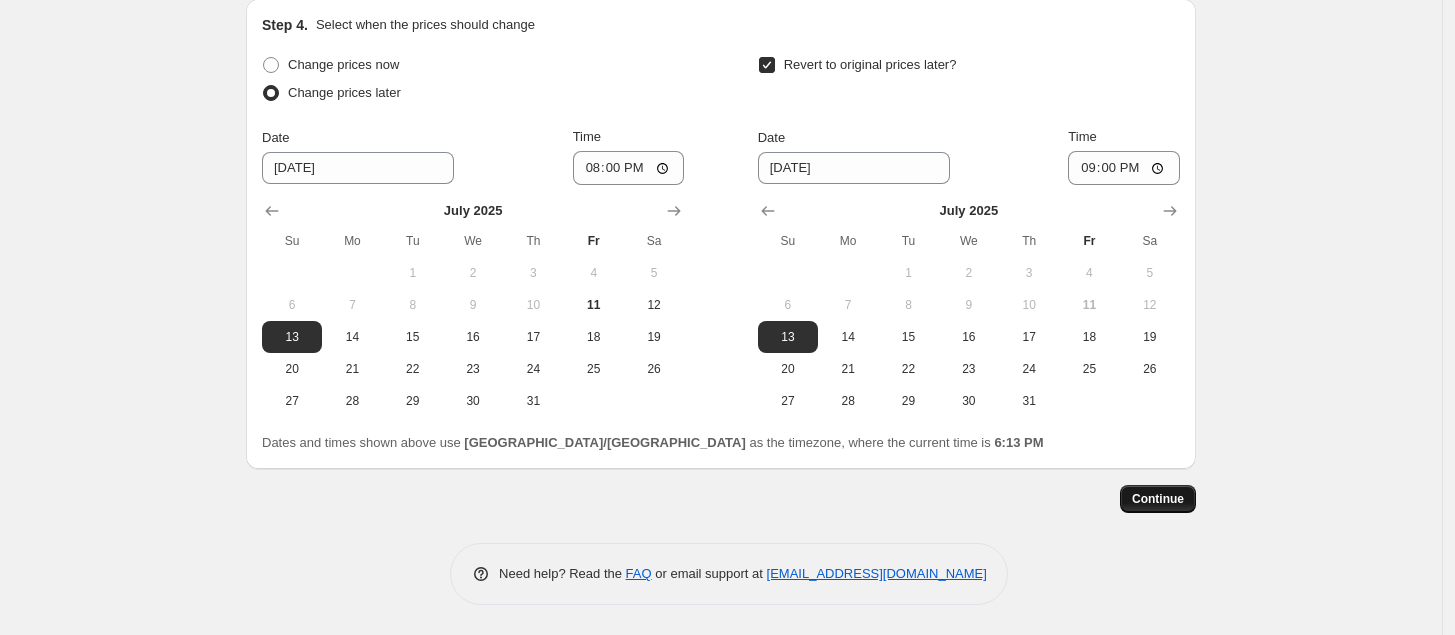 click on "Continue" at bounding box center [1158, 499] 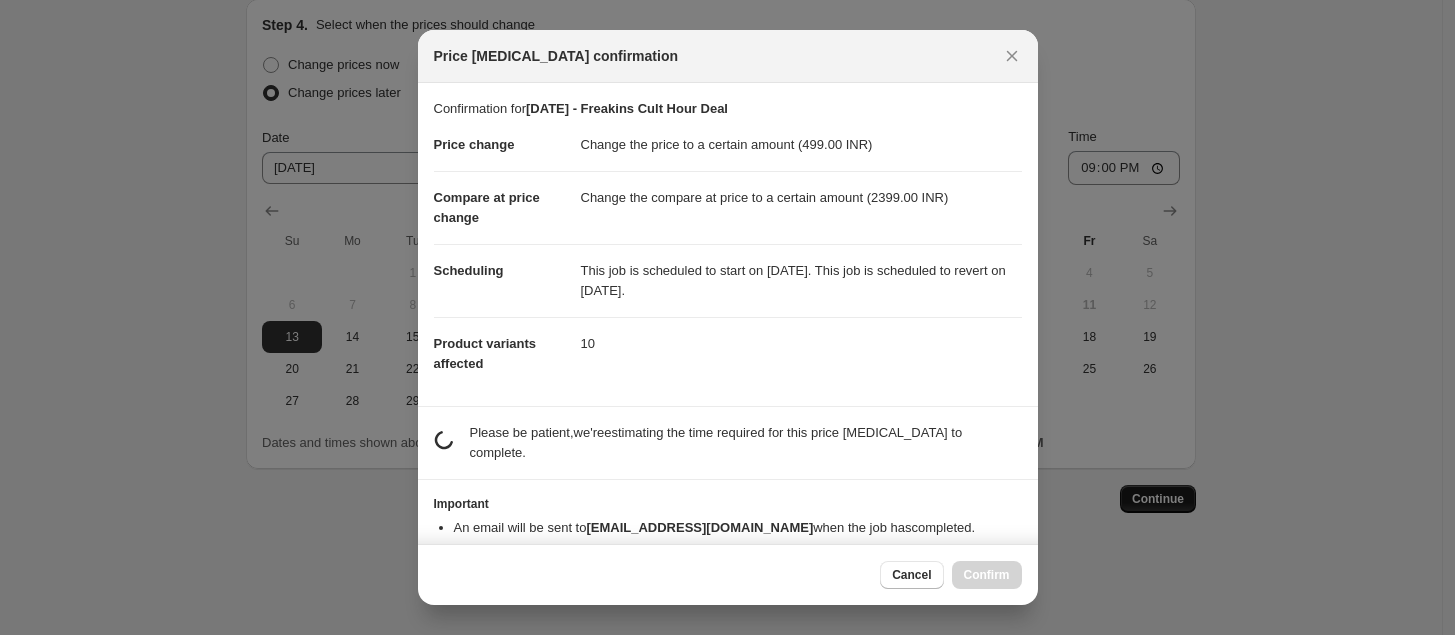 scroll, scrollTop: 0, scrollLeft: 0, axis: both 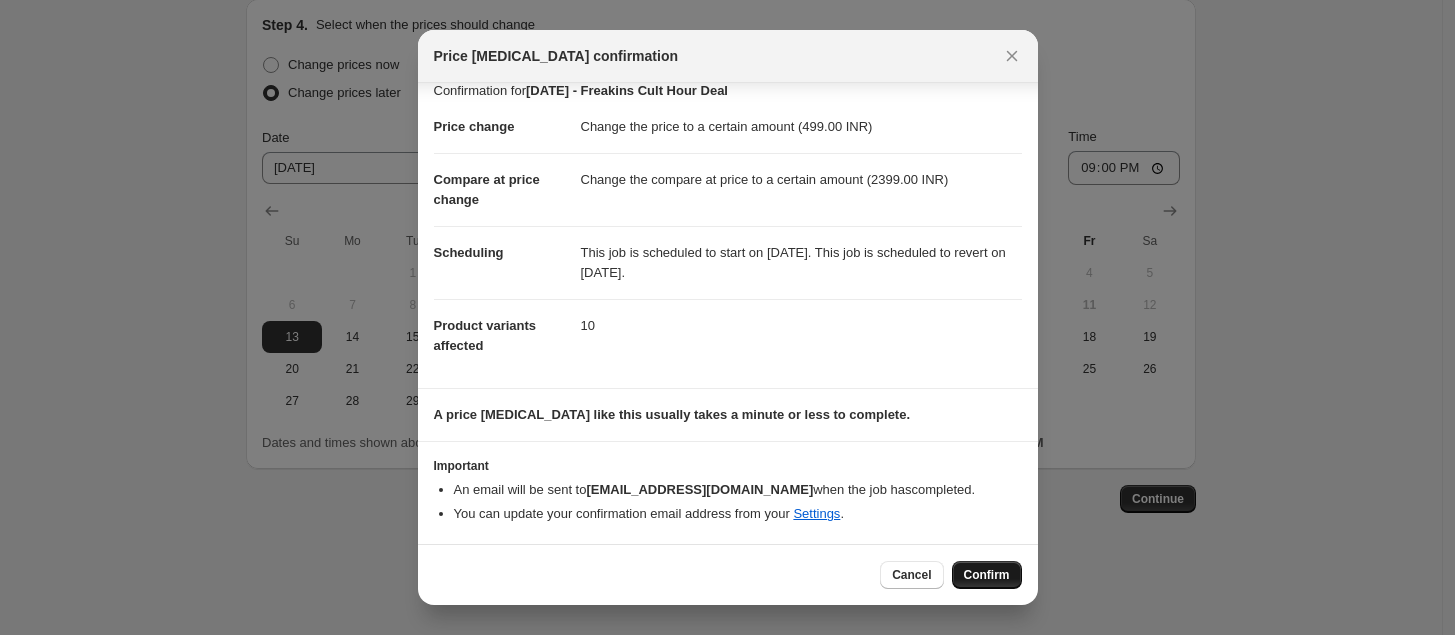 click on "Confirm" at bounding box center [987, 575] 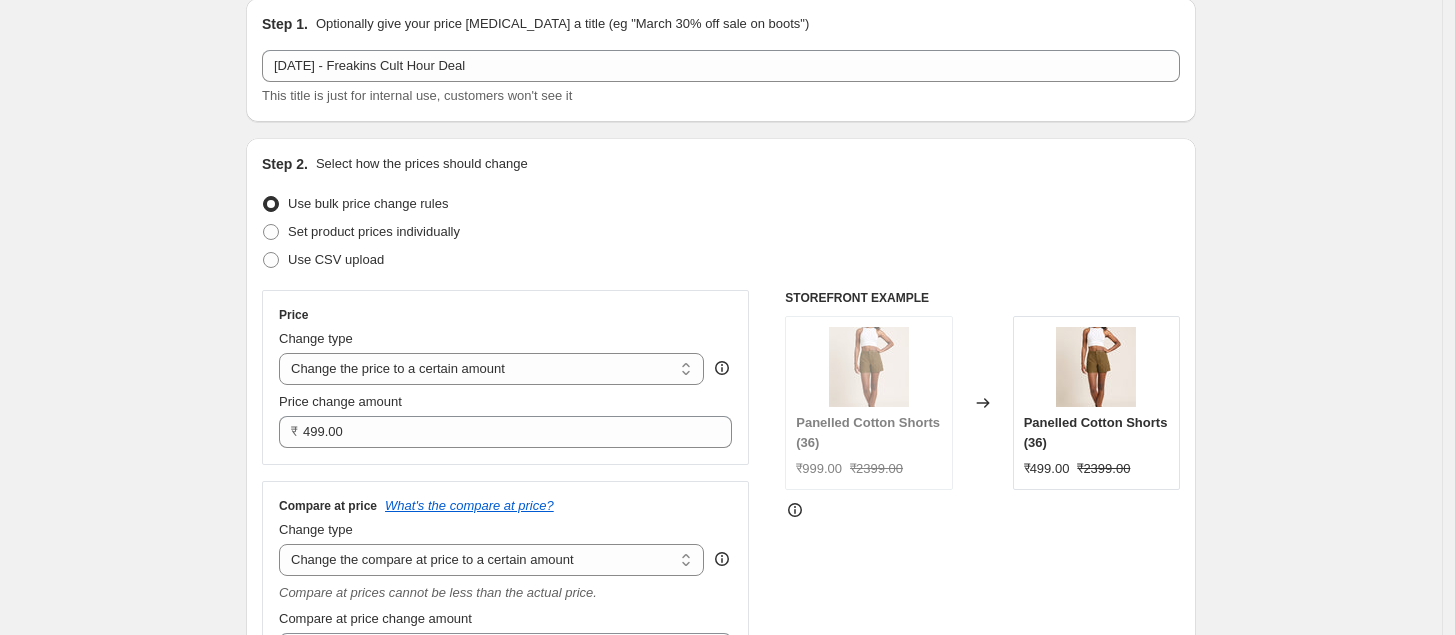 scroll, scrollTop: 0, scrollLeft: 0, axis: both 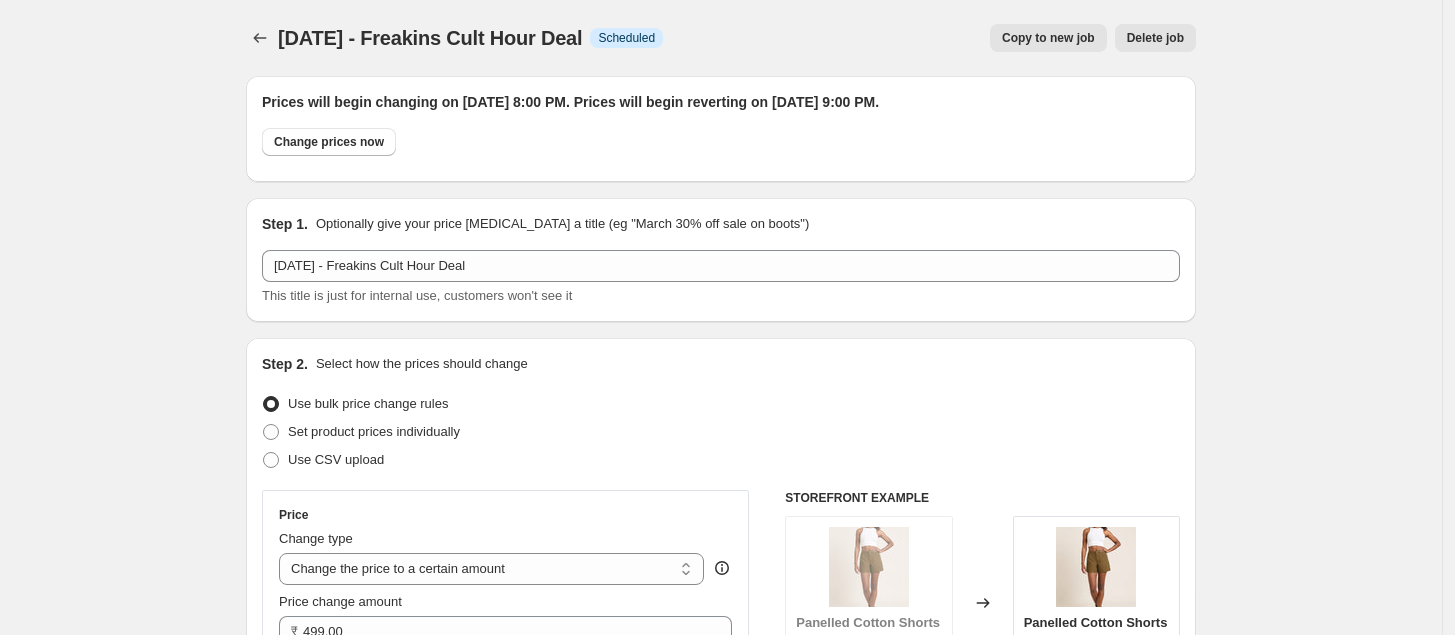 click on "[DATE] - Freakins Cult Hour Deal. This page is ready [DATE] - Freakins Cult Hour Deal Info Scheduled Copy to new job Delete job More actions Copy to new job Delete job" at bounding box center [721, 38] 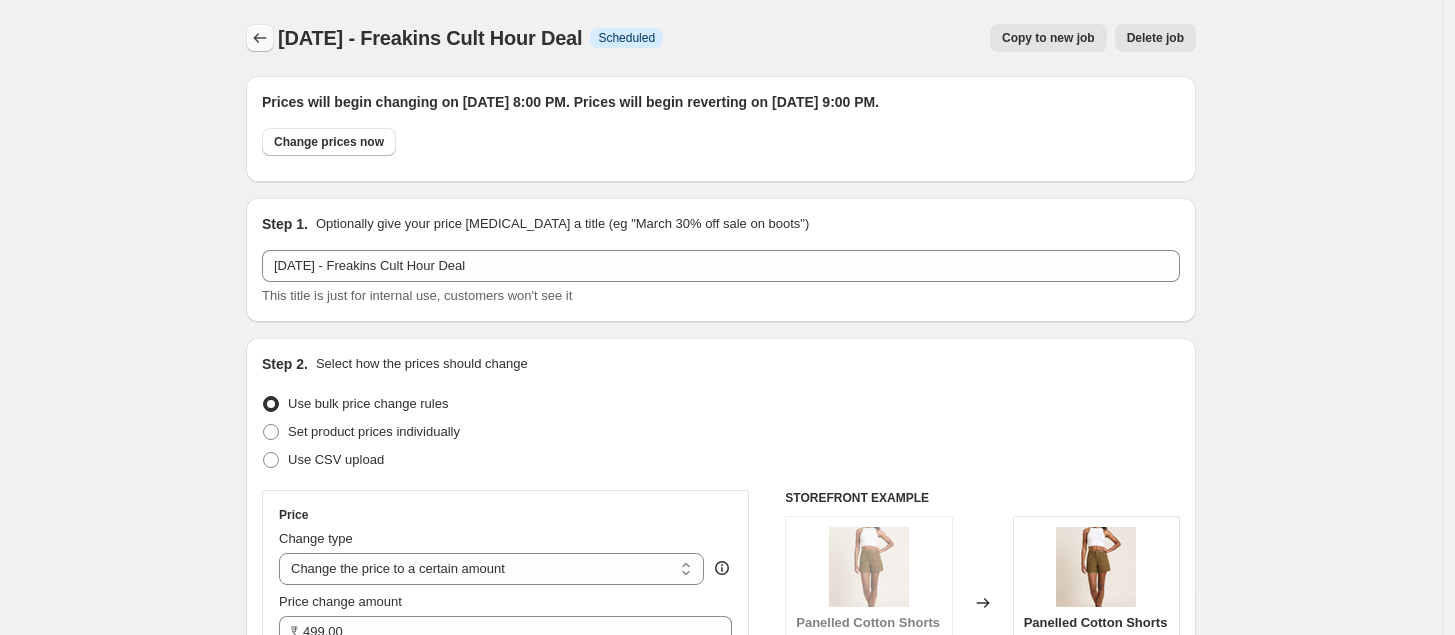 click 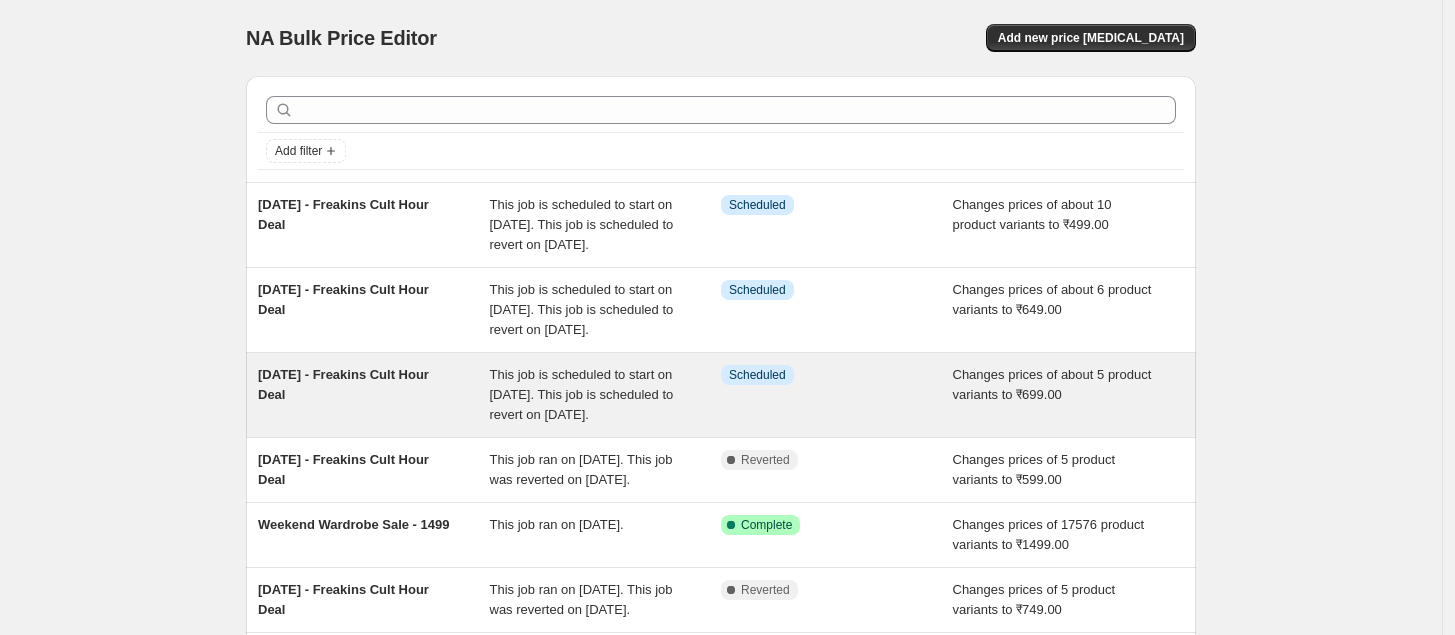 click on "Info Scheduled" at bounding box center (837, 395) 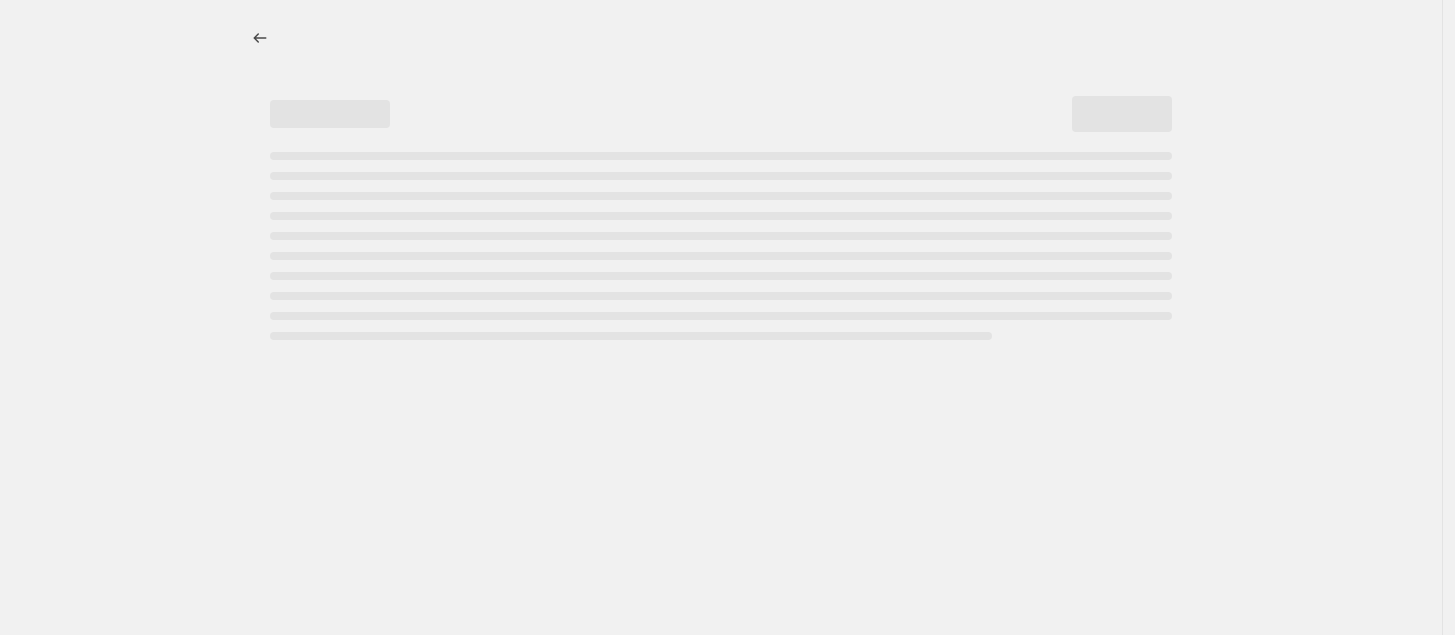 select on "to" 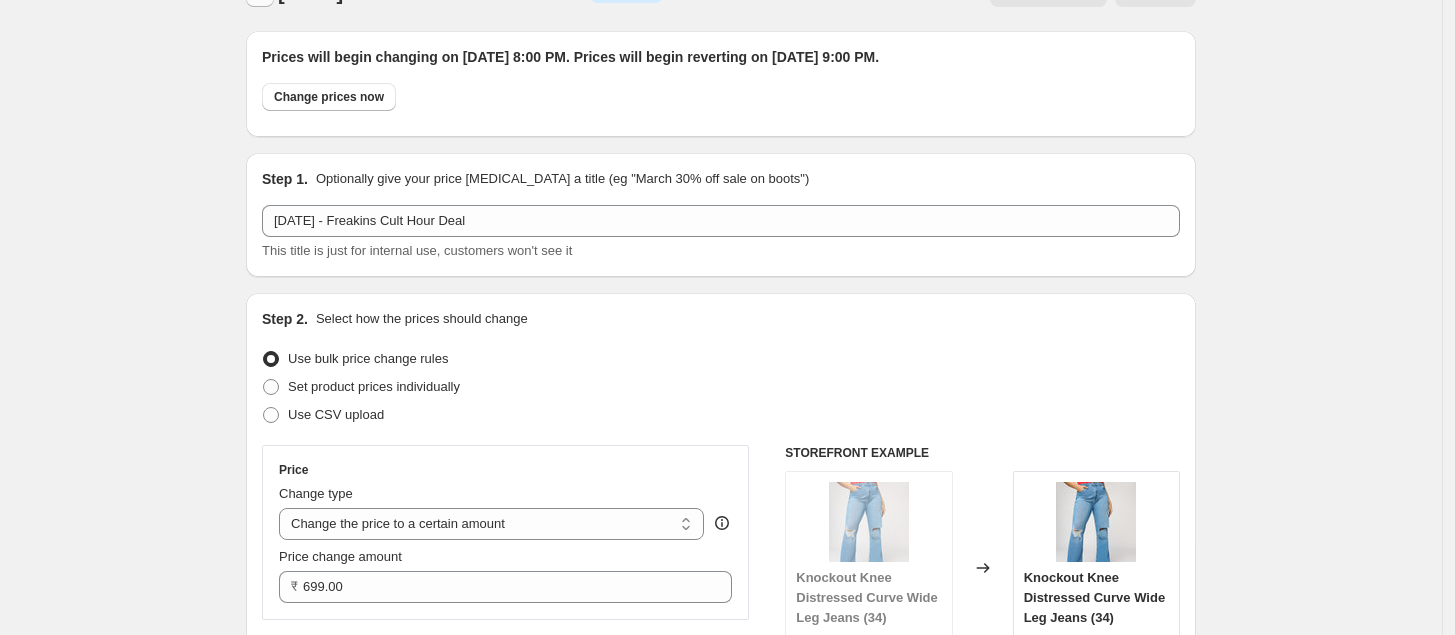 scroll, scrollTop: 0, scrollLeft: 0, axis: both 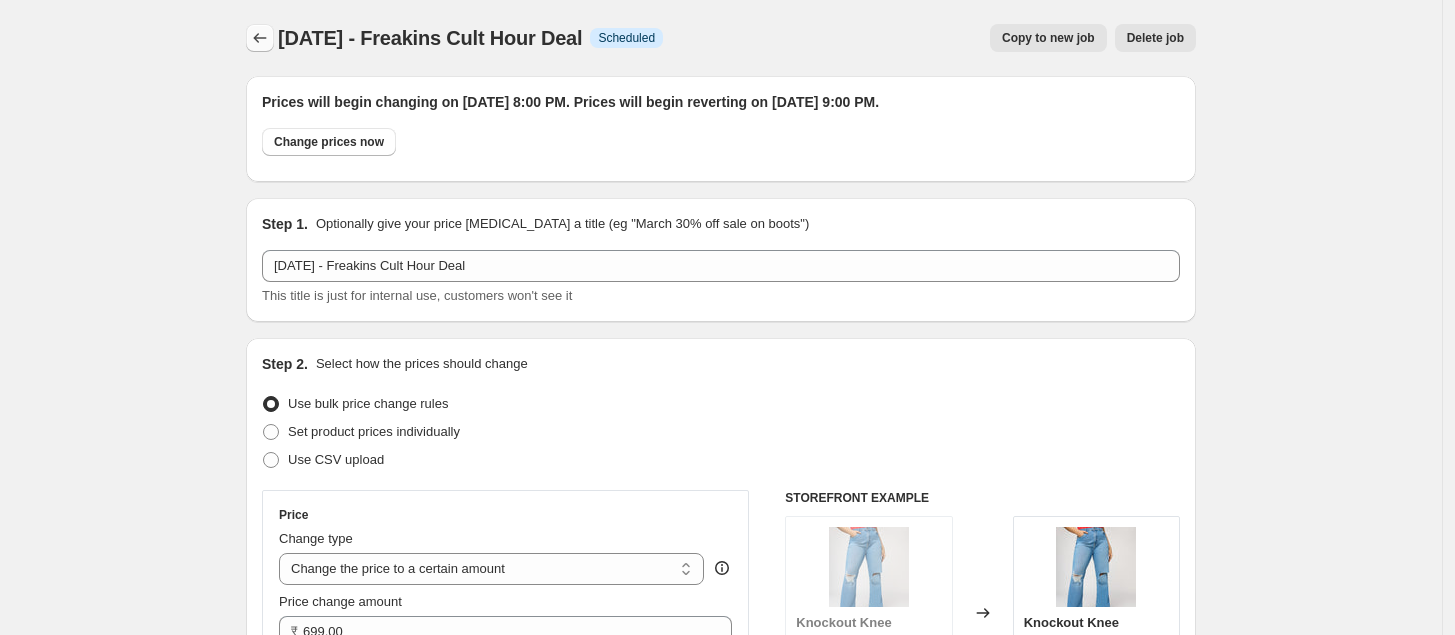 click at bounding box center (260, 38) 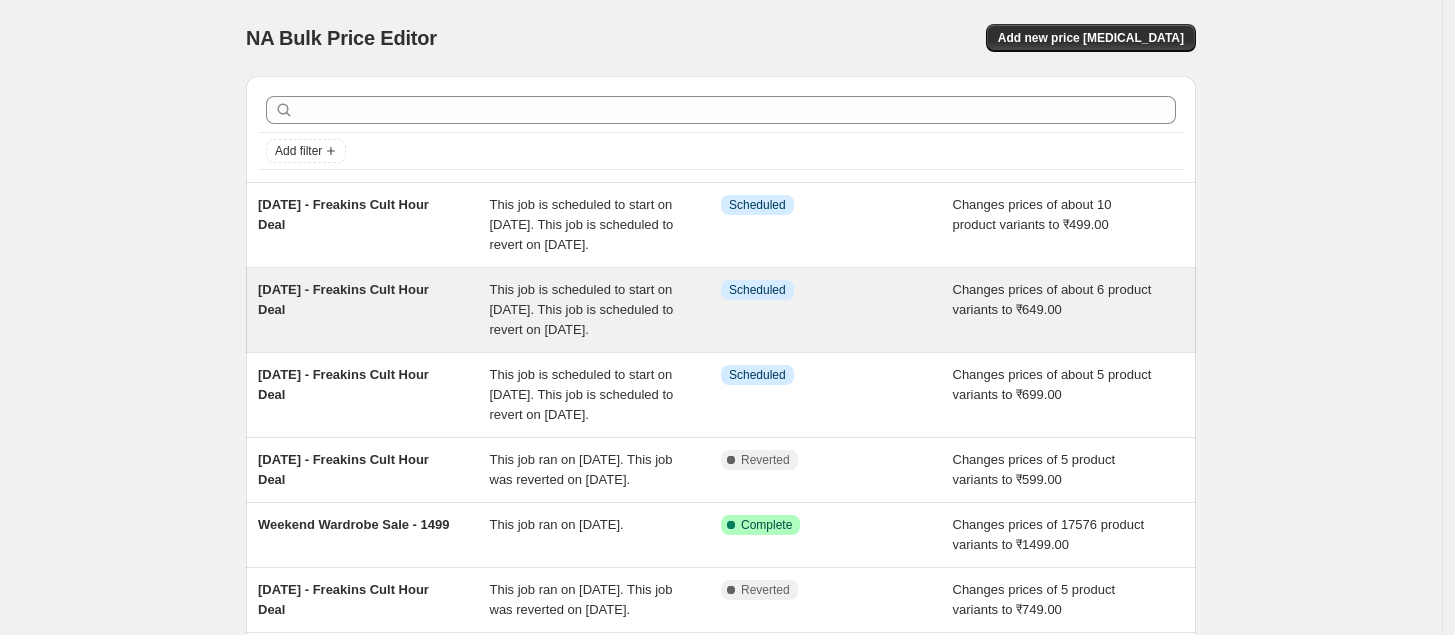 click on "Info Scheduled" at bounding box center [822, 290] 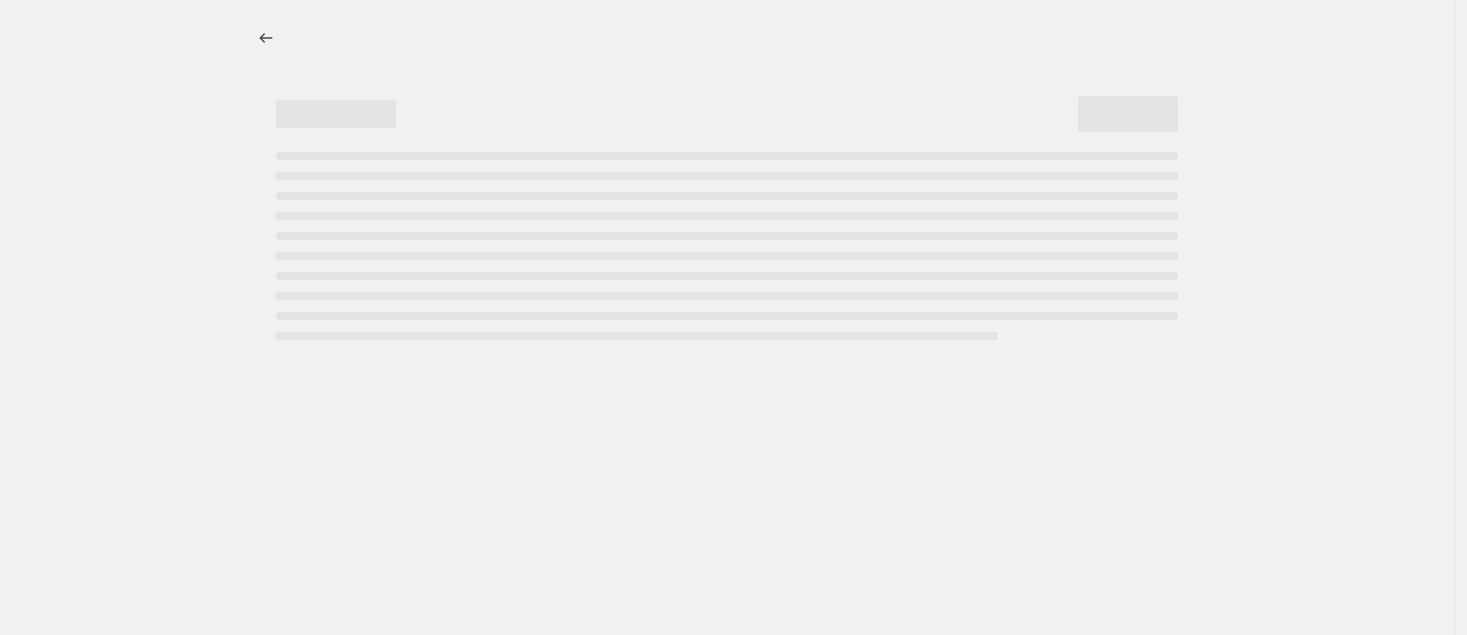 select on "to" 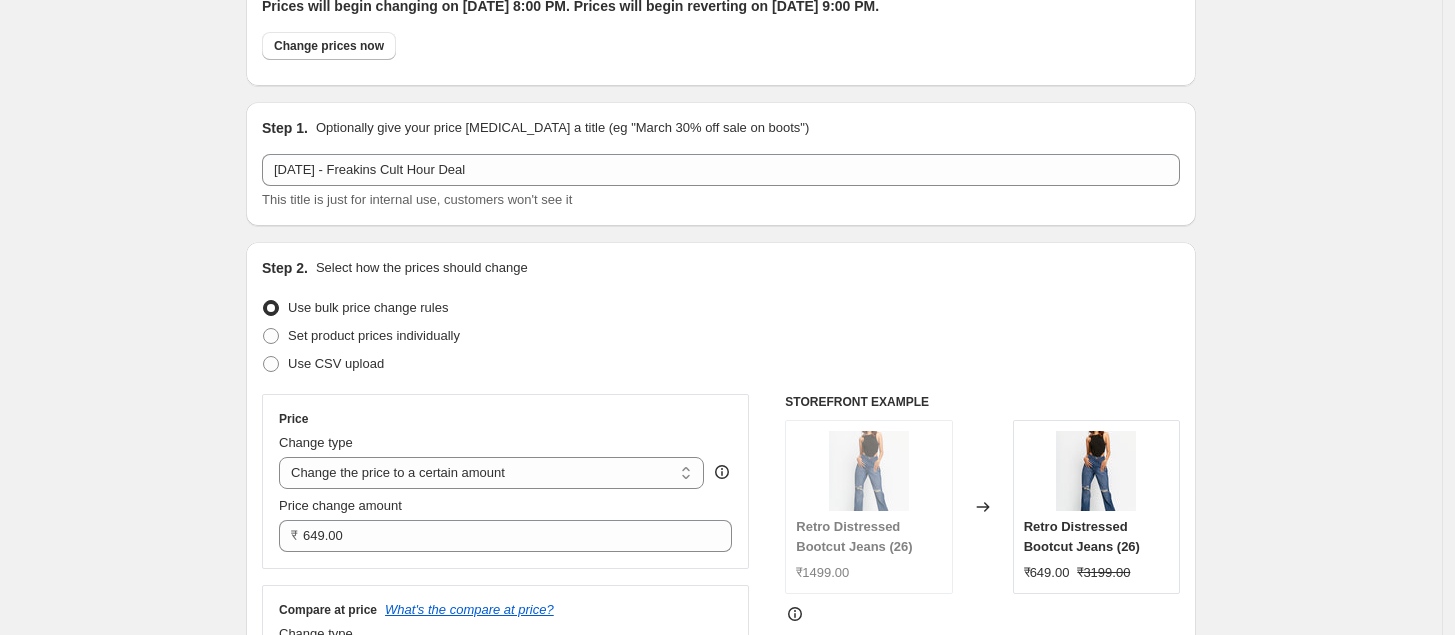 scroll, scrollTop: 0, scrollLeft: 0, axis: both 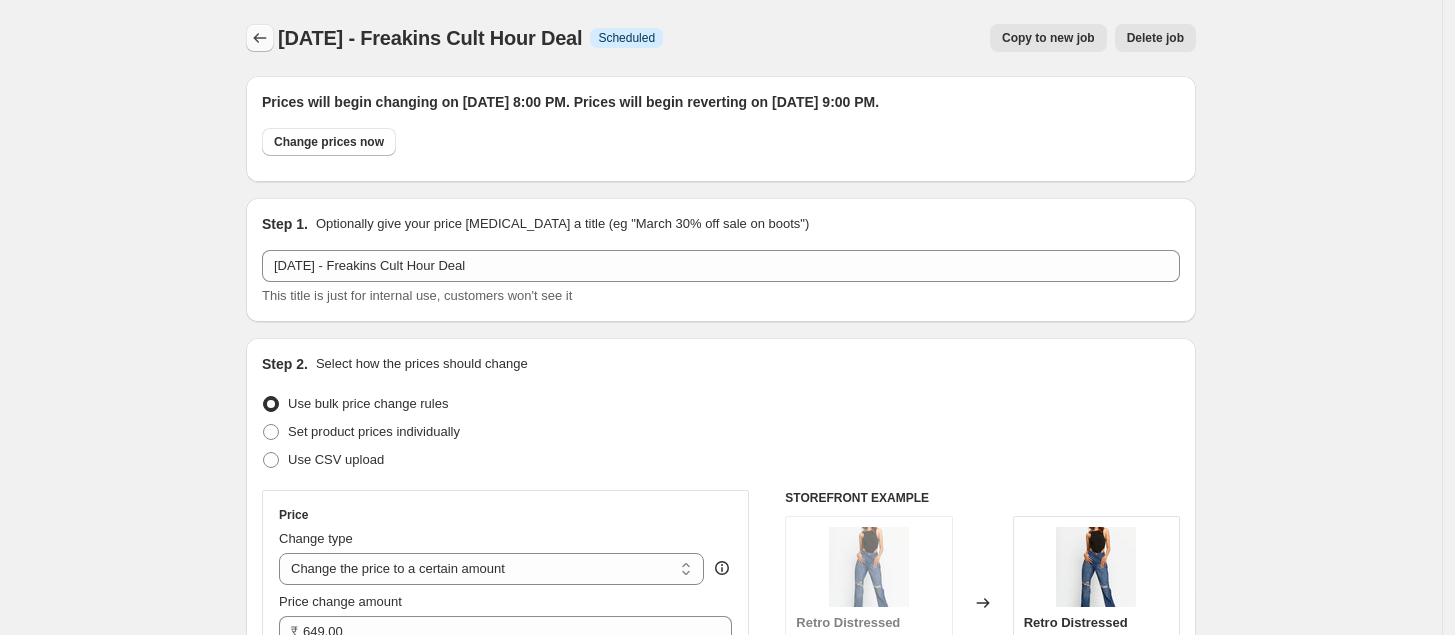 click 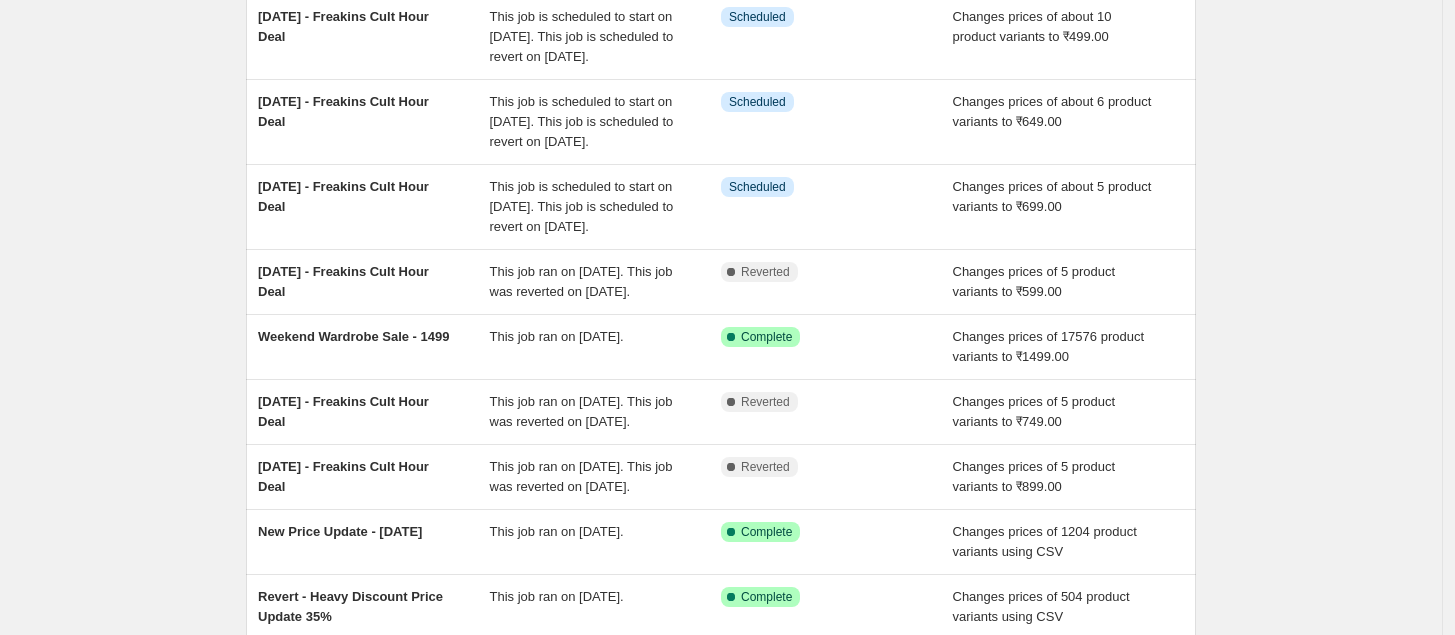 scroll, scrollTop: 0, scrollLeft: 0, axis: both 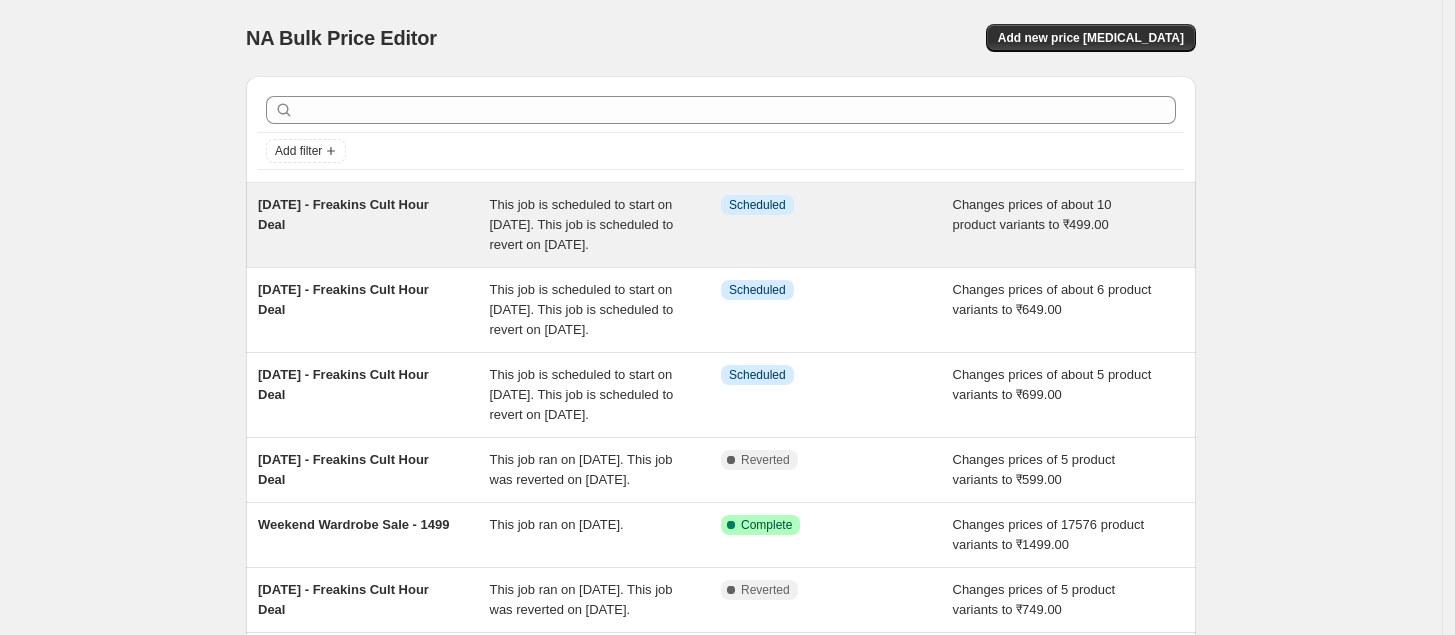 click on "[DATE] - Freakins Cult Hour Deal This job is scheduled to start on [DATE]. This job is scheduled to revert on [DATE]. Info Scheduled Changes prices of about 10 product variants to ₹499.00" at bounding box center [721, 225] 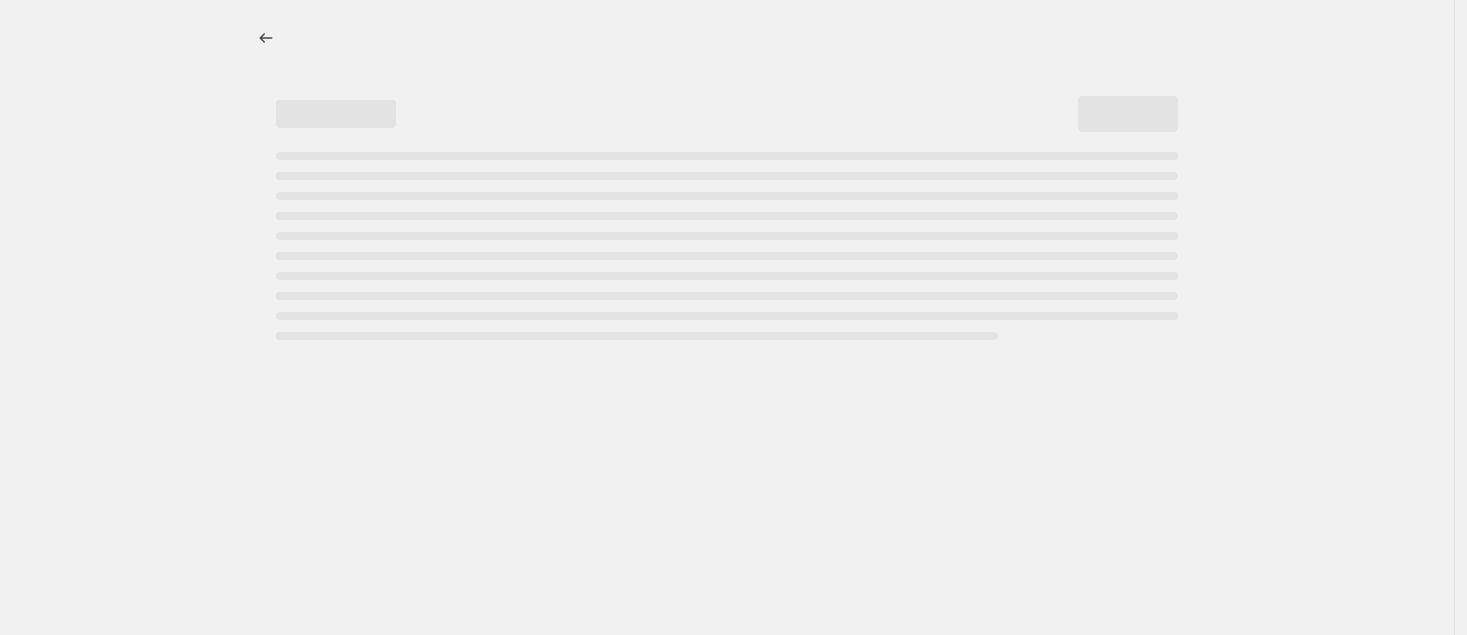 select on "to" 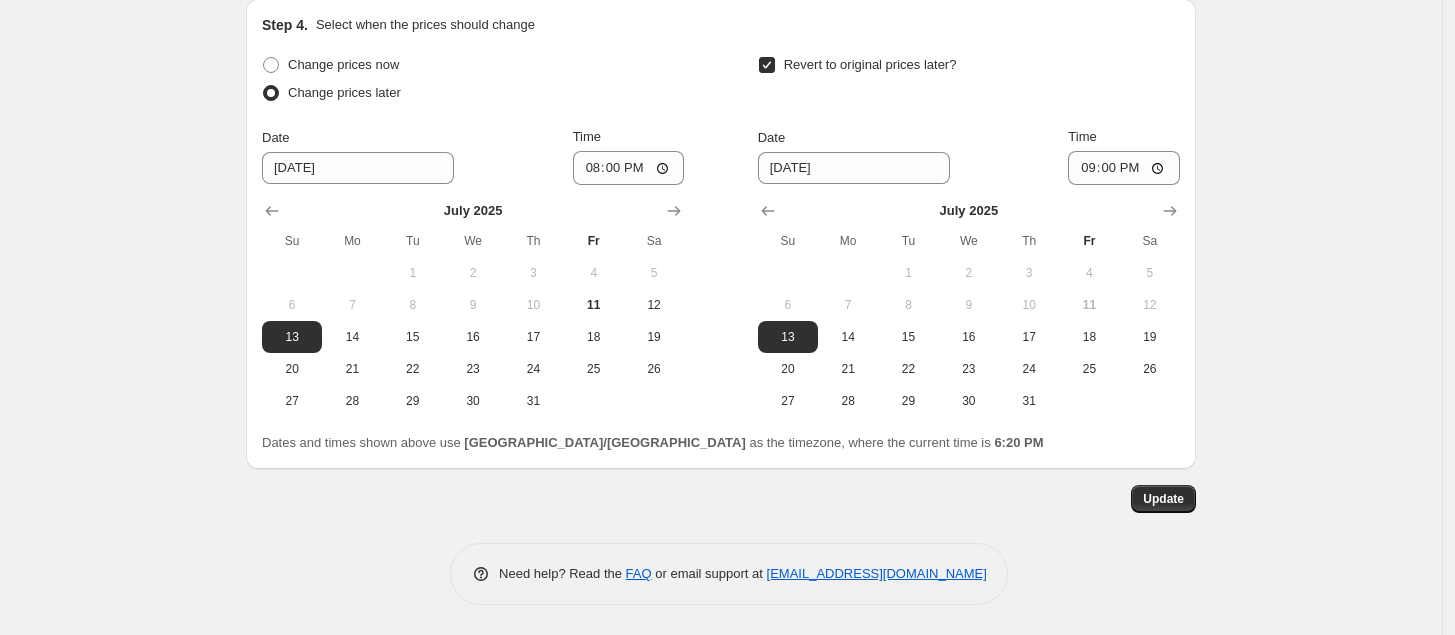 scroll, scrollTop: 0, scrollLeft: 0, axis: both 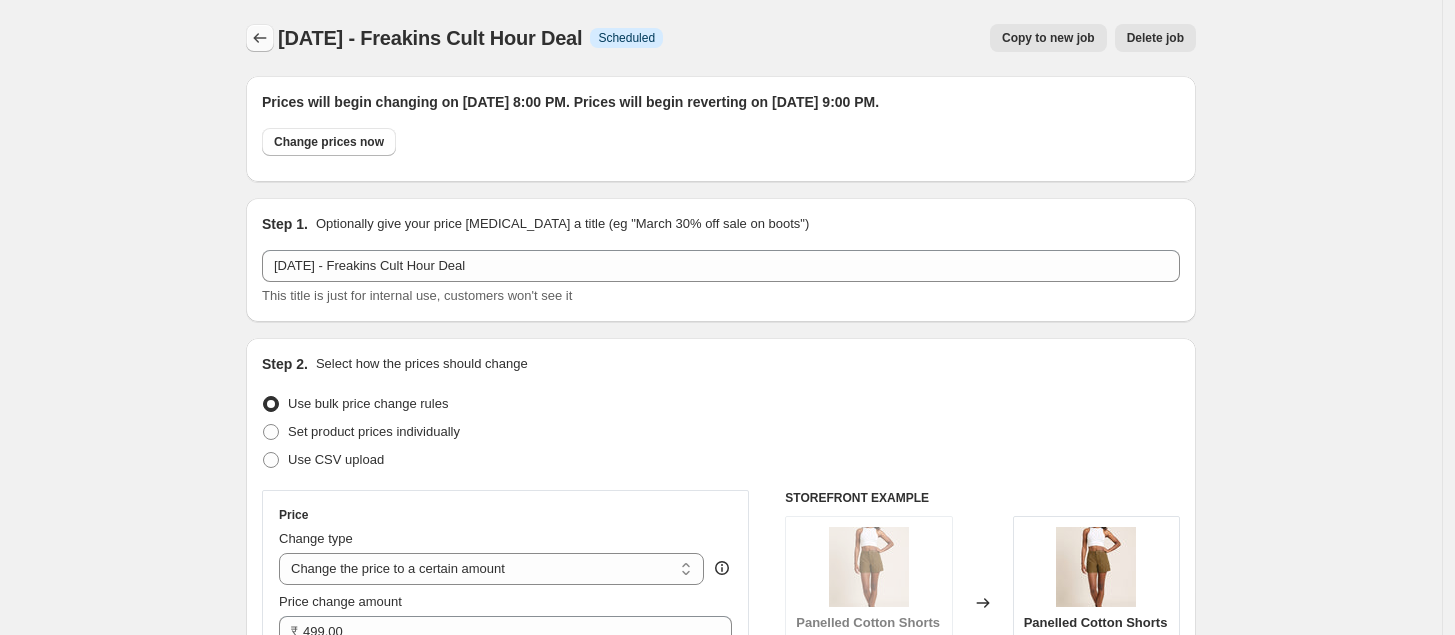 click 